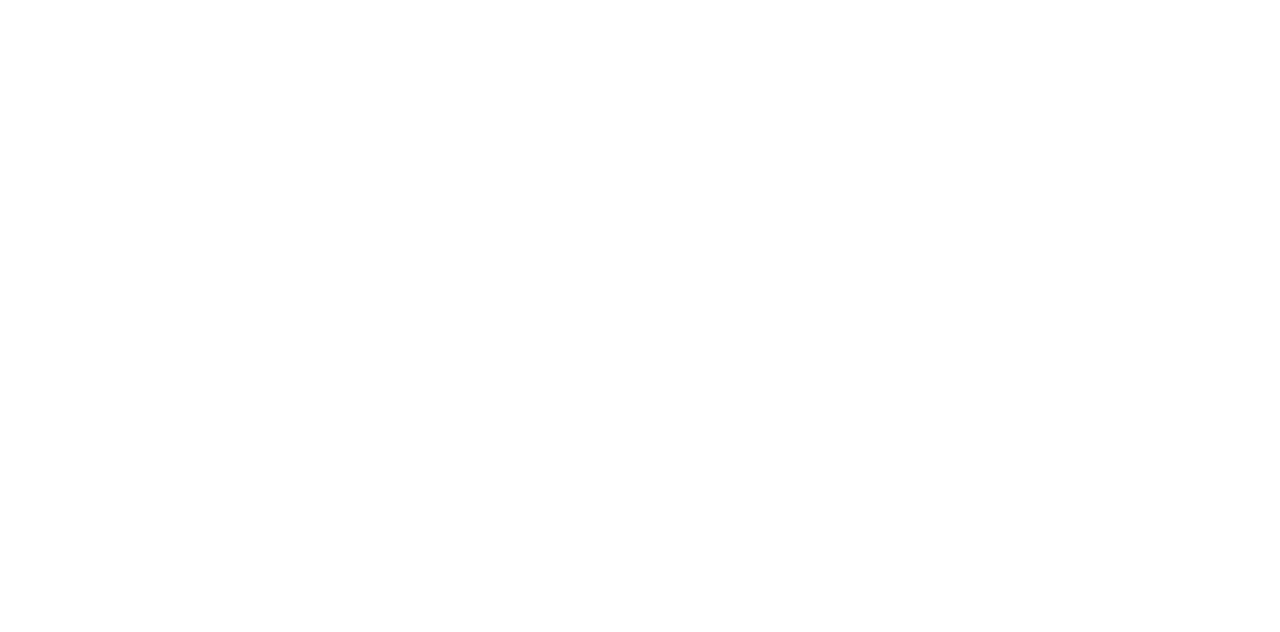 scroll, scrollTop: 0, scrollLeft: 0, axis: both 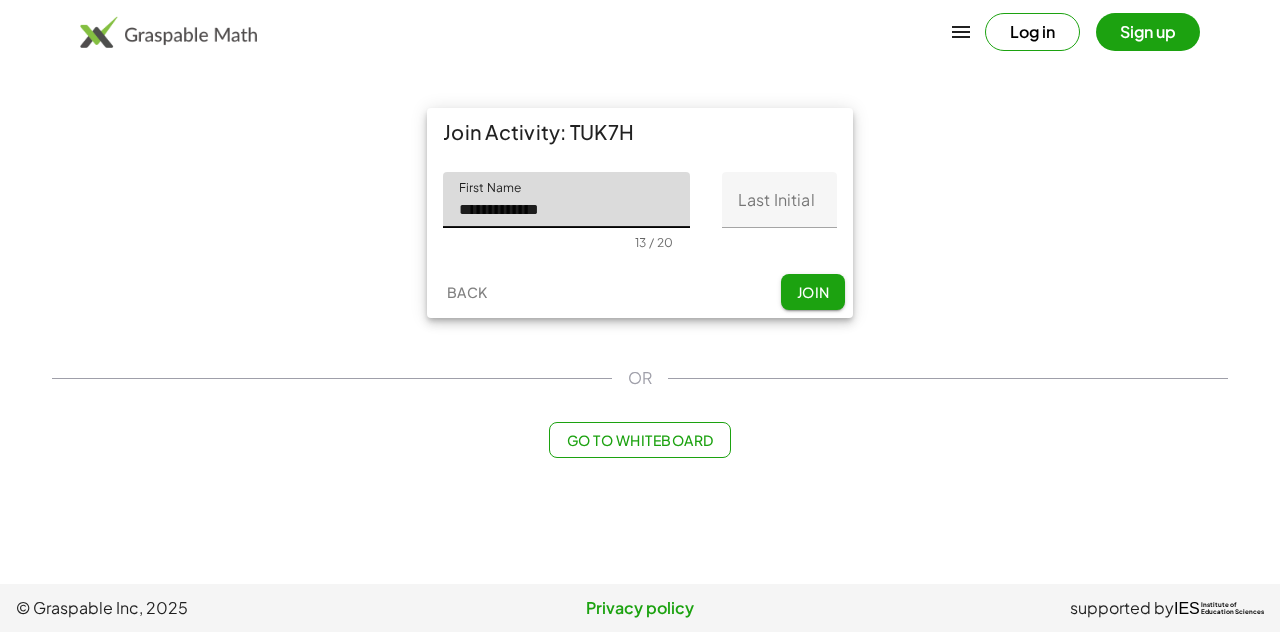 type on "**********" 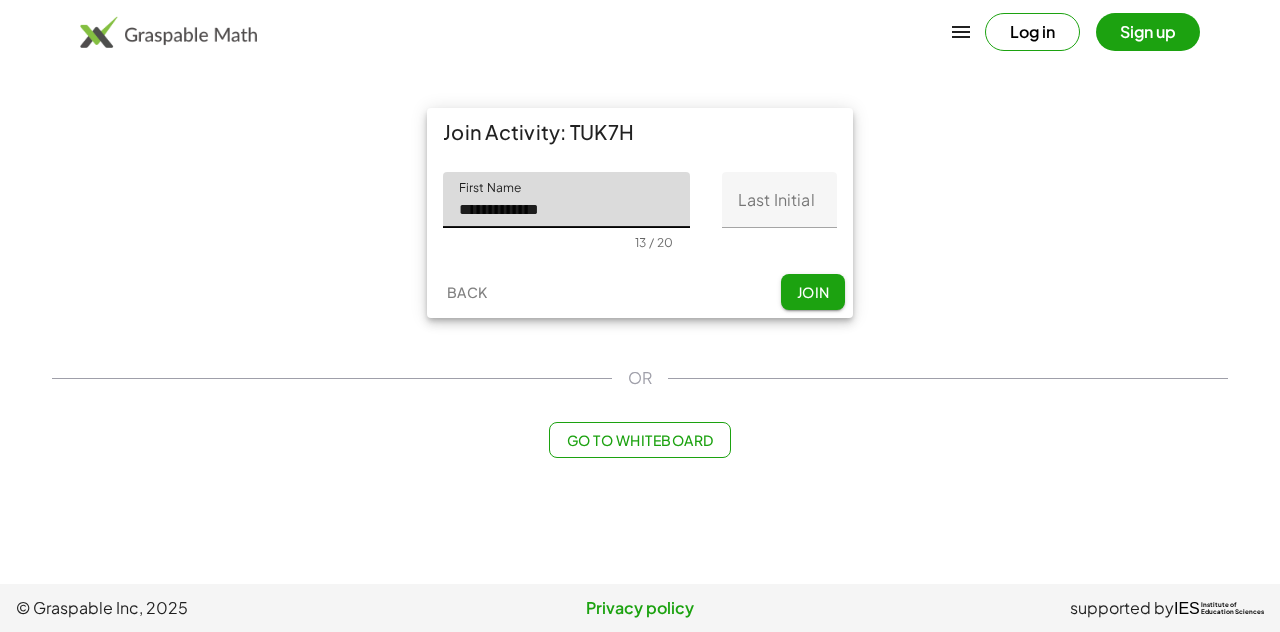 click on "Last Initial" 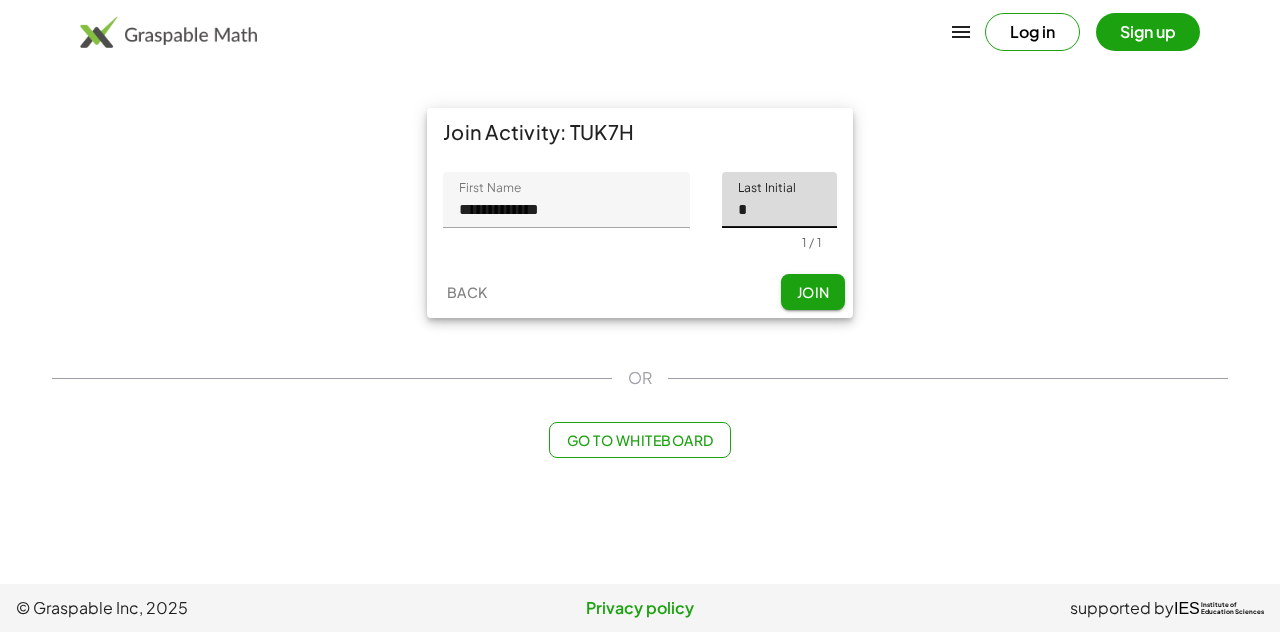 type on "*" 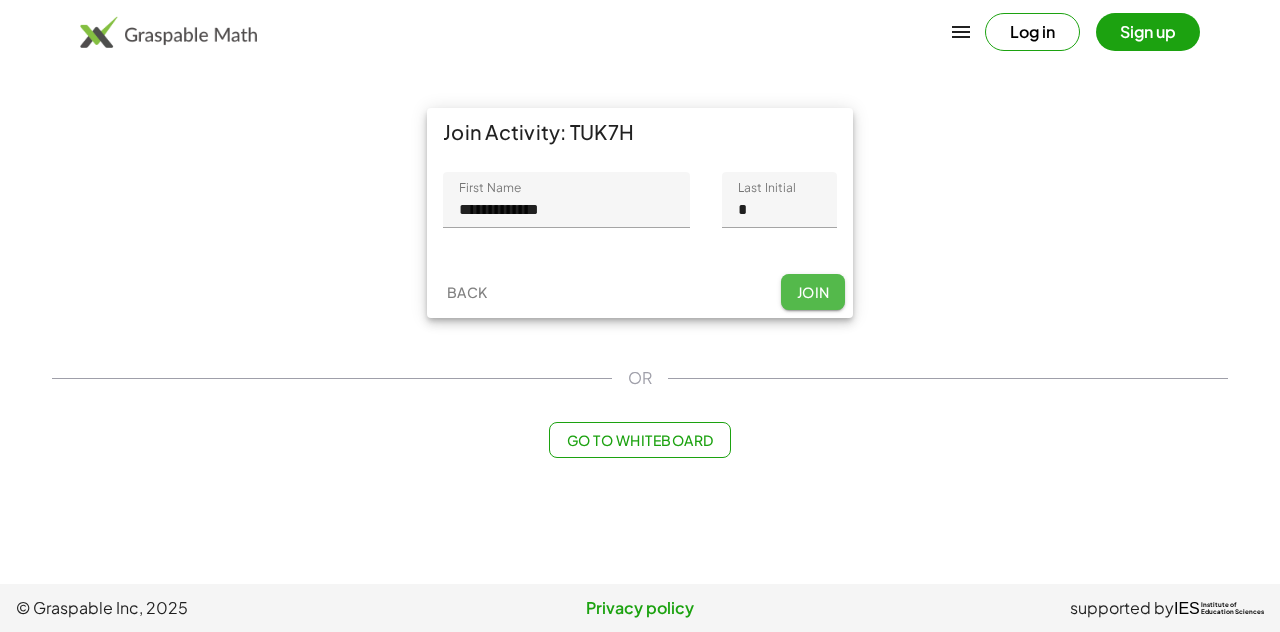 click on "Join" 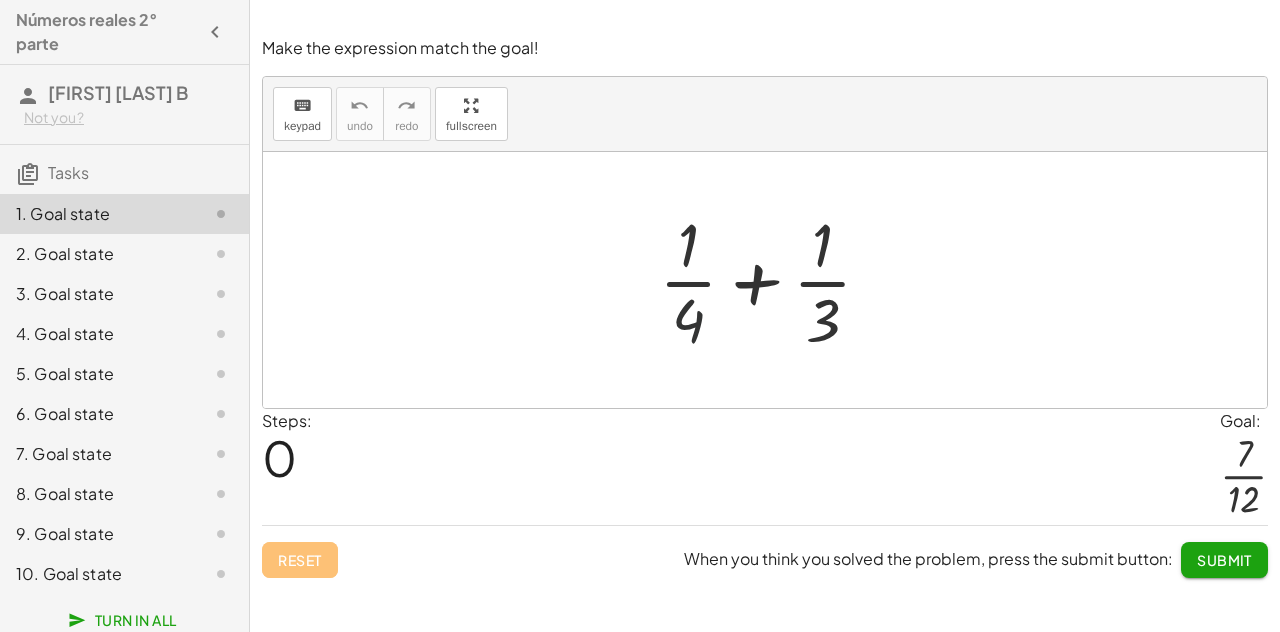click at bounding box center [773, 280] 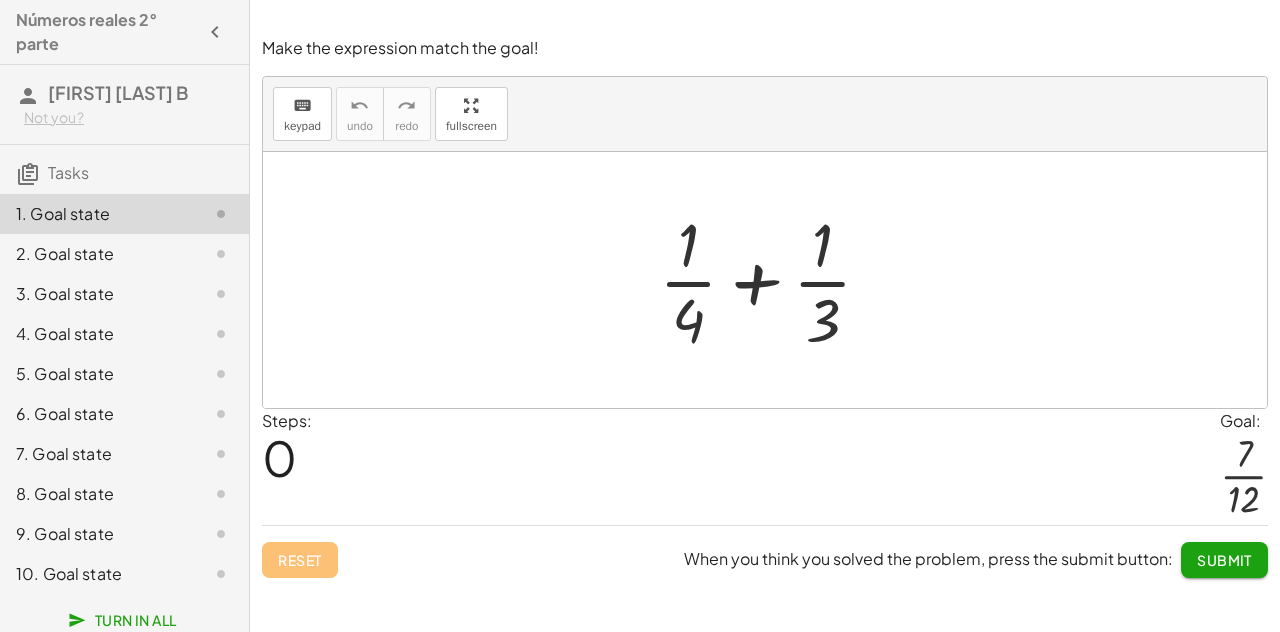 click at bounding box center (773, 280) 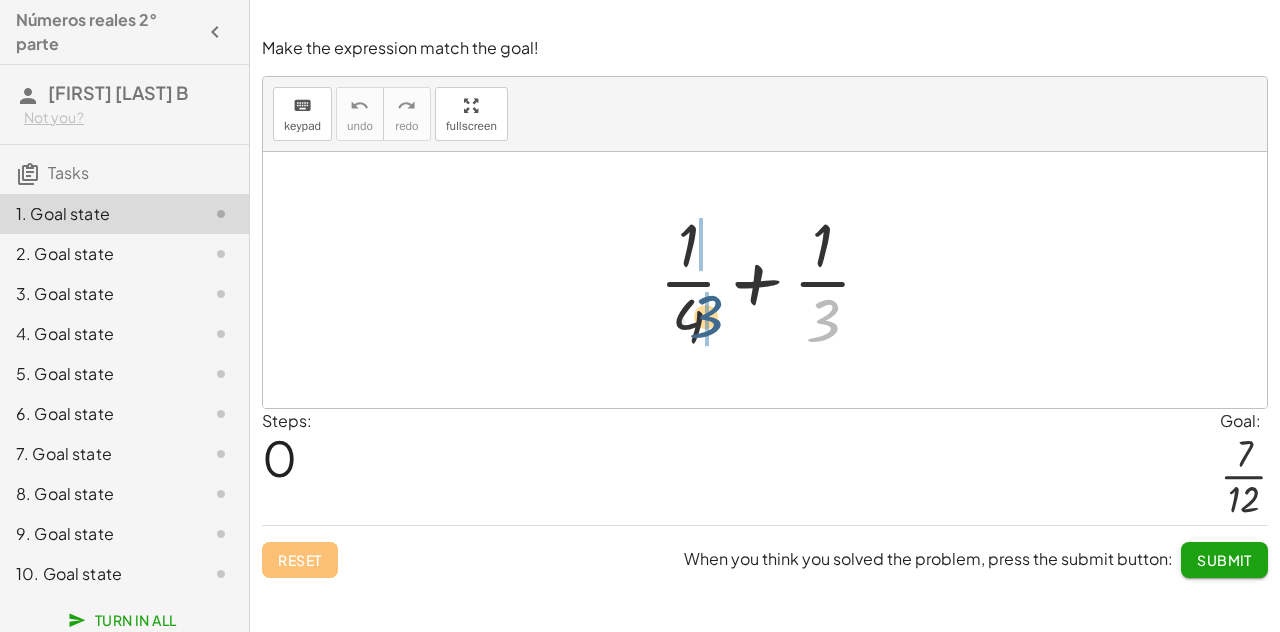 drag, startPoint x: 818, startPoint y: 321, endPoint x: 666, endPoint y: 316, distance: 152.08221 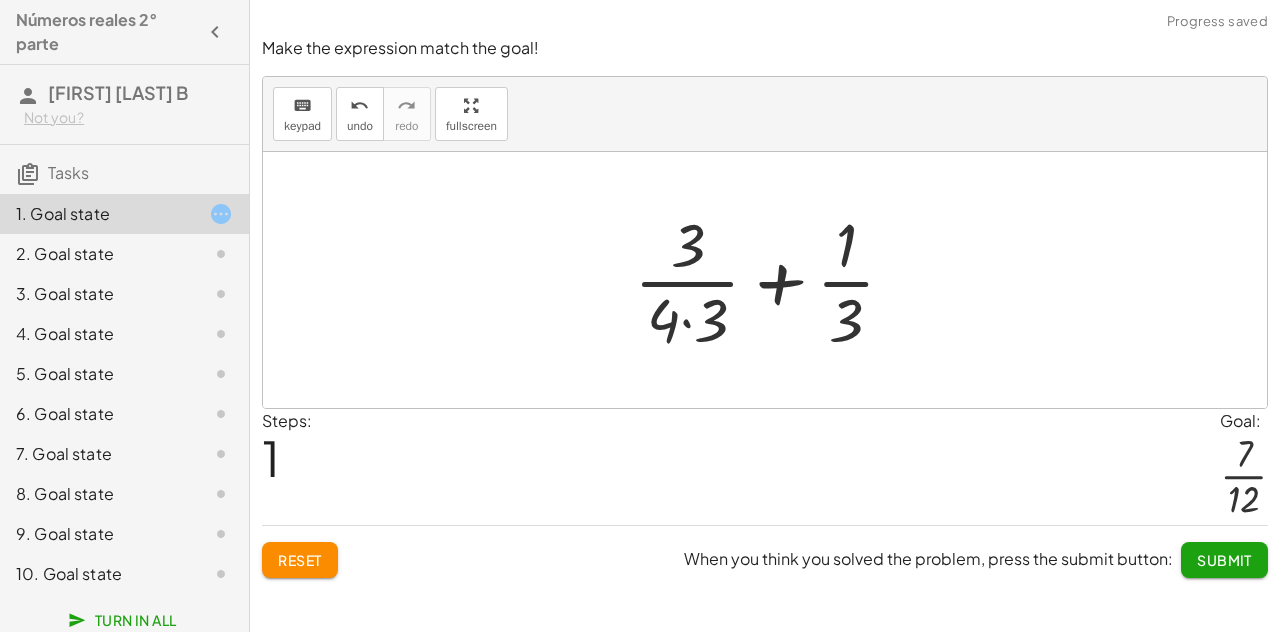 click at bounding box center [772, 280] 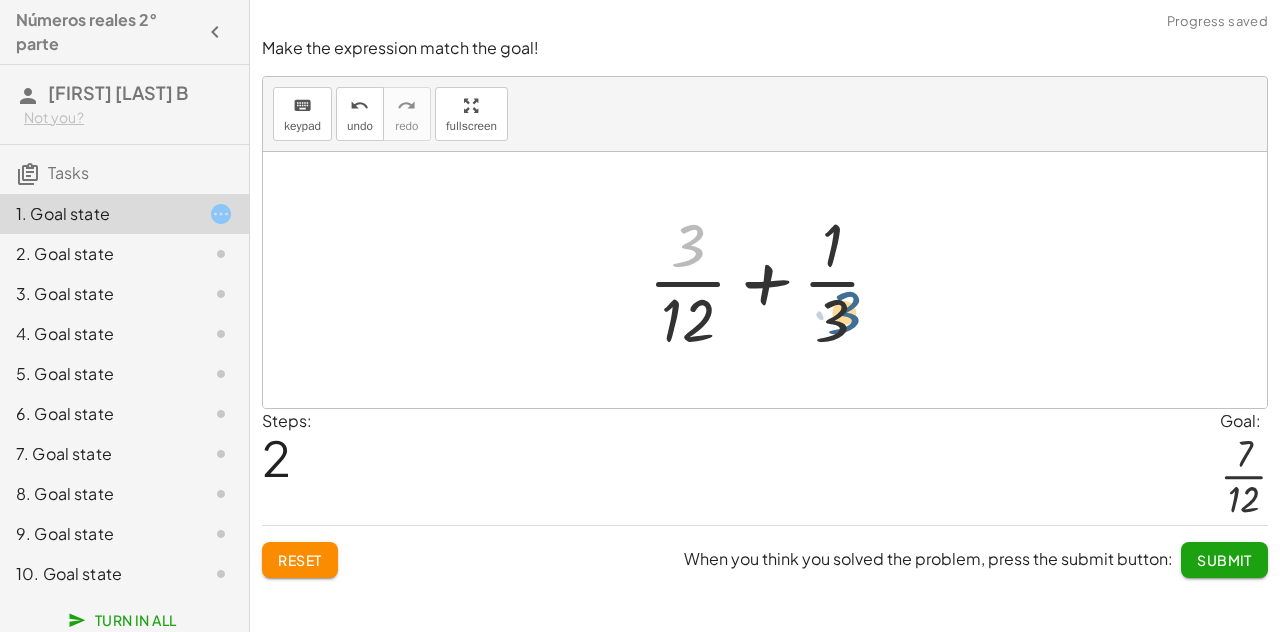 drag, startPoint x: 746, startPoint y: 276, endPoint x: 838, endPoint y: 315, distance: 99.92497 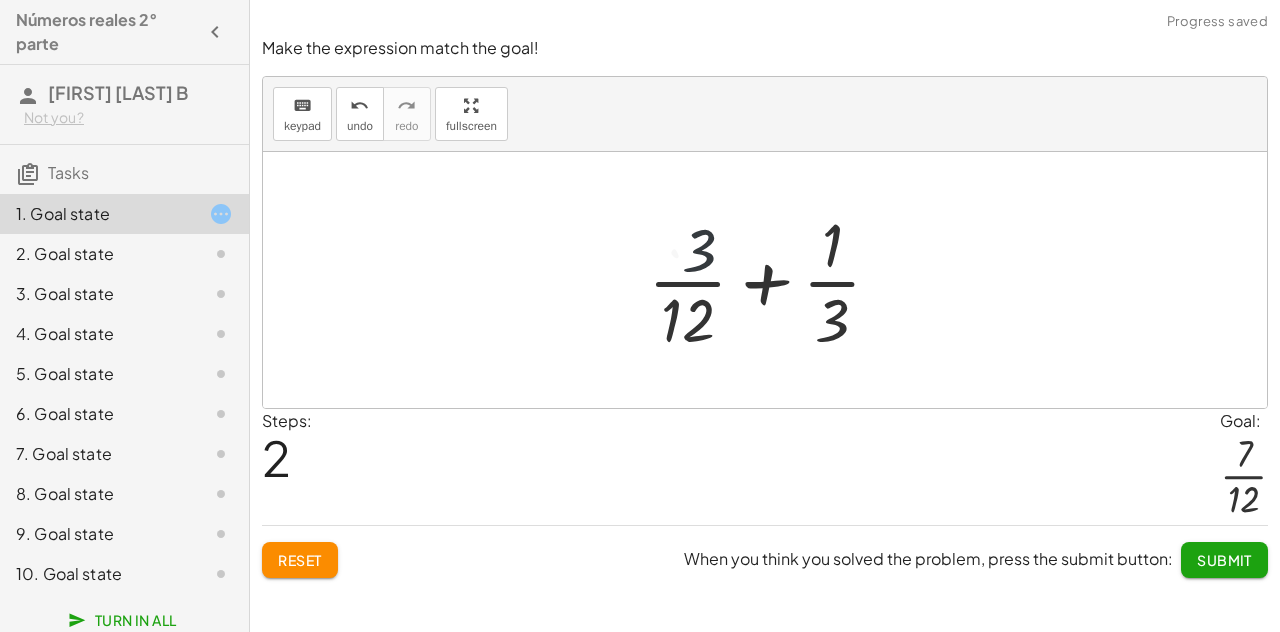 click at bounding box center (773, 280) 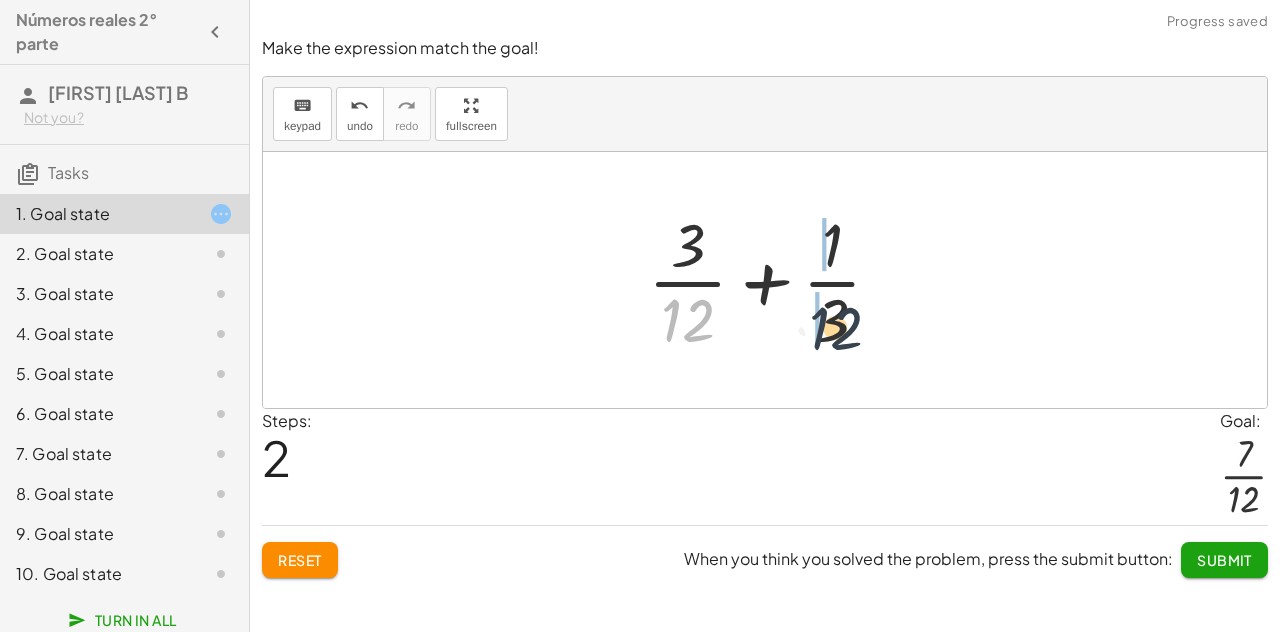 drag, startPoint x: 691, startPoint y: 323, endPoint x: 832, endPoint y: 321, distance: 141.01419 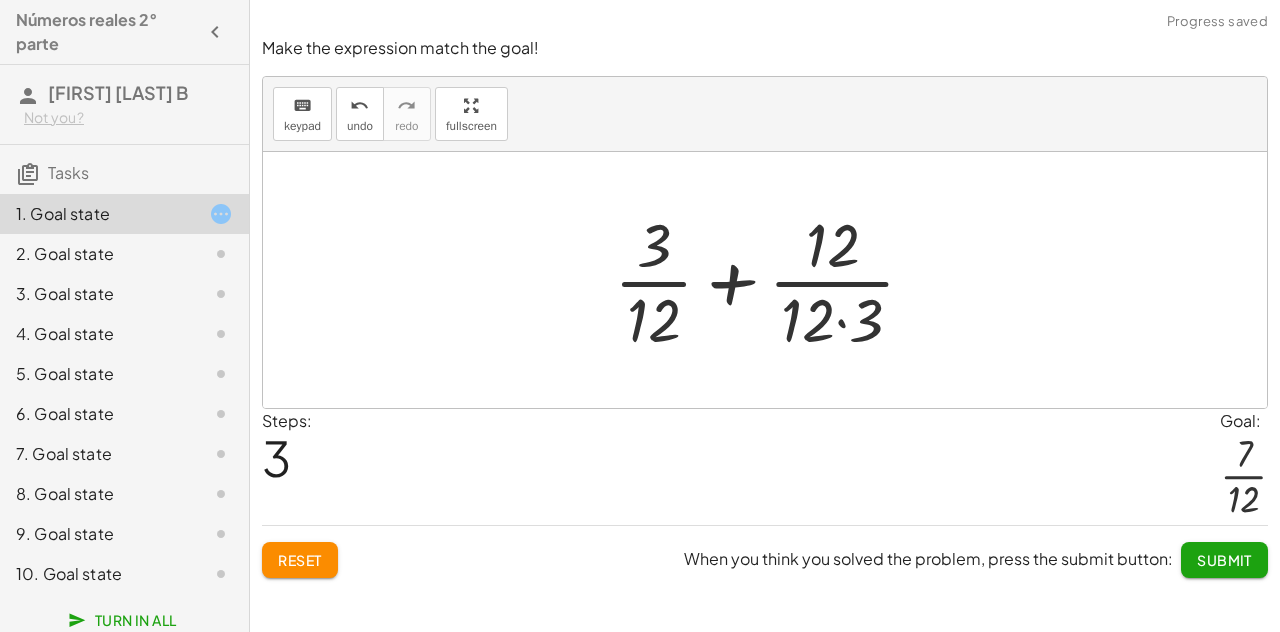 click at bounding box center (773, 280) 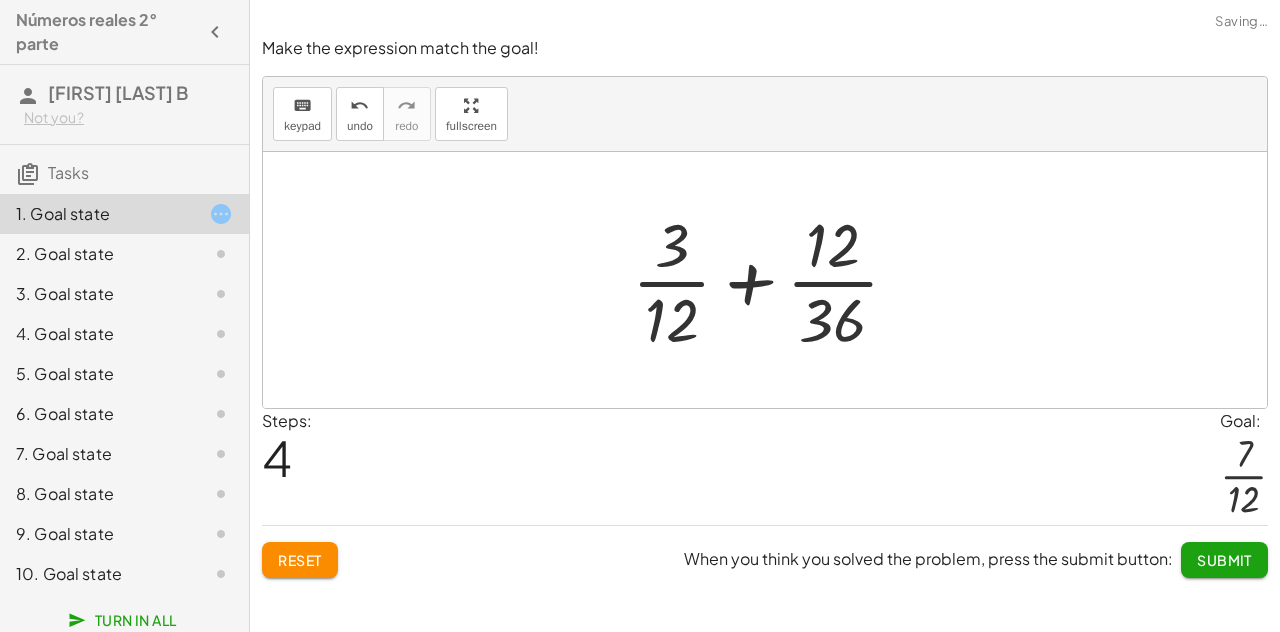 click at bounding box center [773, 280] 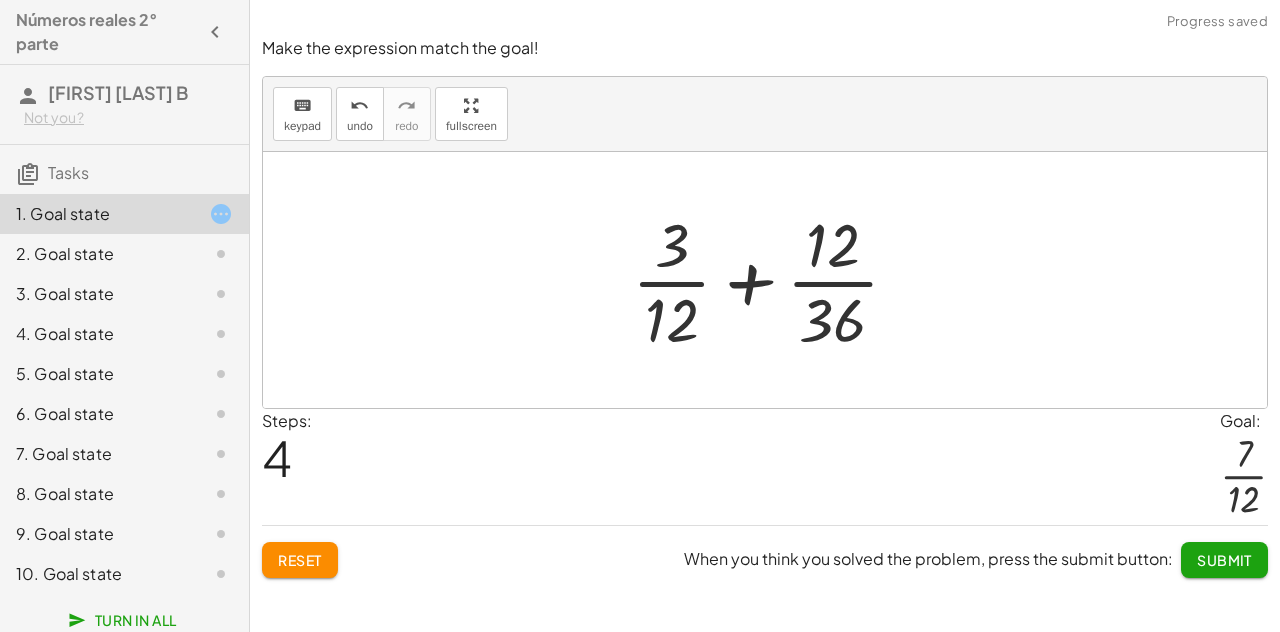 click at bounding box center (773, 280) 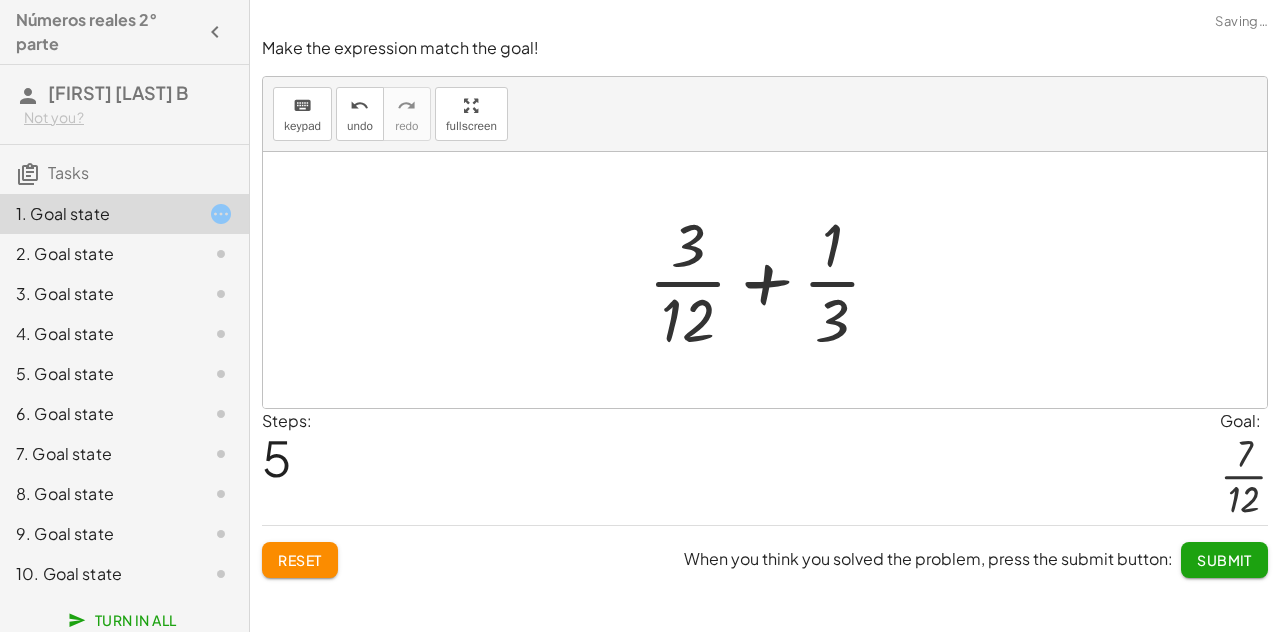 click at bounding box center [773, 280] 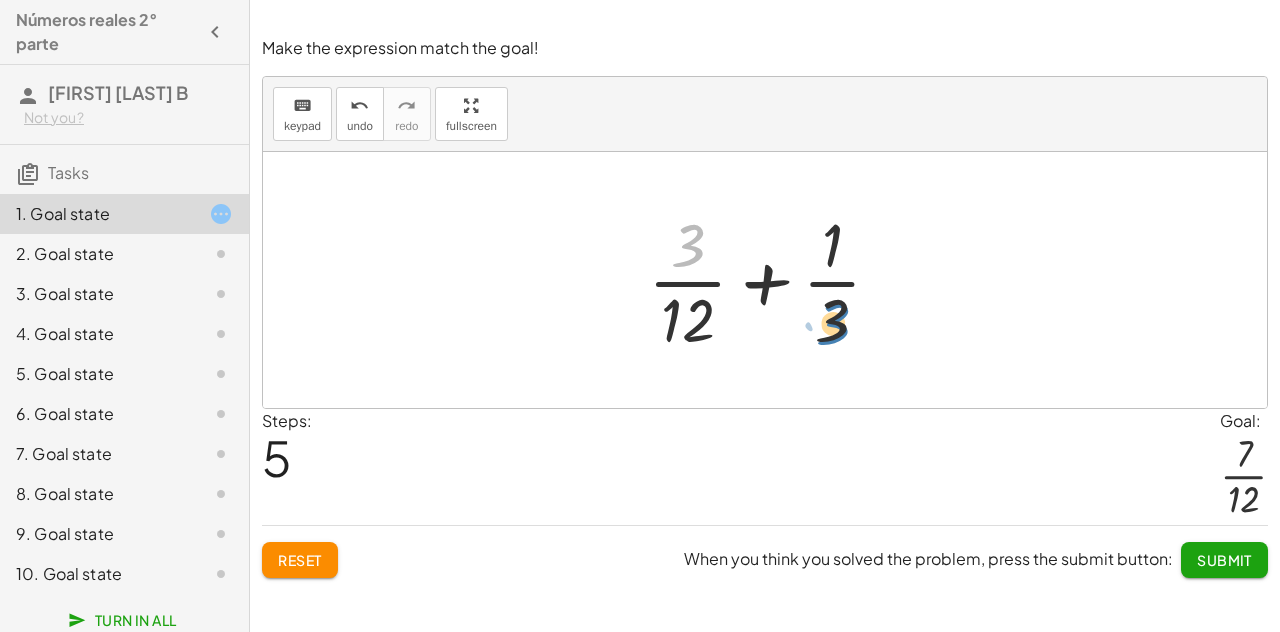 drag, startPoint x: 705, startPoint y: 231, endPoint x: 850, endPoint y: 309, distance: 164.64812 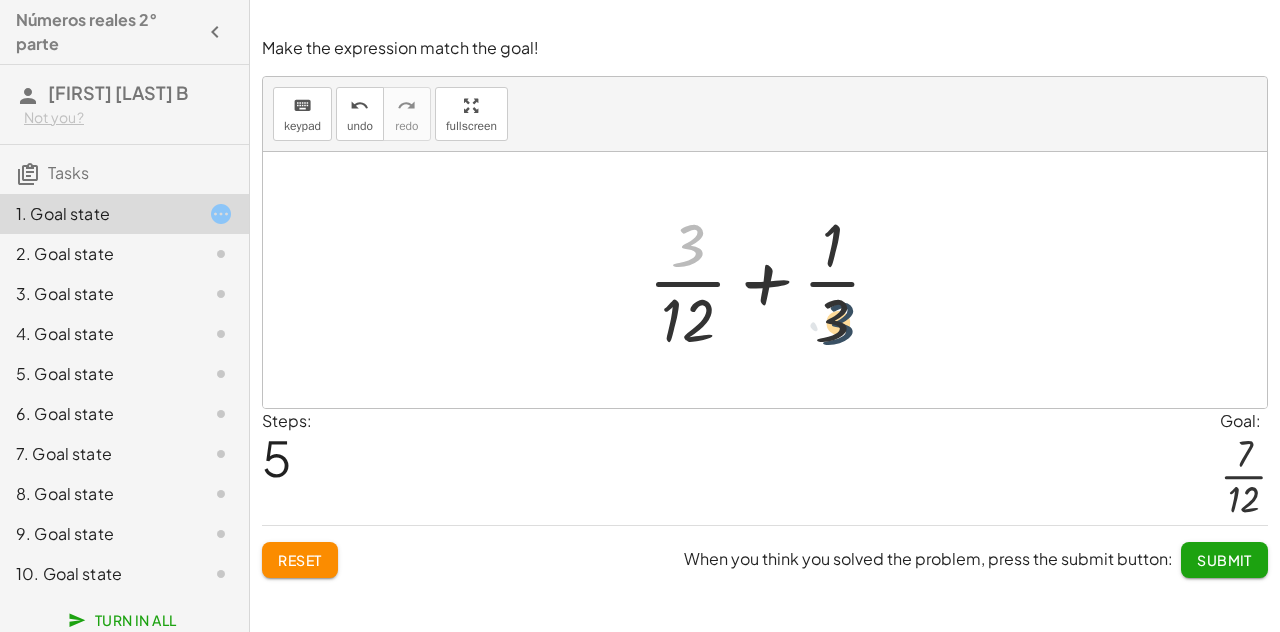 drag, startPoint x: 698, startPoint y: 237, endPoint x: 872, endPoint y: 331, distance: 197.76755 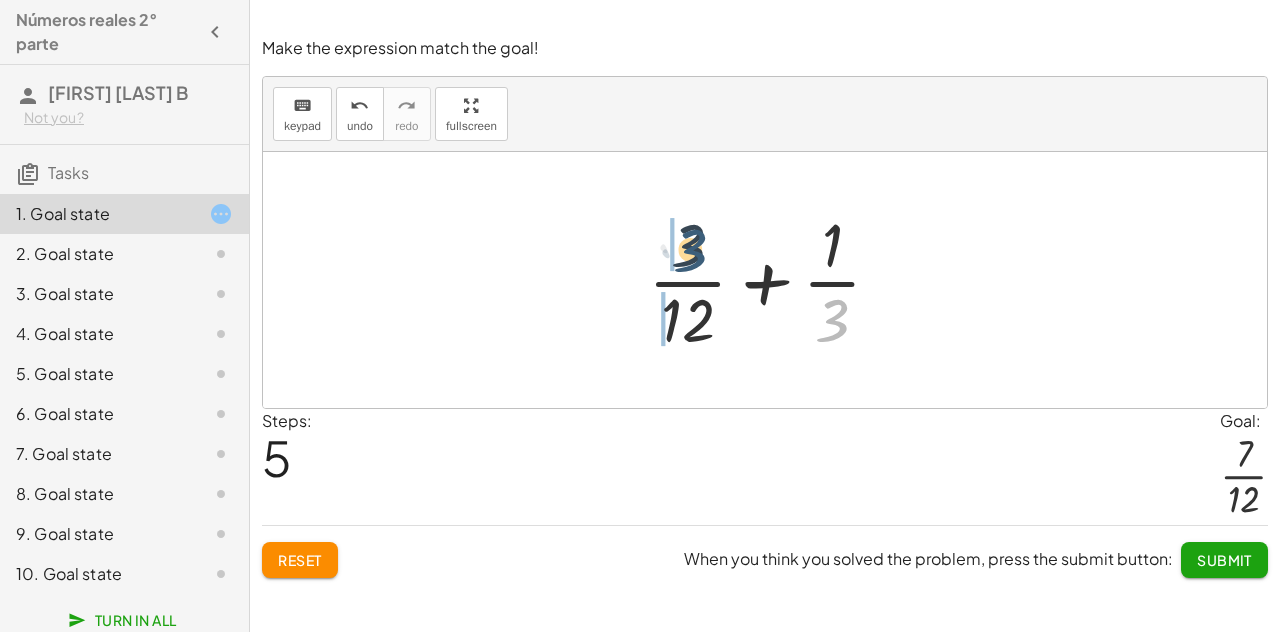 drag, startPoint x: 872, startPoint y: 331, endPoint x: 722, endPoint y: 257, distance: 167.26027 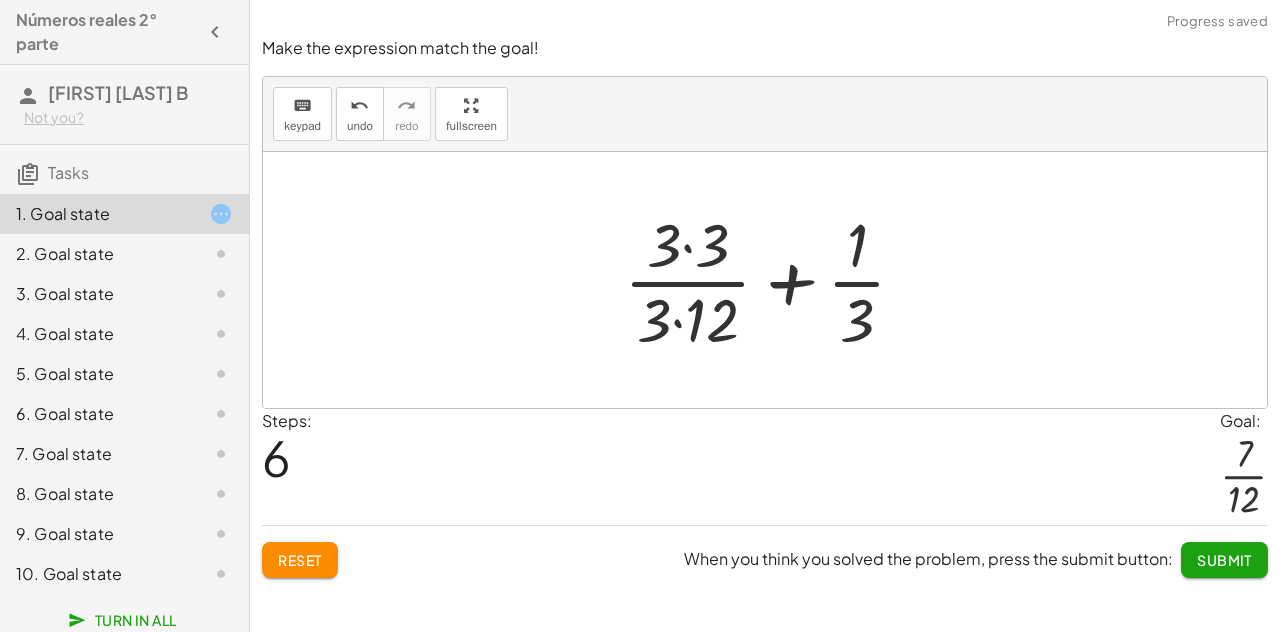 click on "Reset" 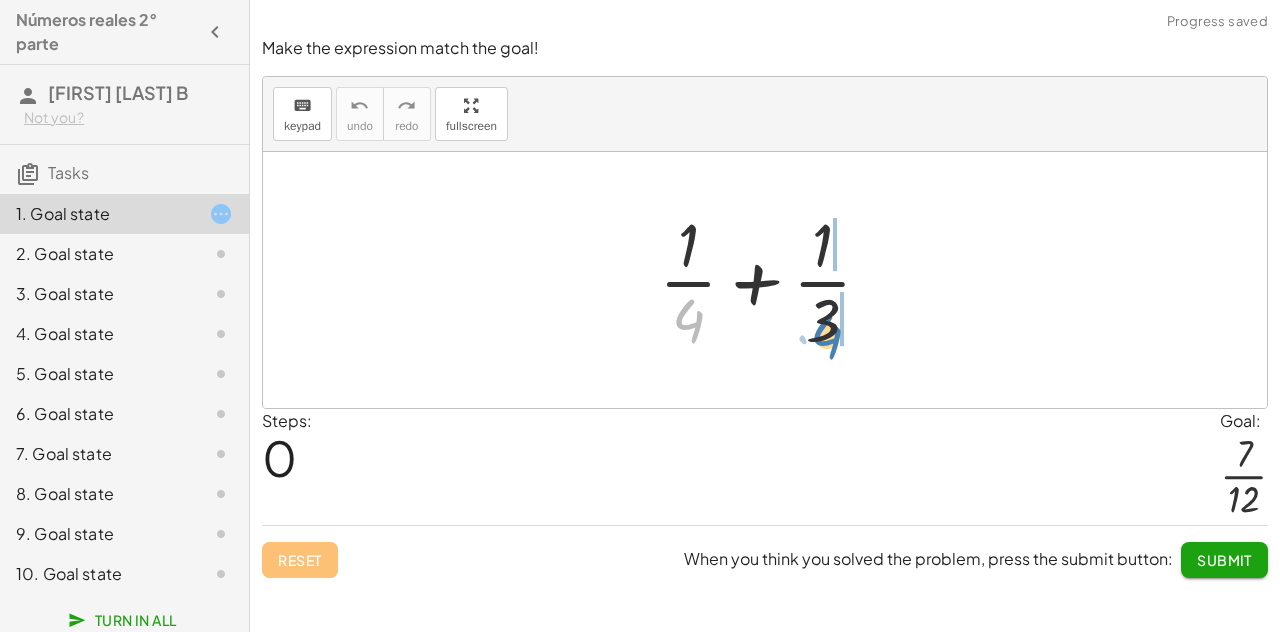 drag, startPoint x: 674, startPoint y: 340, endPoint x: 812, endPoint y: 356, distance: 138.92444 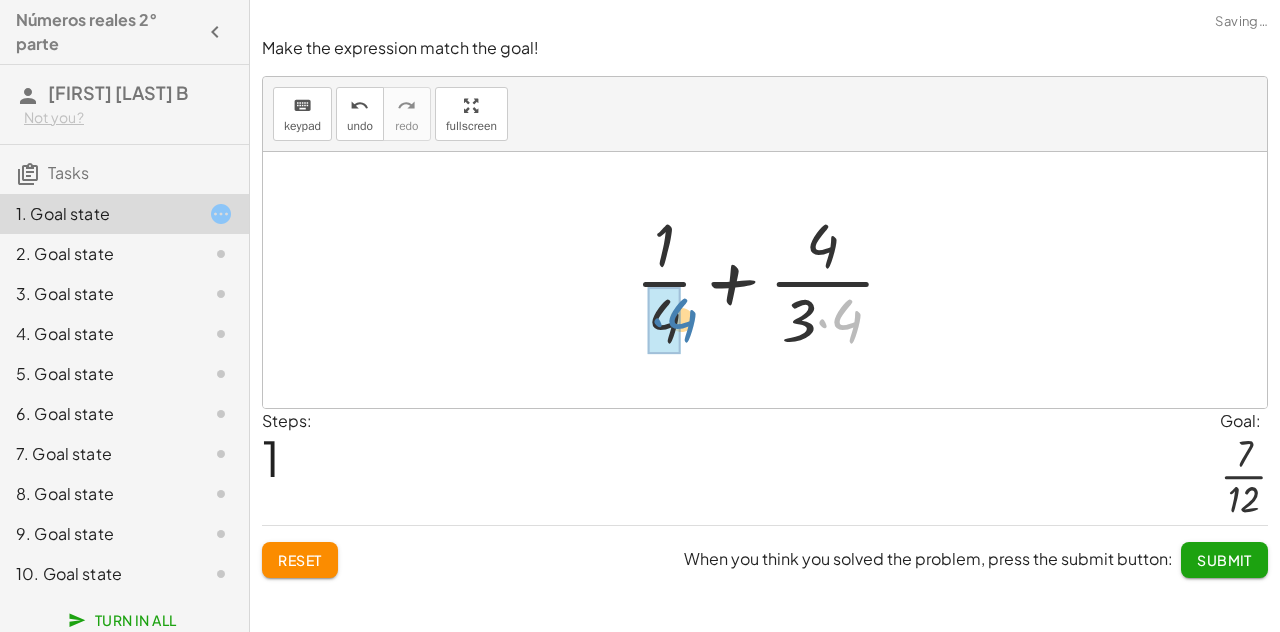 drag, startPoint x: 844, startPoint y: 313, endPoint x: 684, endPoint y: 312, distance: 160.00313 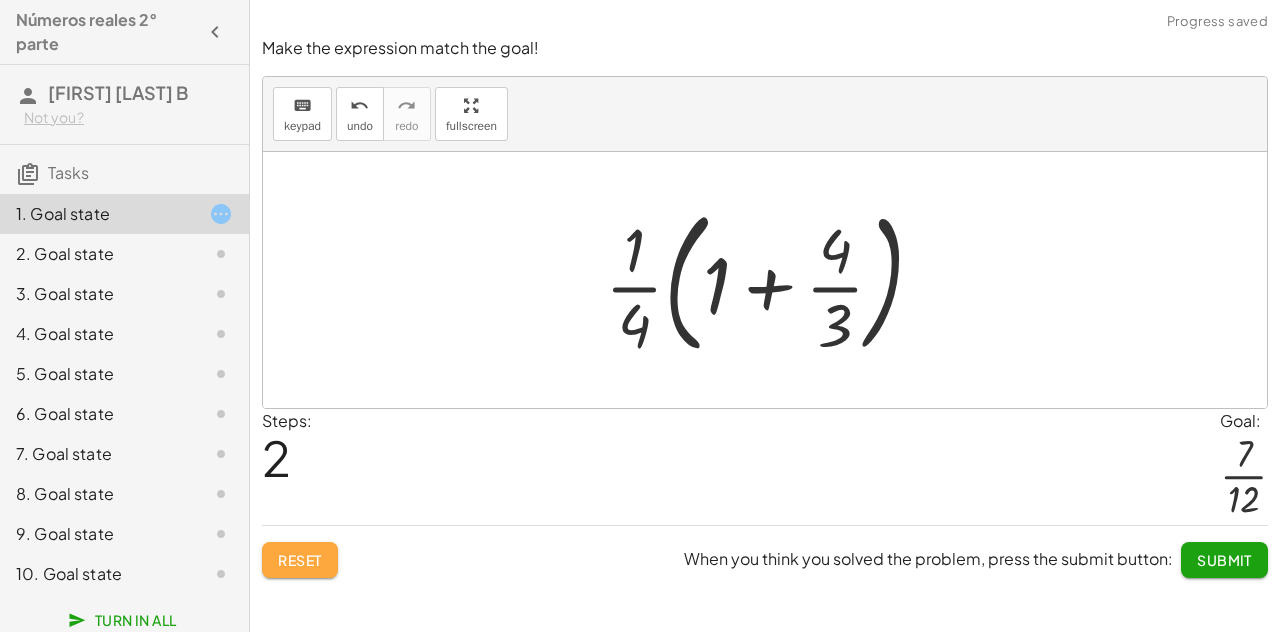click on "Reset" at bounding box center [300, 560] 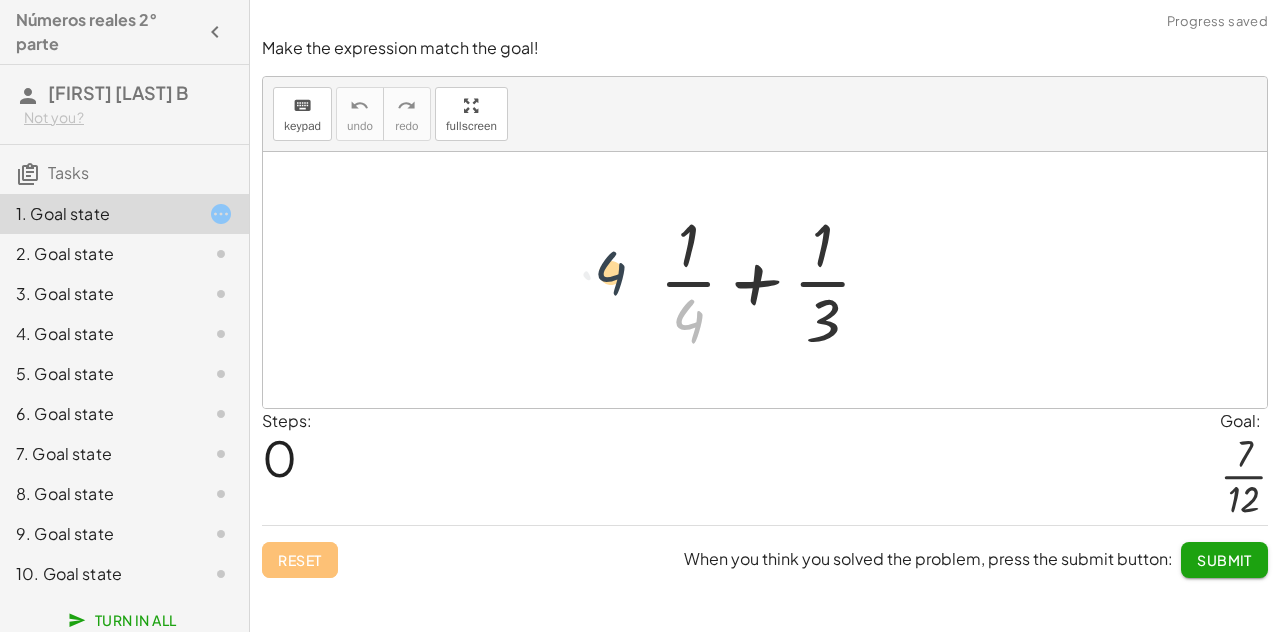 drag, startPoint x: 686, startPoint y: 307, endPoint x: 606, endPoint y: 257, distance: 94.33981 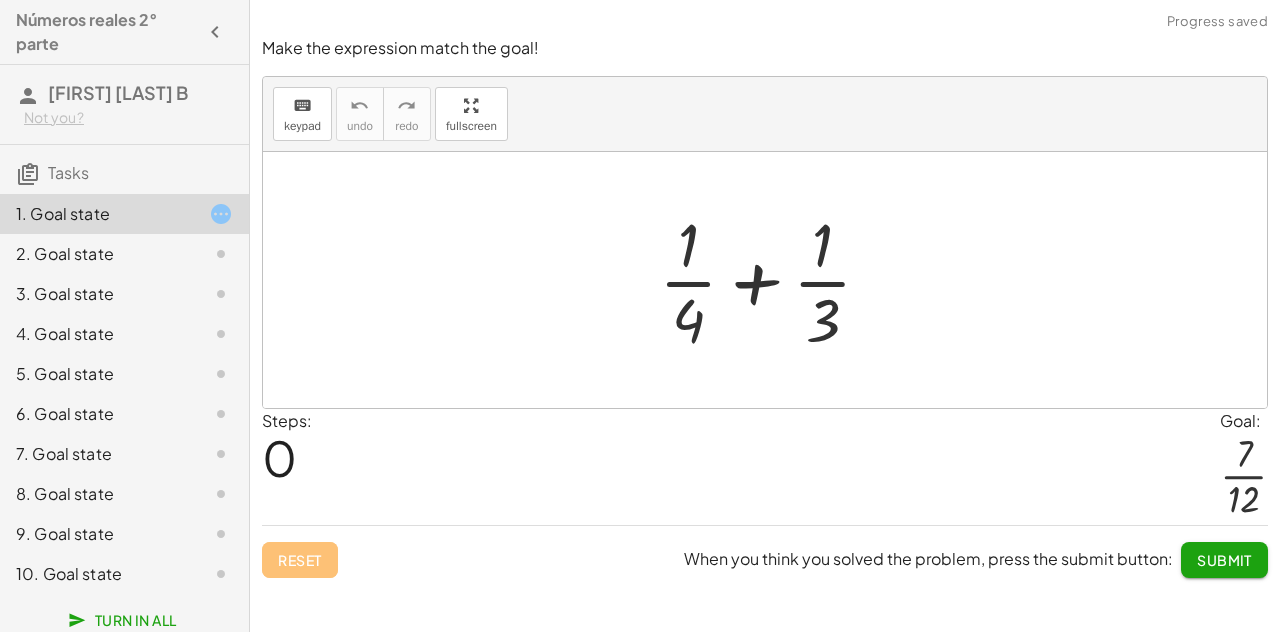 click at bounding box center [773, 280] 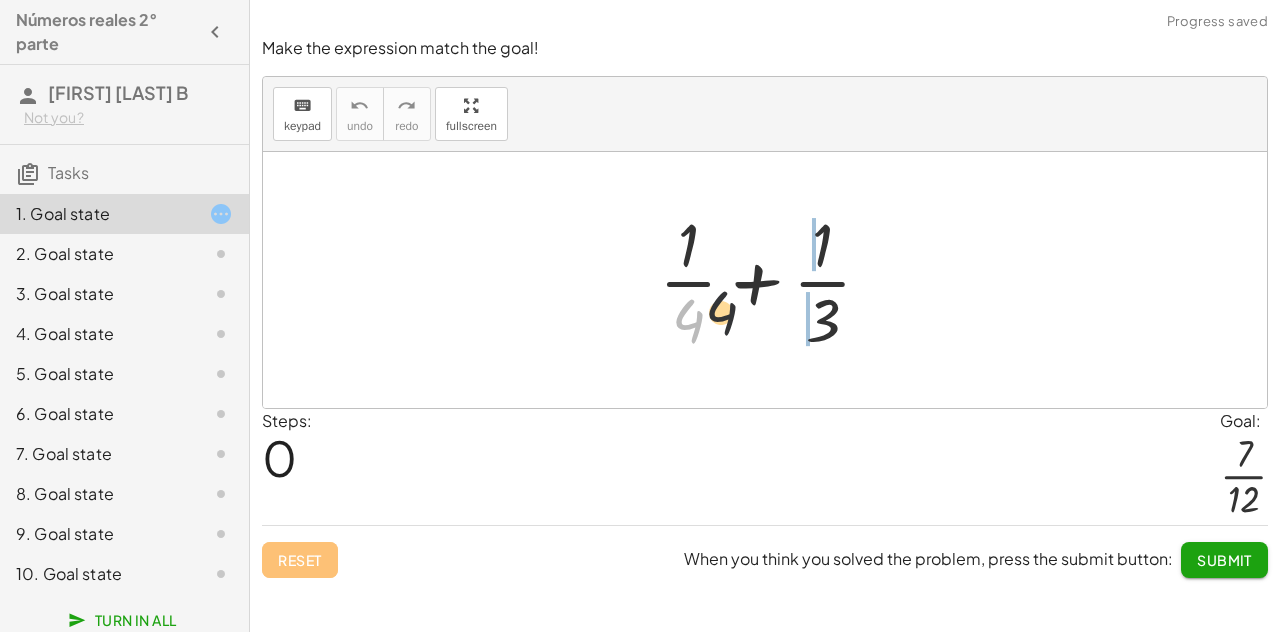 drag, startPoint x: 703, startPoint y: 319, endPoint x: 860, endPoint y: 306, distance: 157.5373 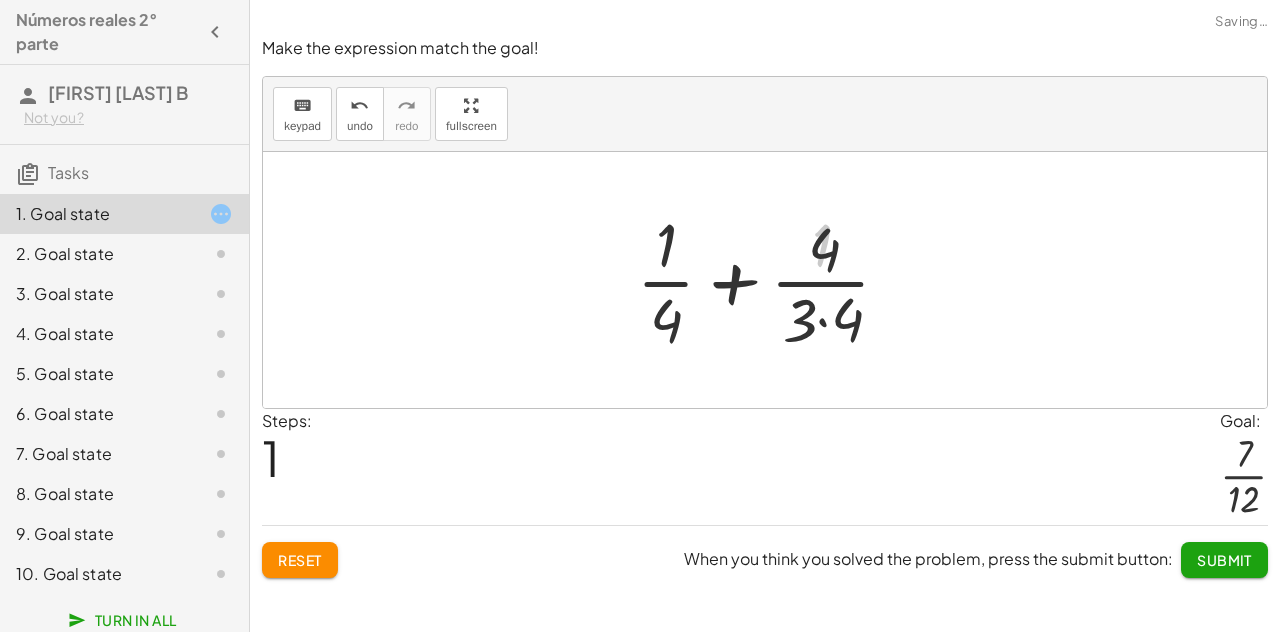 click at bounding box center (773, 280) 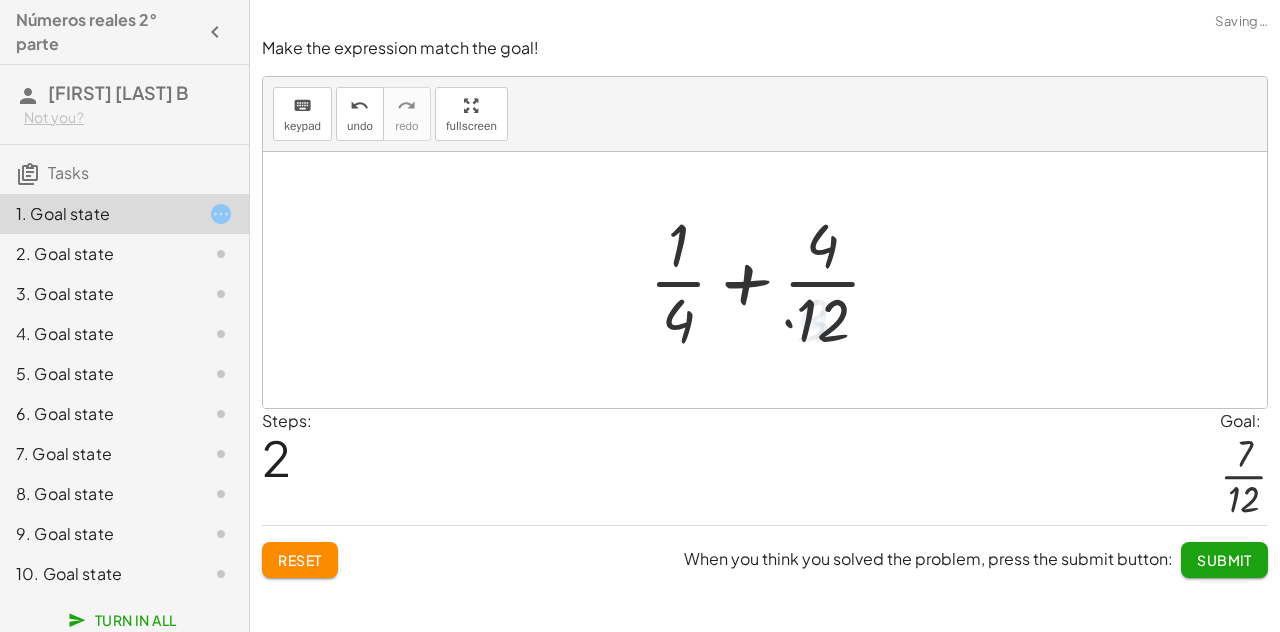 click at bounding box center [773, 280] 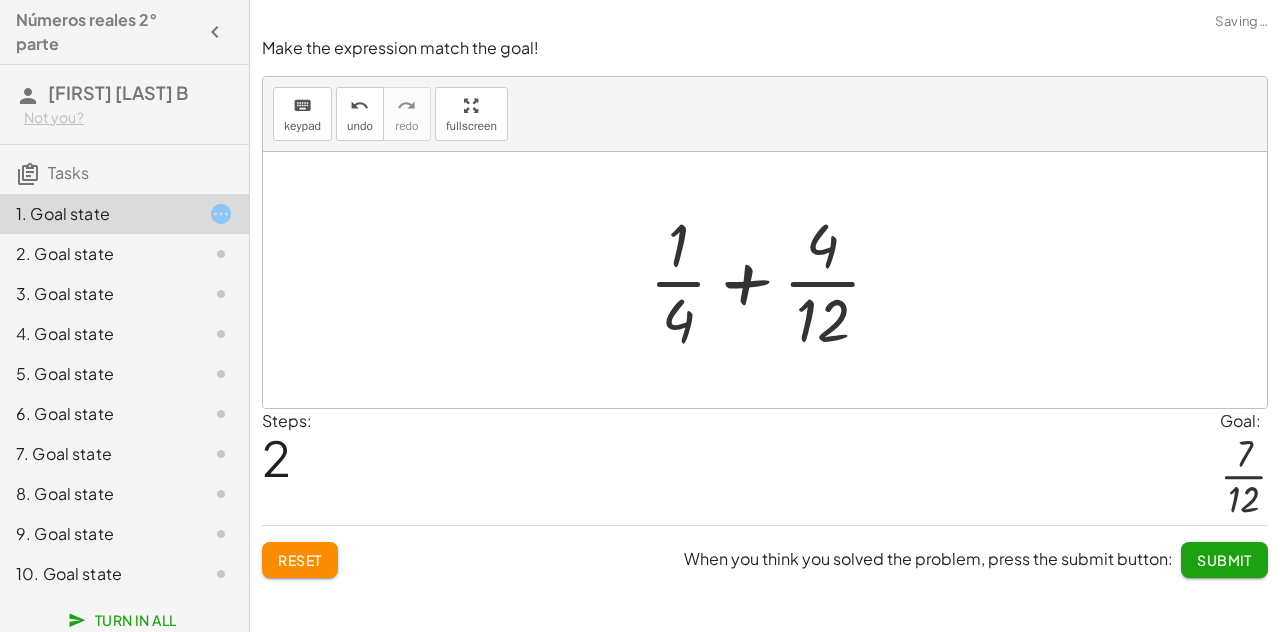 click on "Reset" 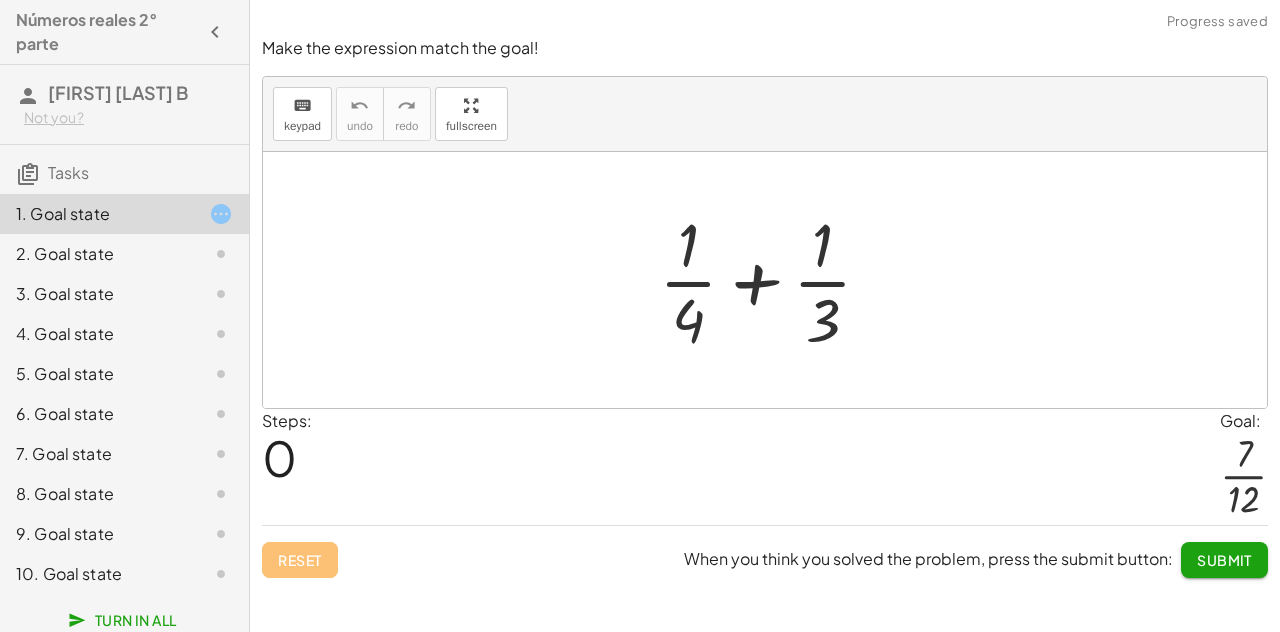 click at bounding box center (773, 280) 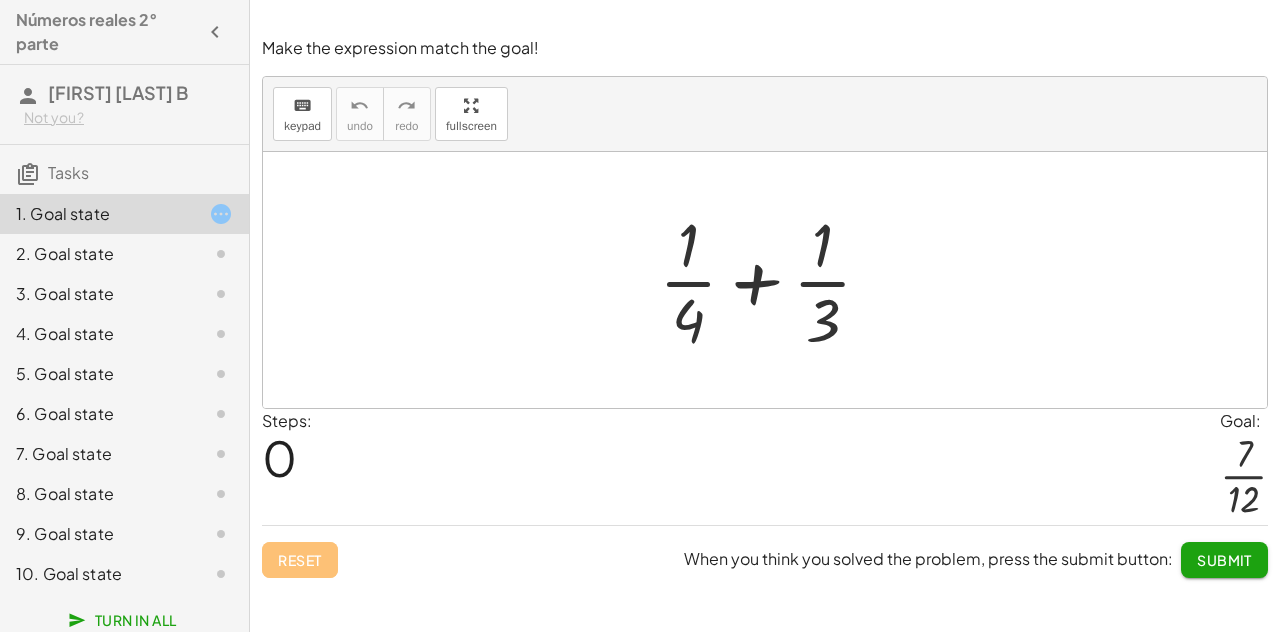 click at bounding box center [773, 280] 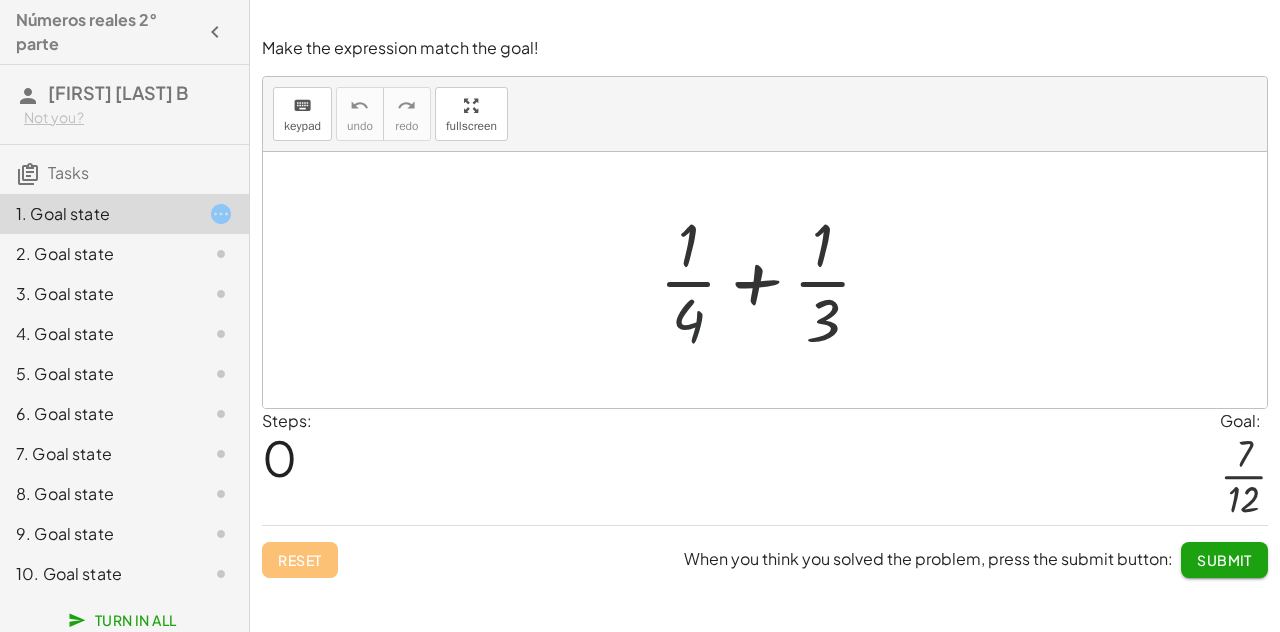 click at bounding box center [773, 280] 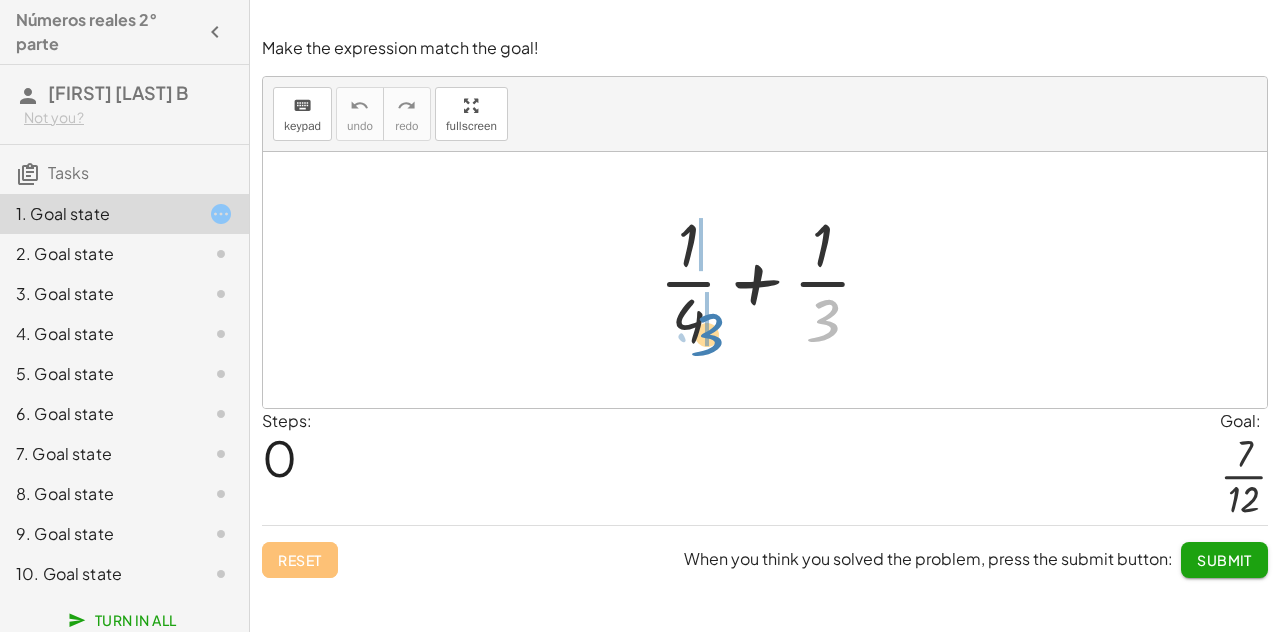 drag, startPoint x: 821, startPoint y: 317, endPoint x: 704, endPoint y: 331, distance: 117.83463 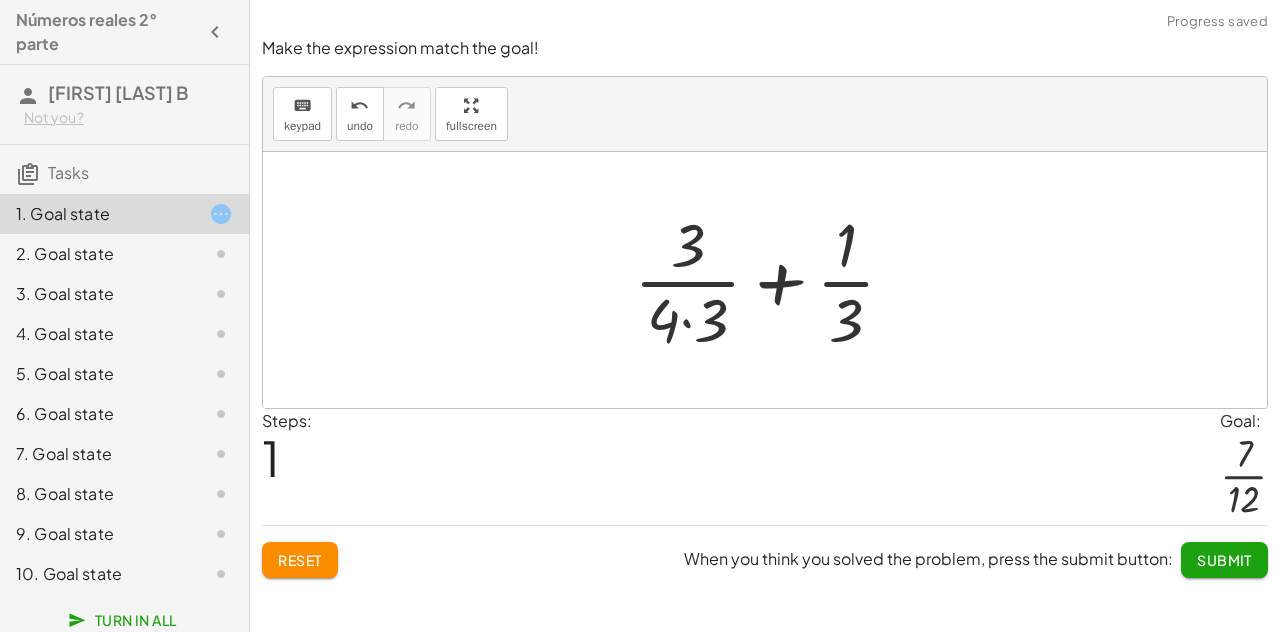 click at bounding box center (772, 280) 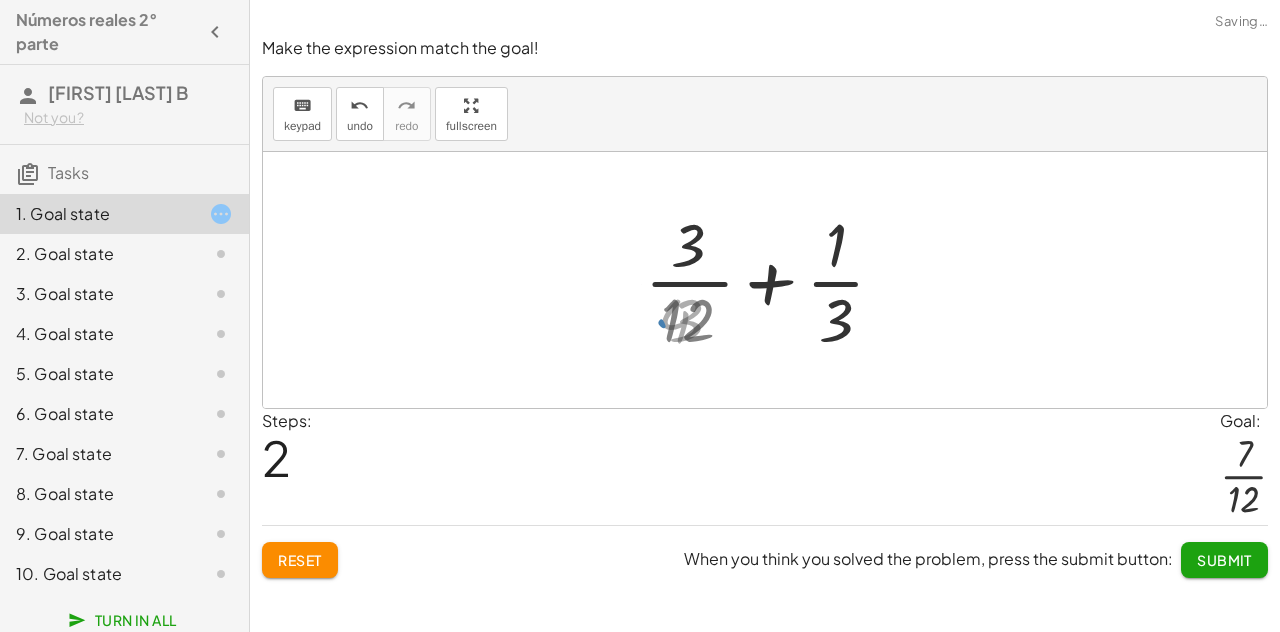 click at bounding box center [773, 280] 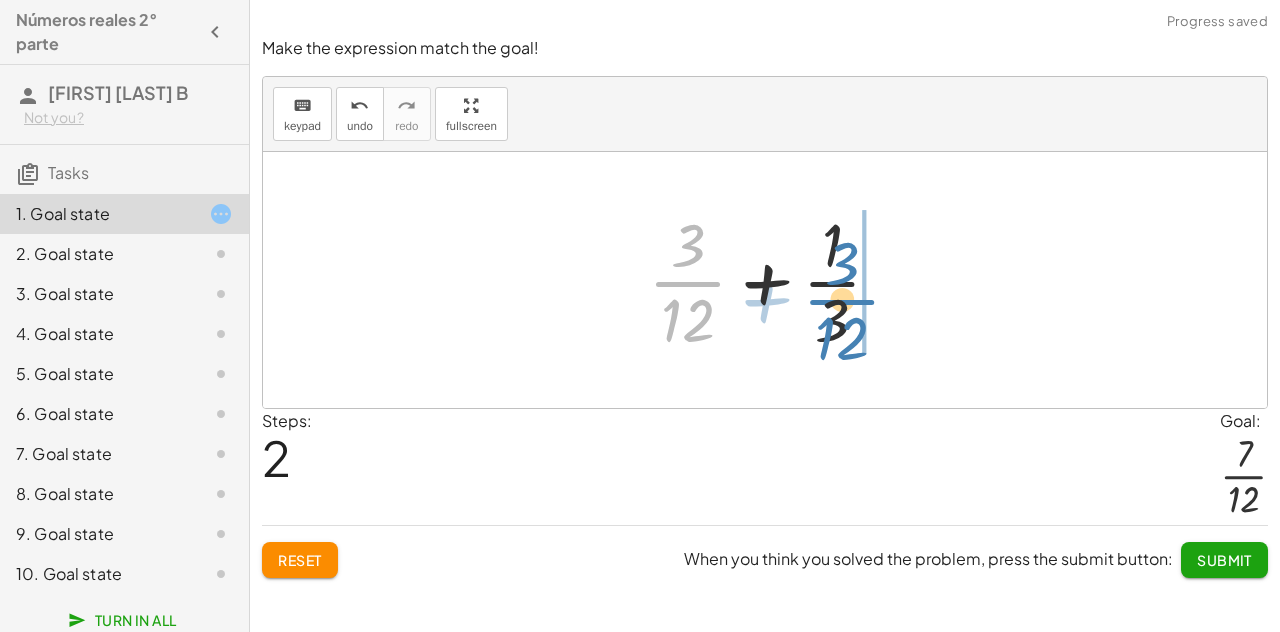 drag, startPoint x: 704, startPoint y: 297, endPoint x: 858, endPoint y: 315, distance: 155.04839 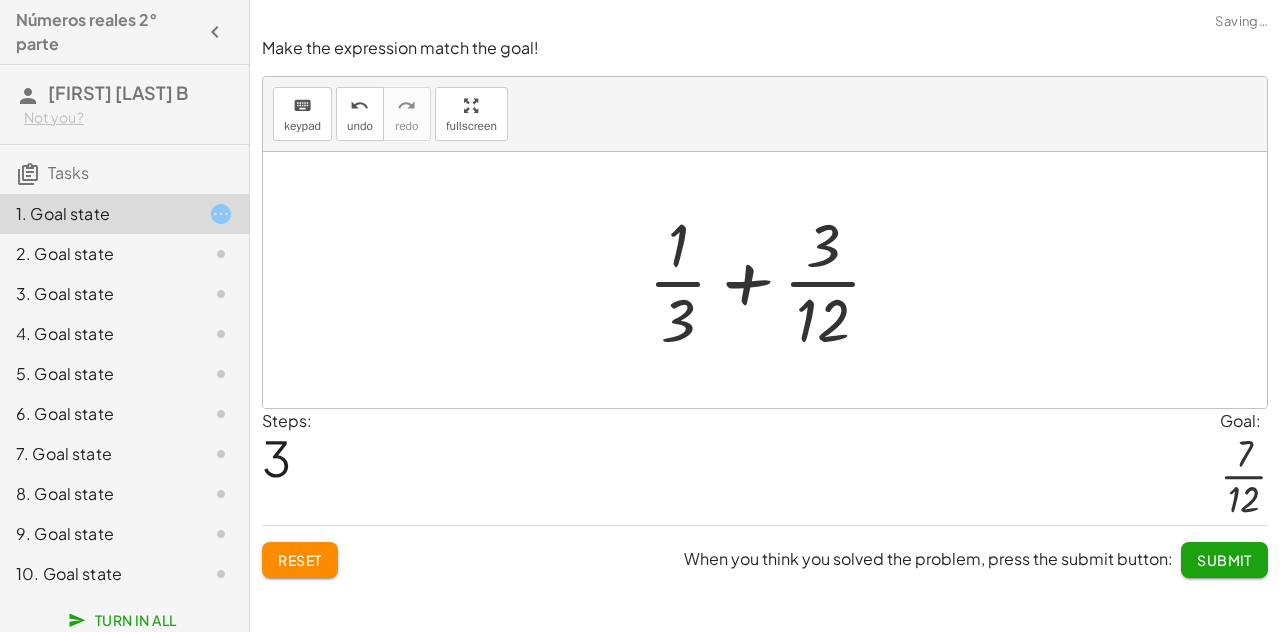 click at bounding box center (773, 280) 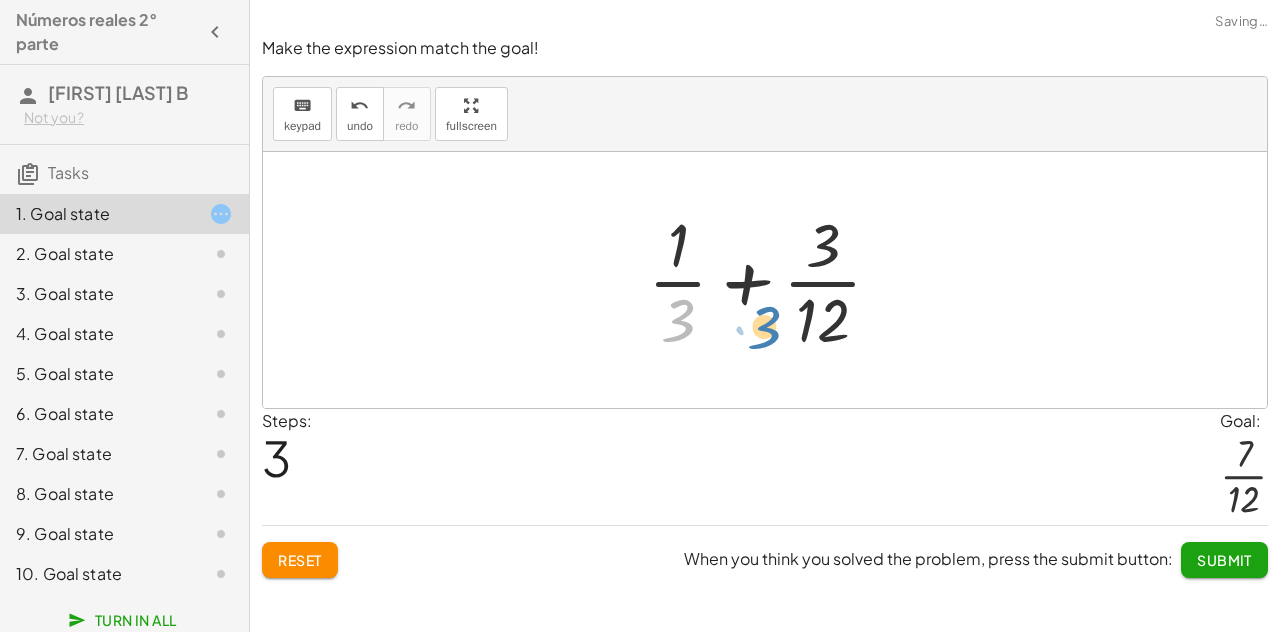 click at bounding box center [773, 280] 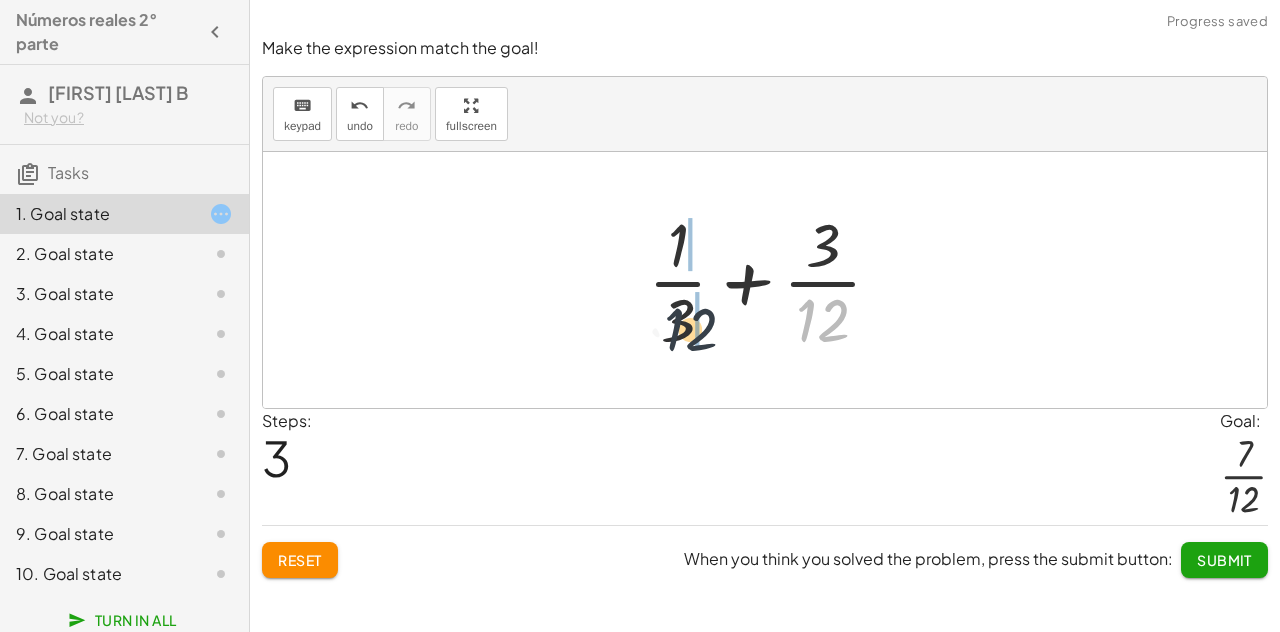 drag, startPoint x: 816, startPoint y: 325, endPoint x: 675, endPoint y: 335, distance: 141.35417 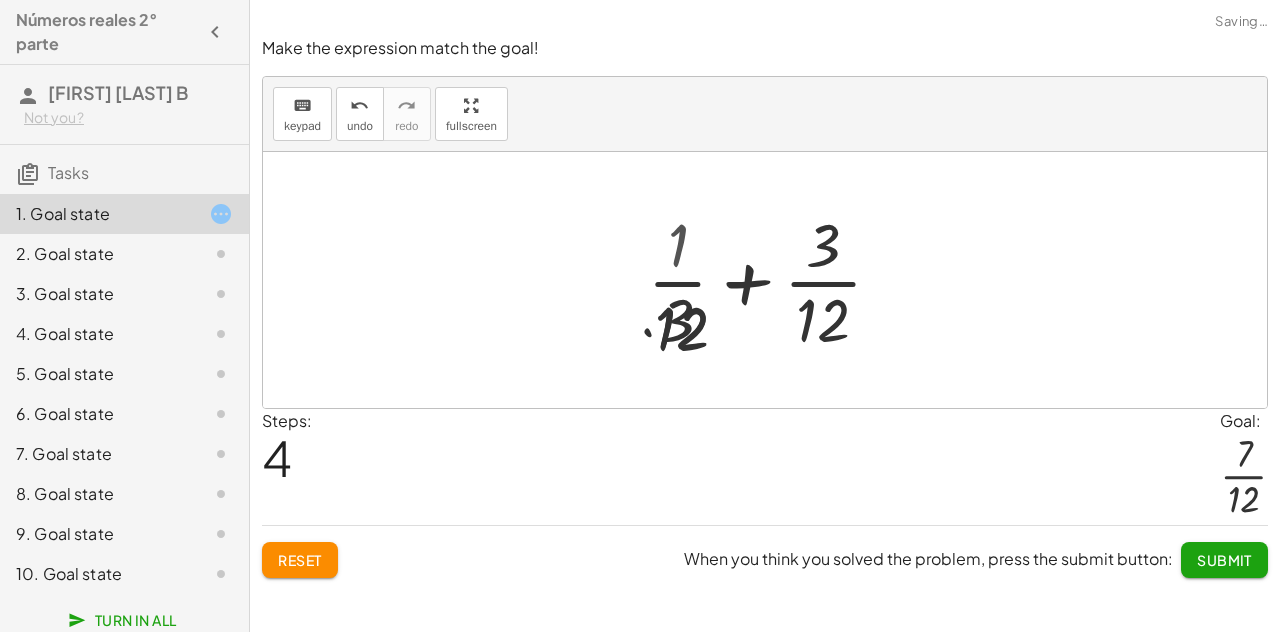 click at bounding box center [773, 280] 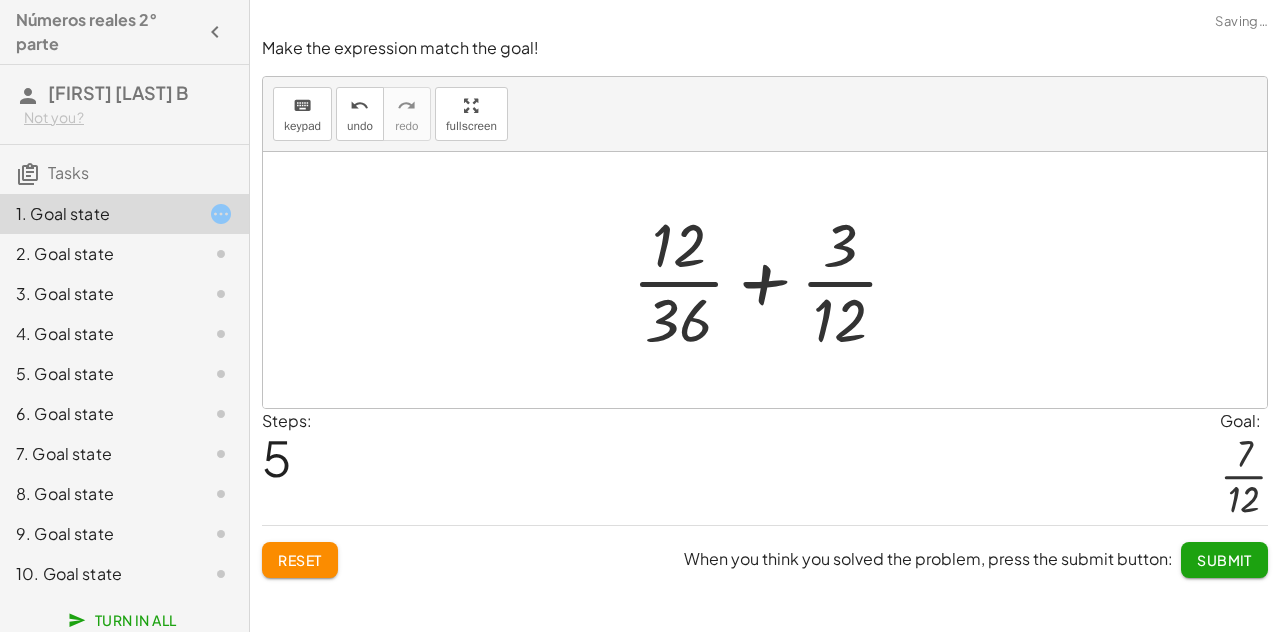 click at bounding box center [773, 280] 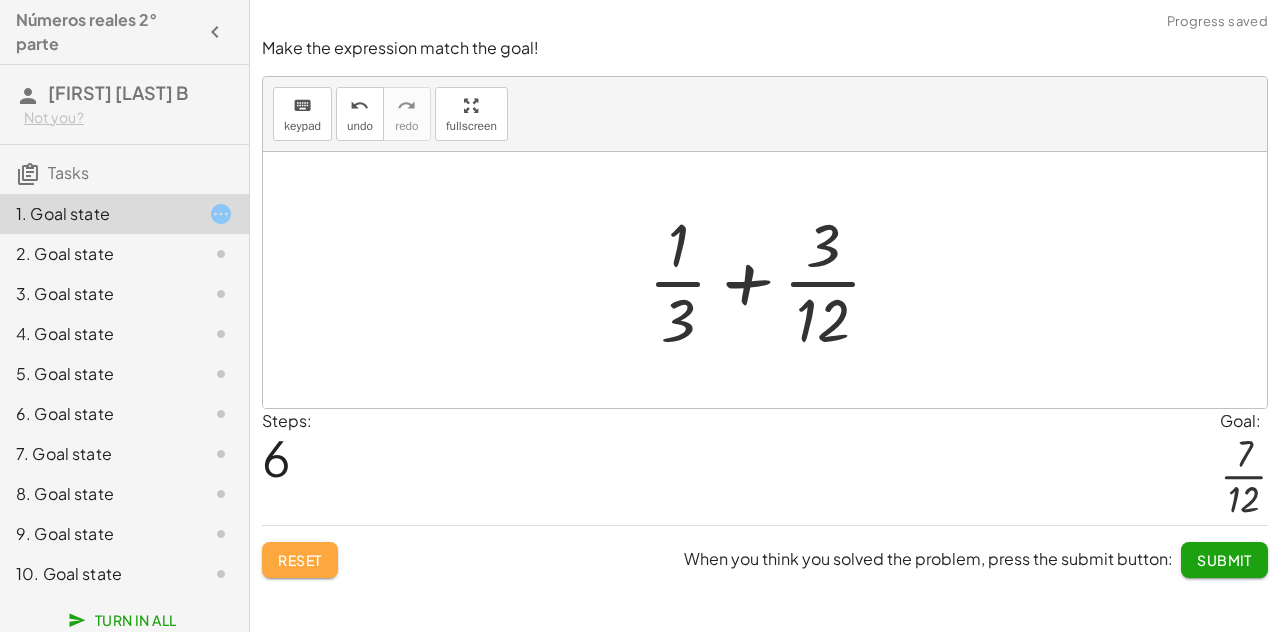 click on "Reset" 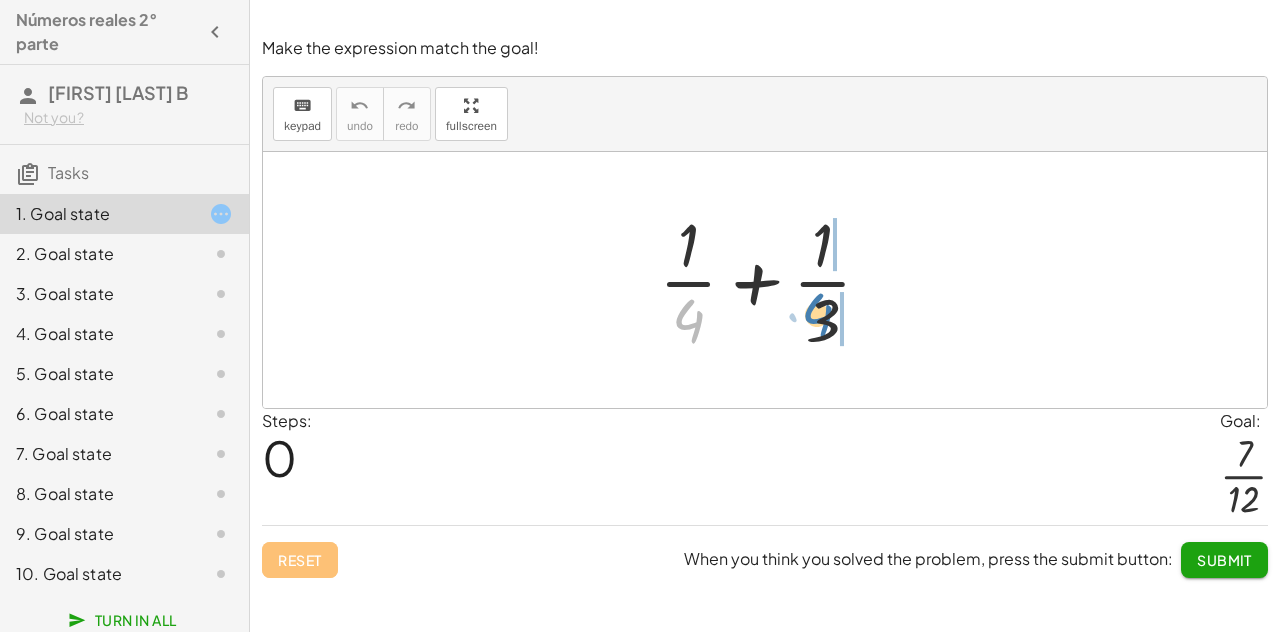 drag, startPoint x: 696, startPoint y: 307, endPoint x: 831, endPoint y: 302, distance: 135.09256 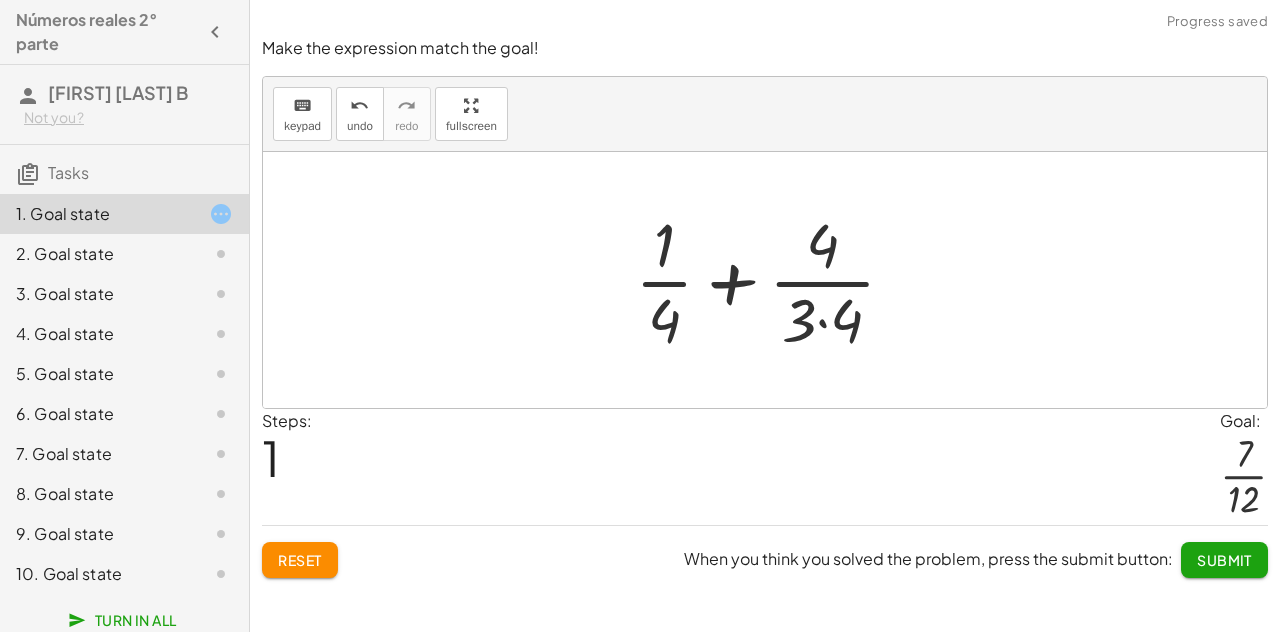 click on "Reset" 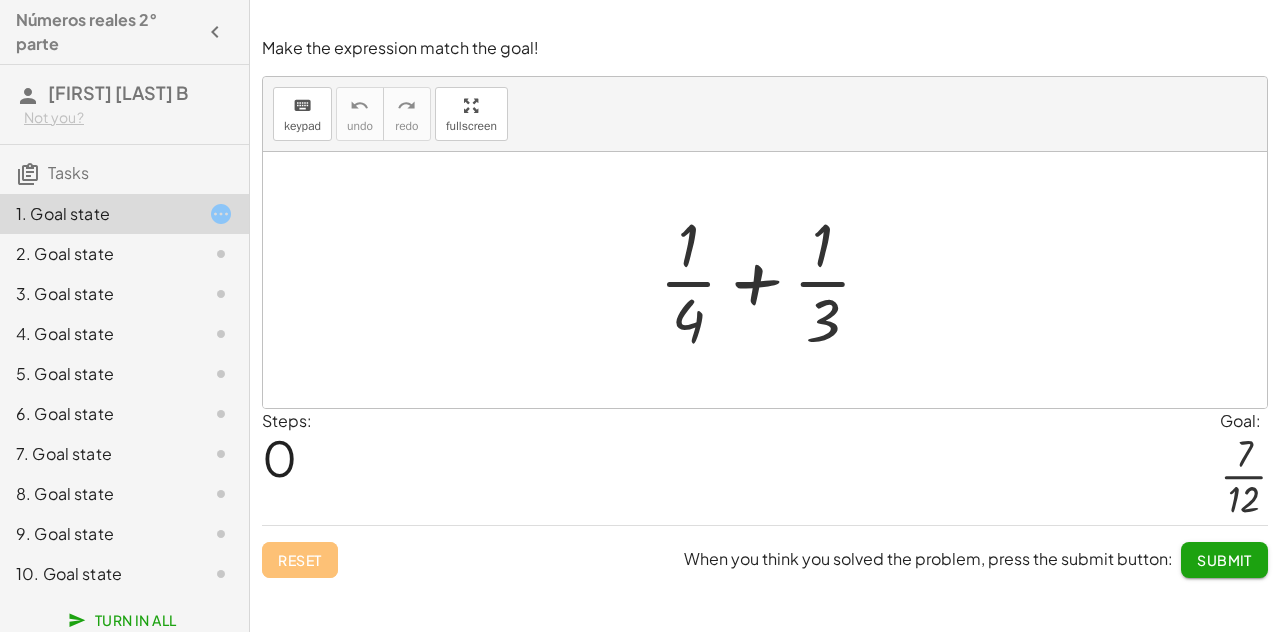 click at bounding box center [773, 280] 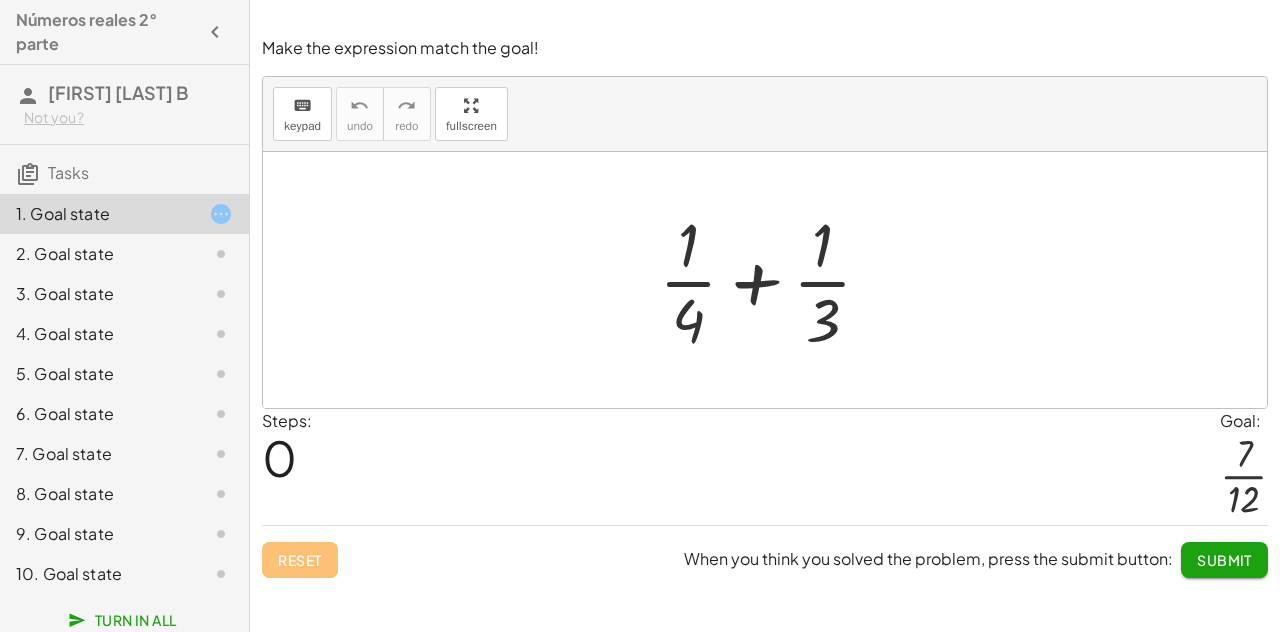click at bounding box center [773, 280] 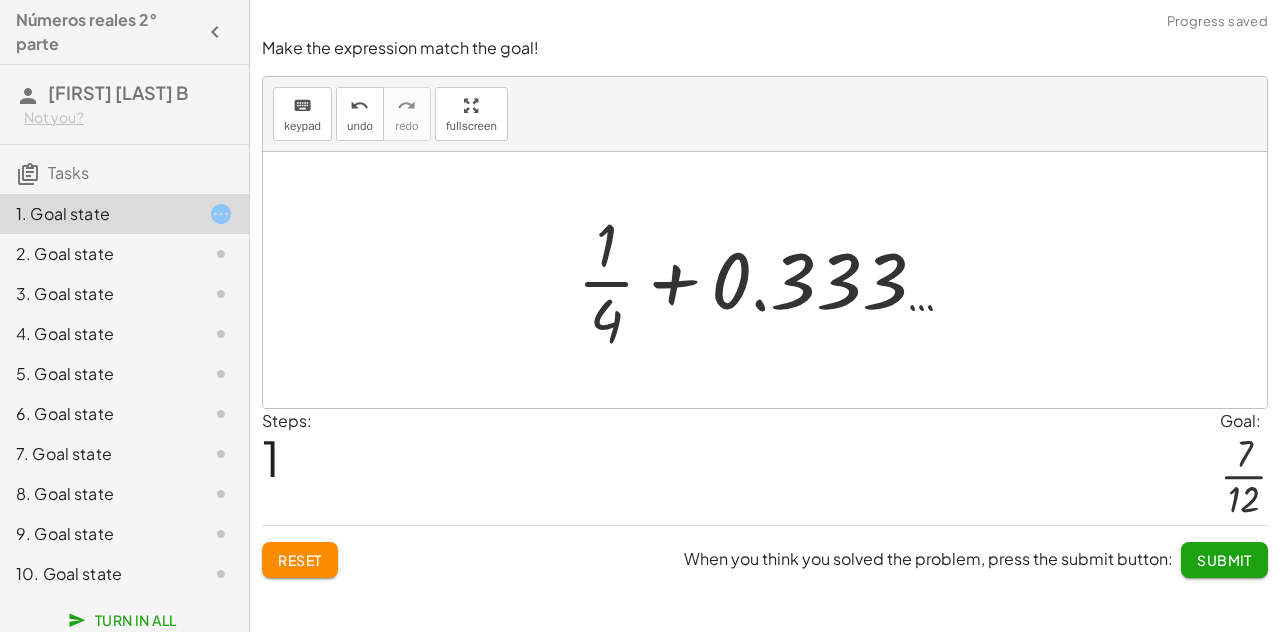 click at bounding box center (772, 280) 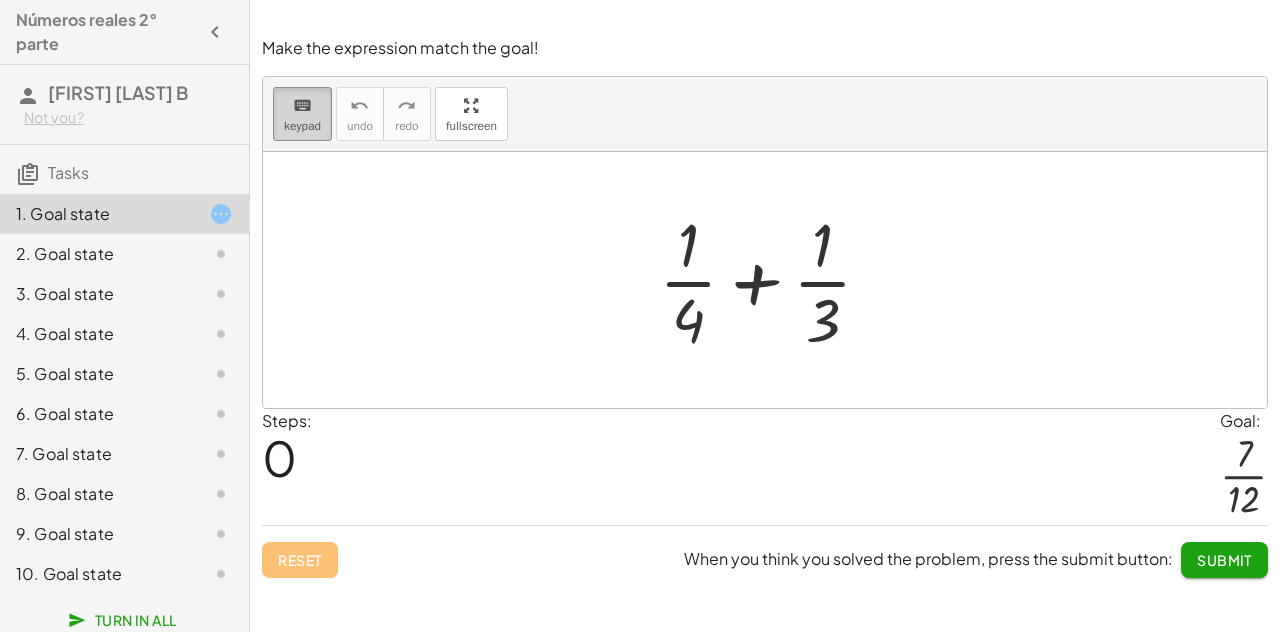 click on "keypad" at bounding box center [302, 126] 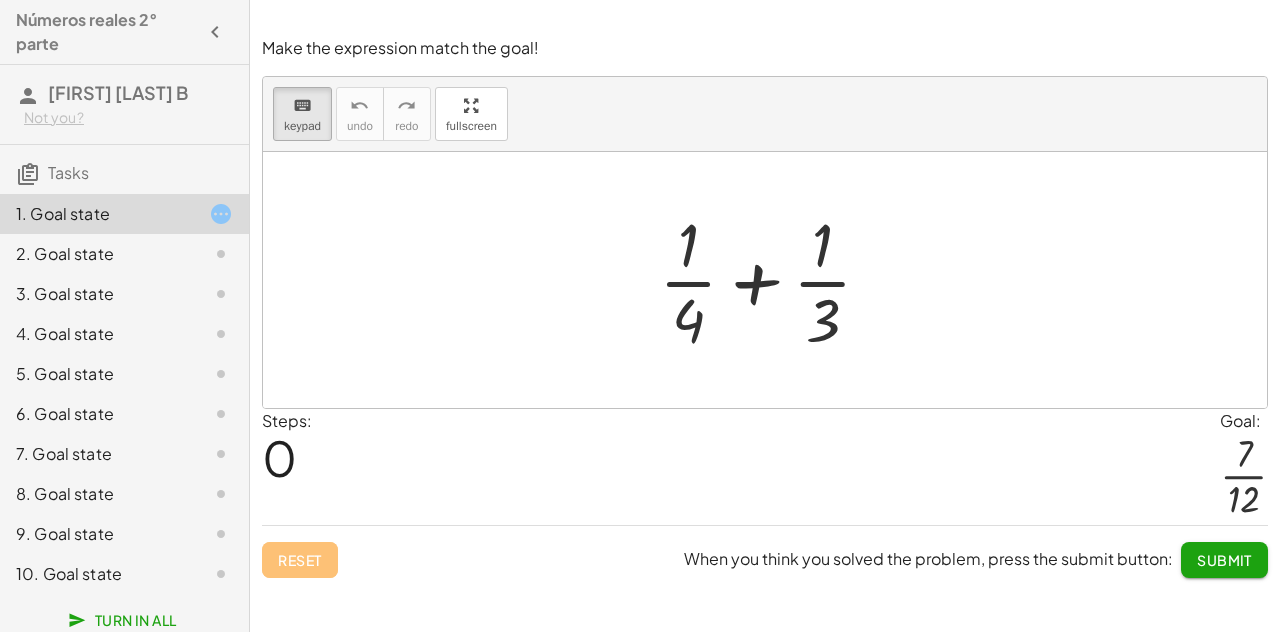 click at bounding box center [773, 280] 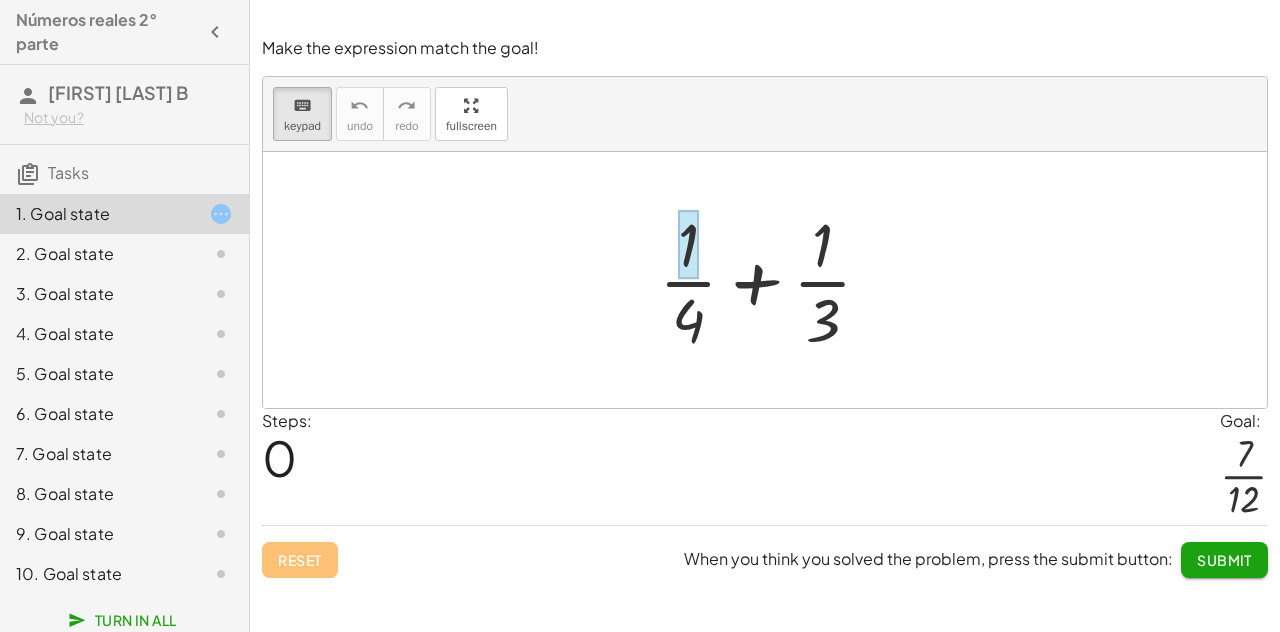 click at bounding box center (688, 245) 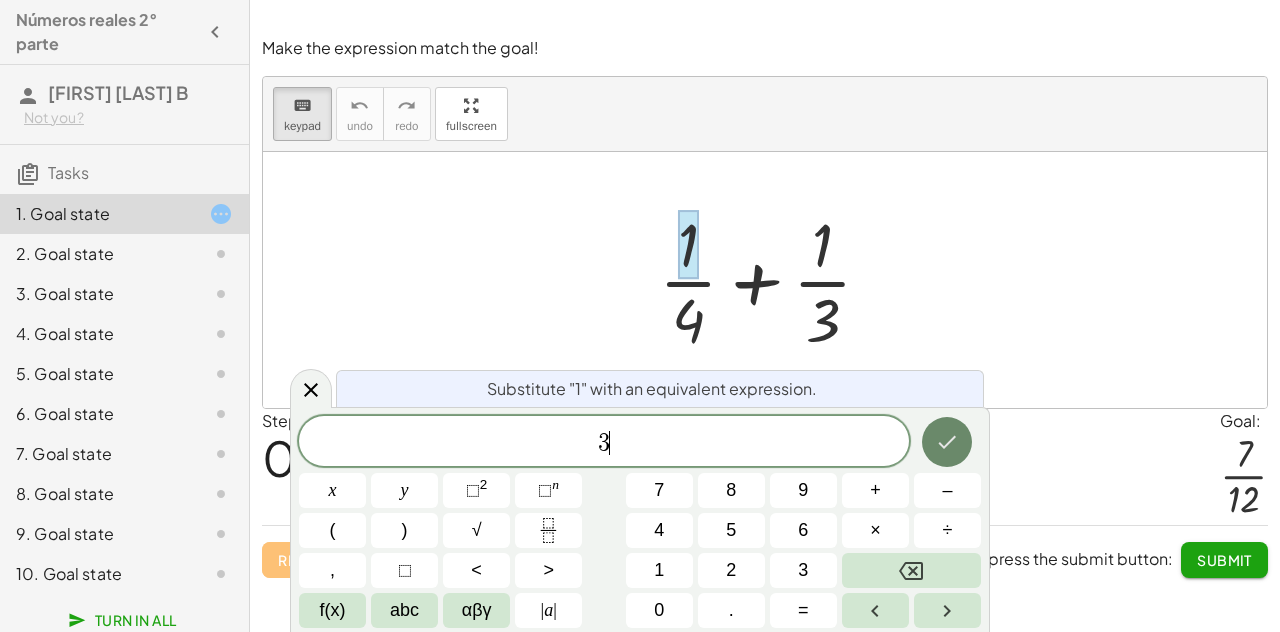 click 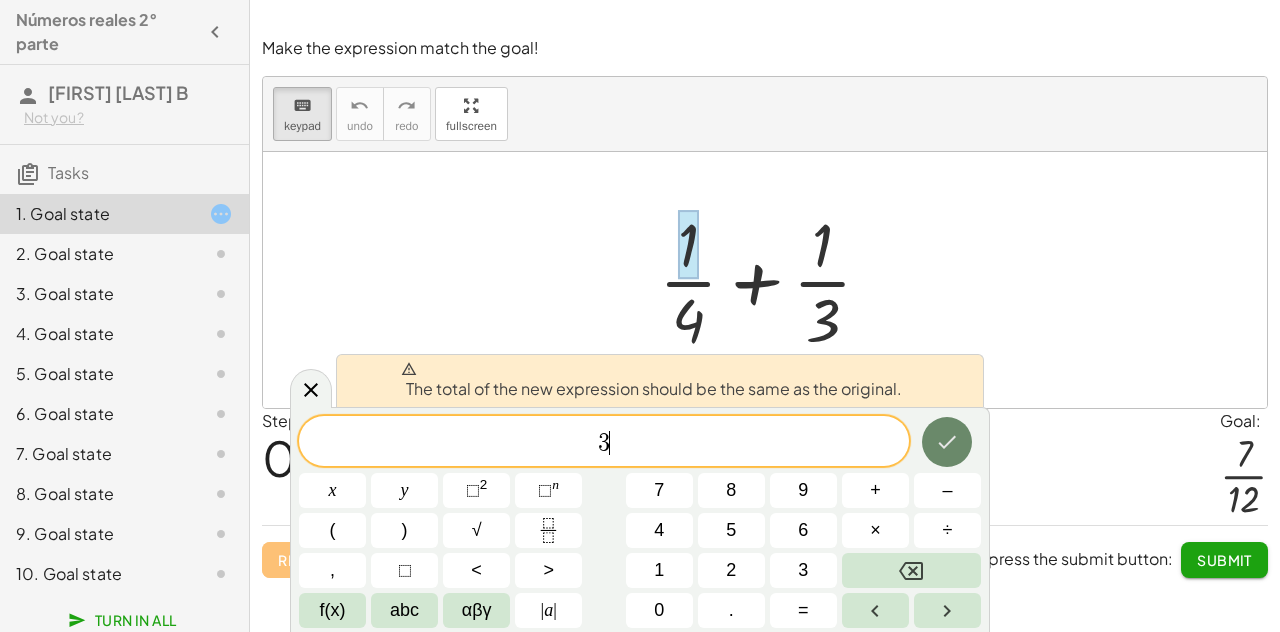 click 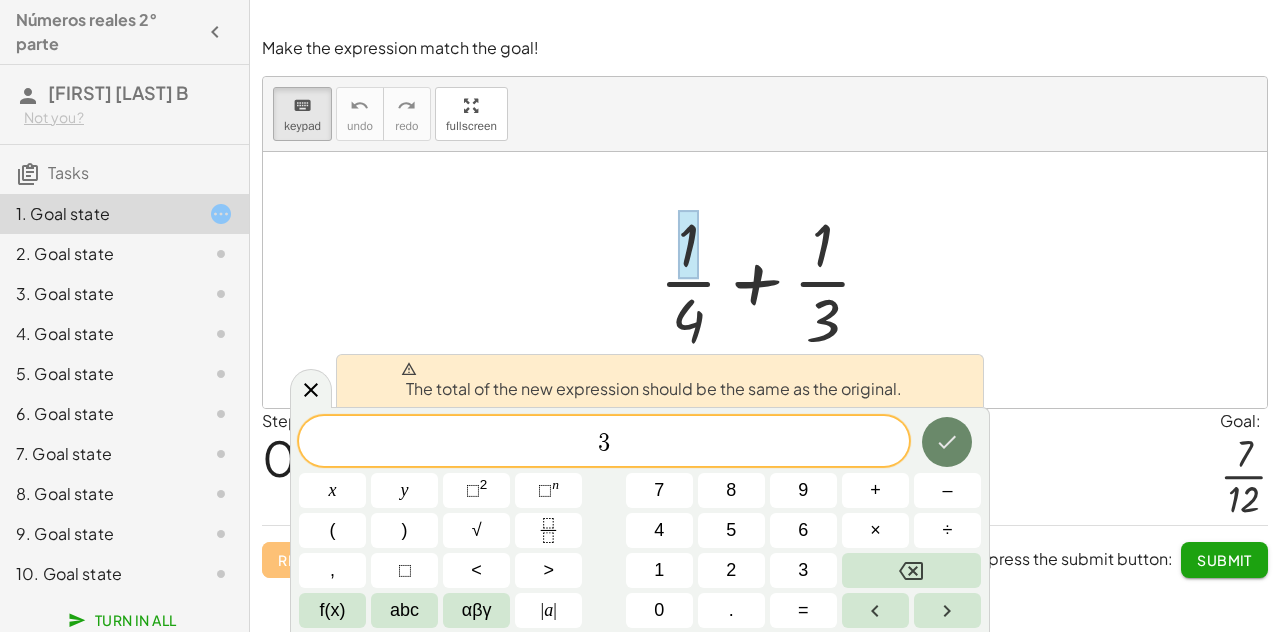 click 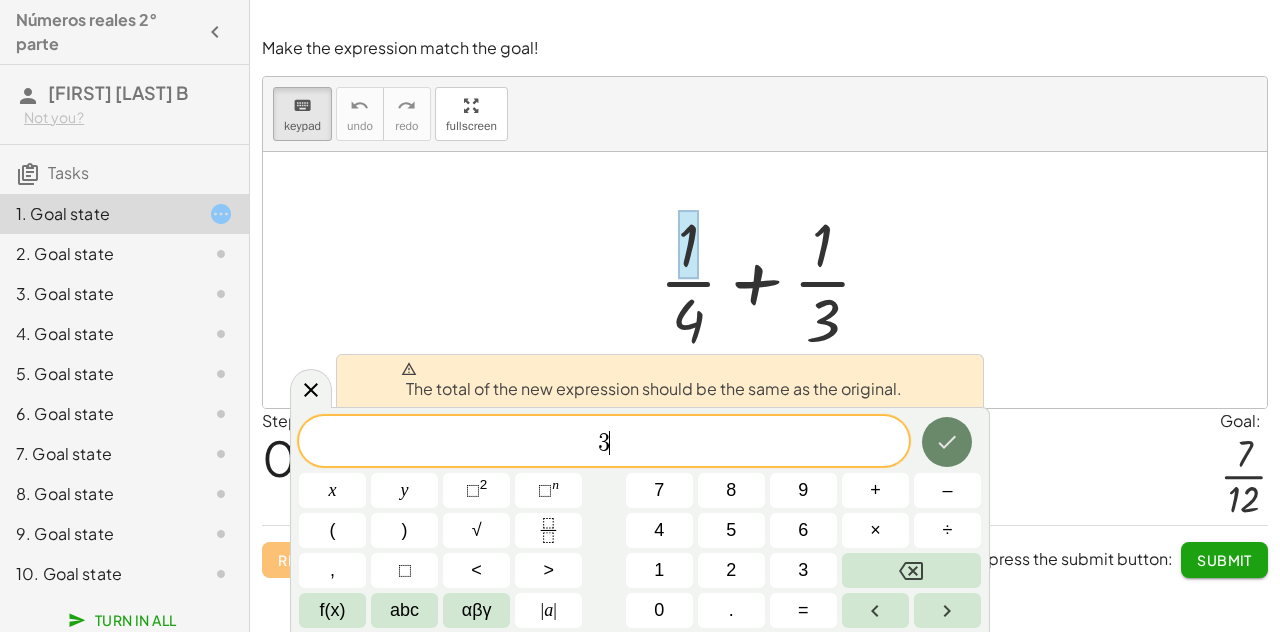 click 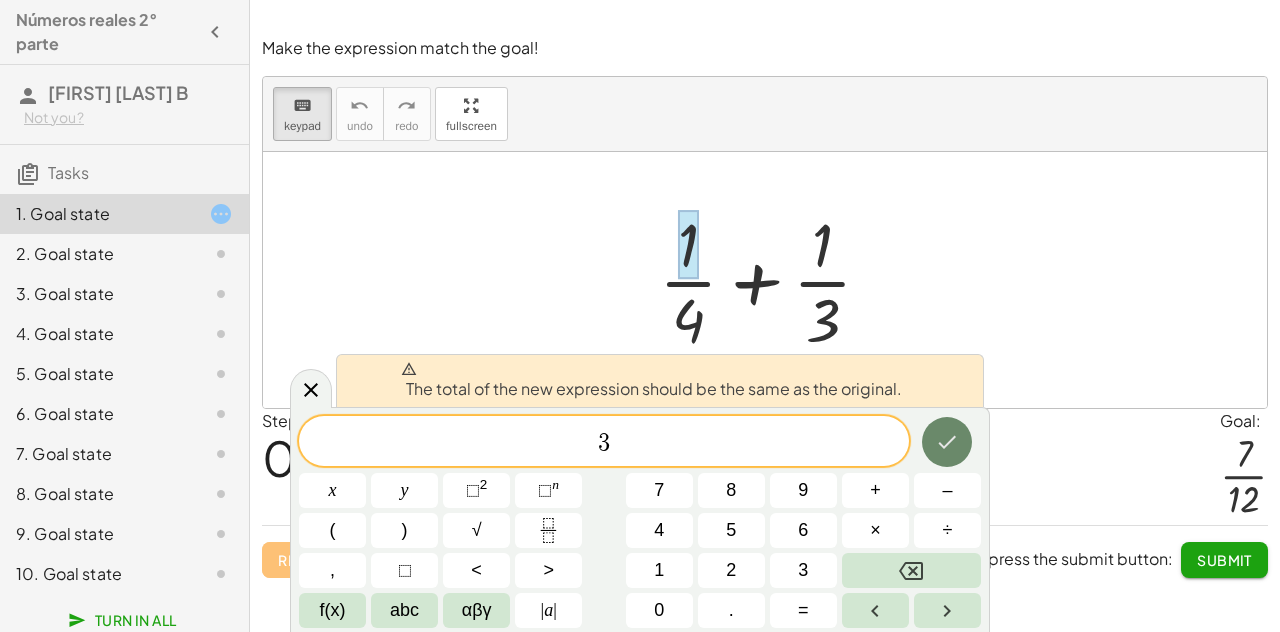 click 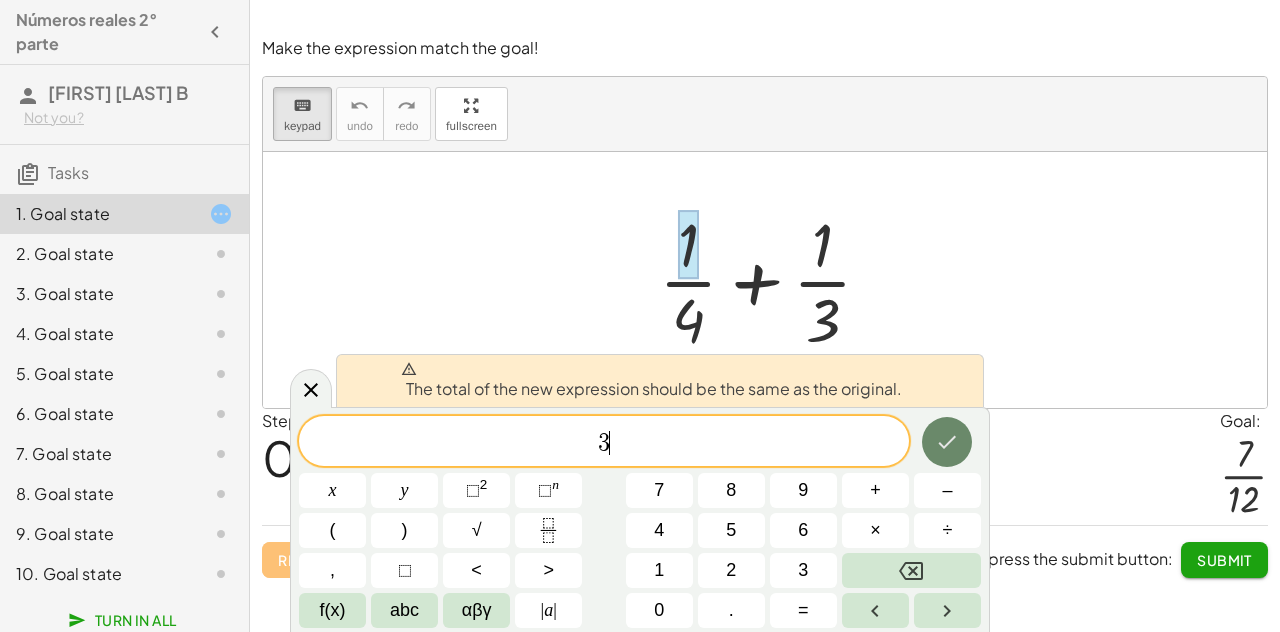 click 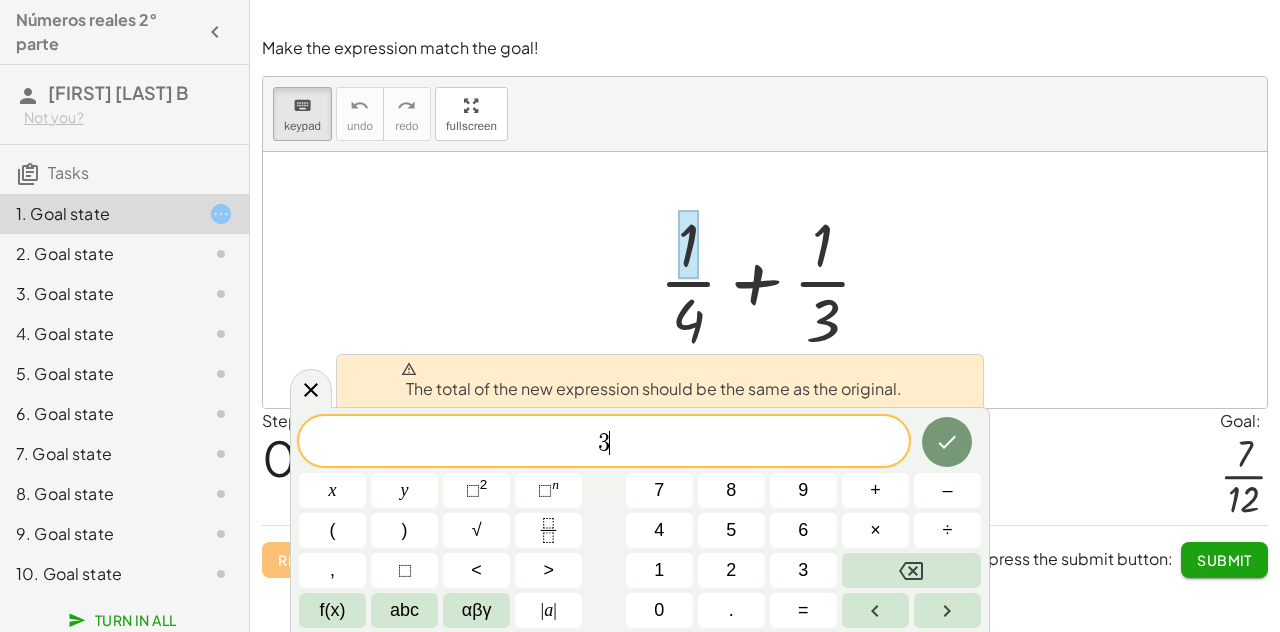 click on "3 ​" at bounding box center [604, 443] 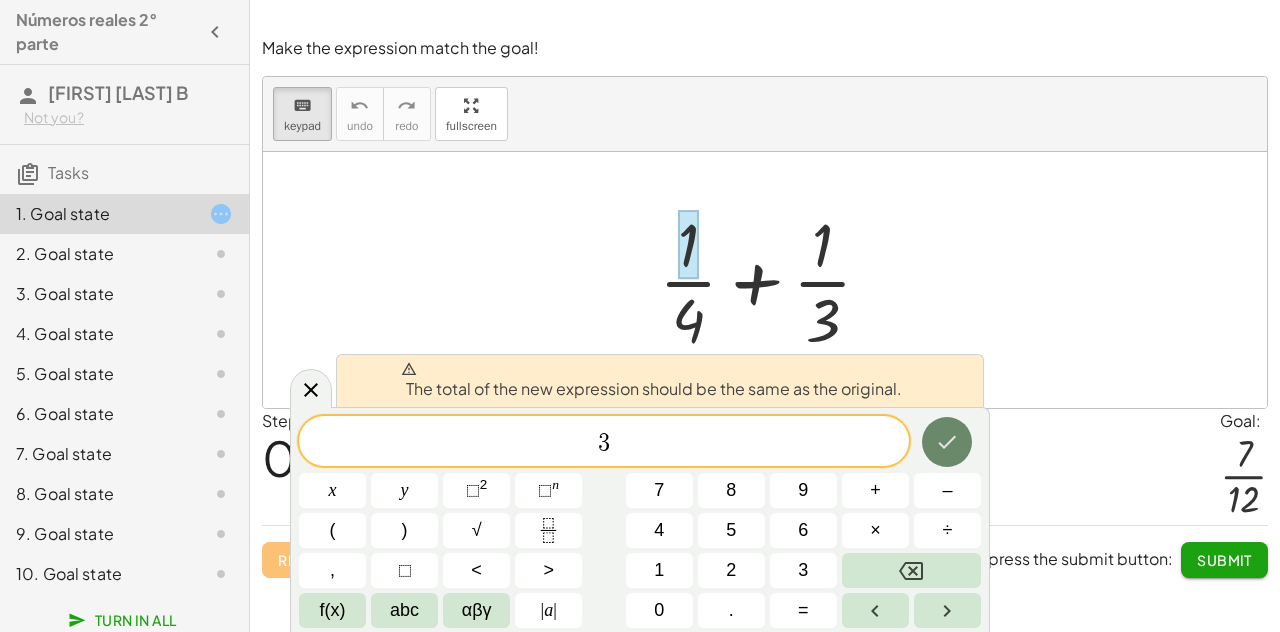 click at bounding box center (947, 442) 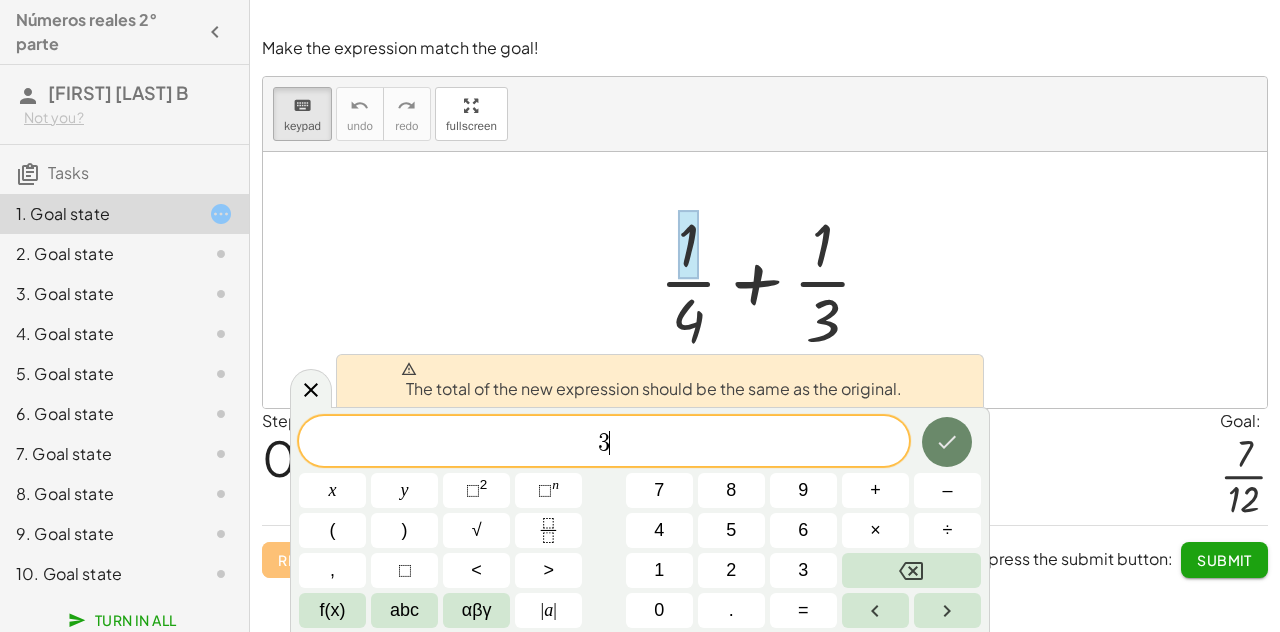 click at bounding box center (947, 442) 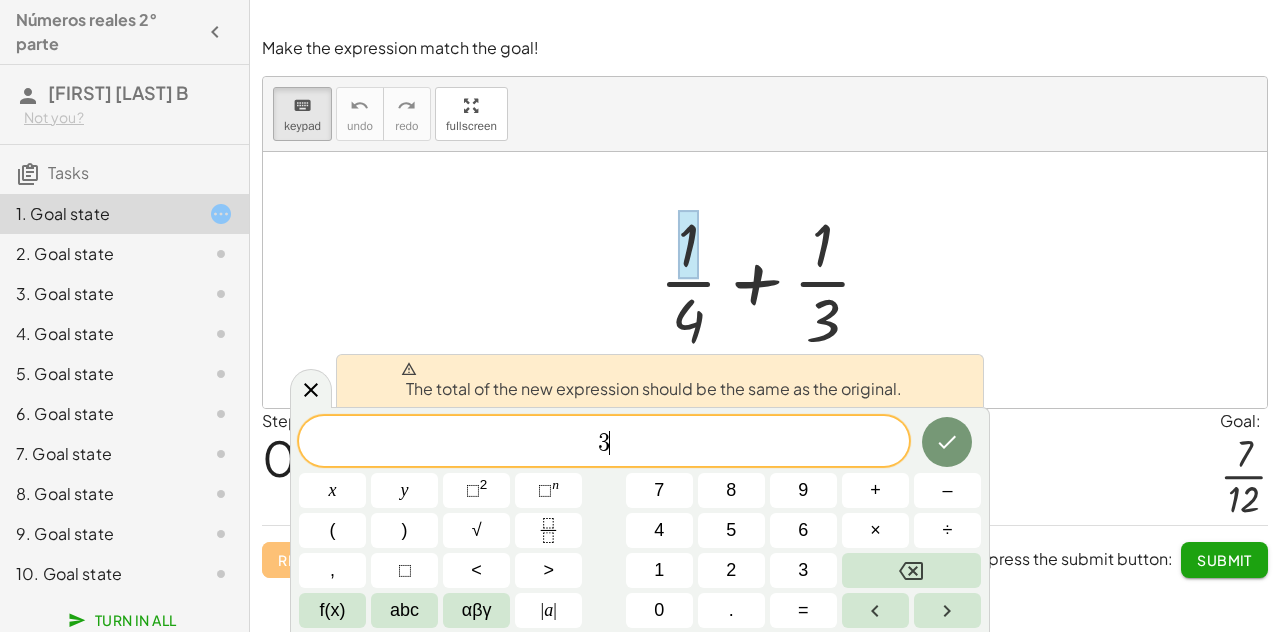 click 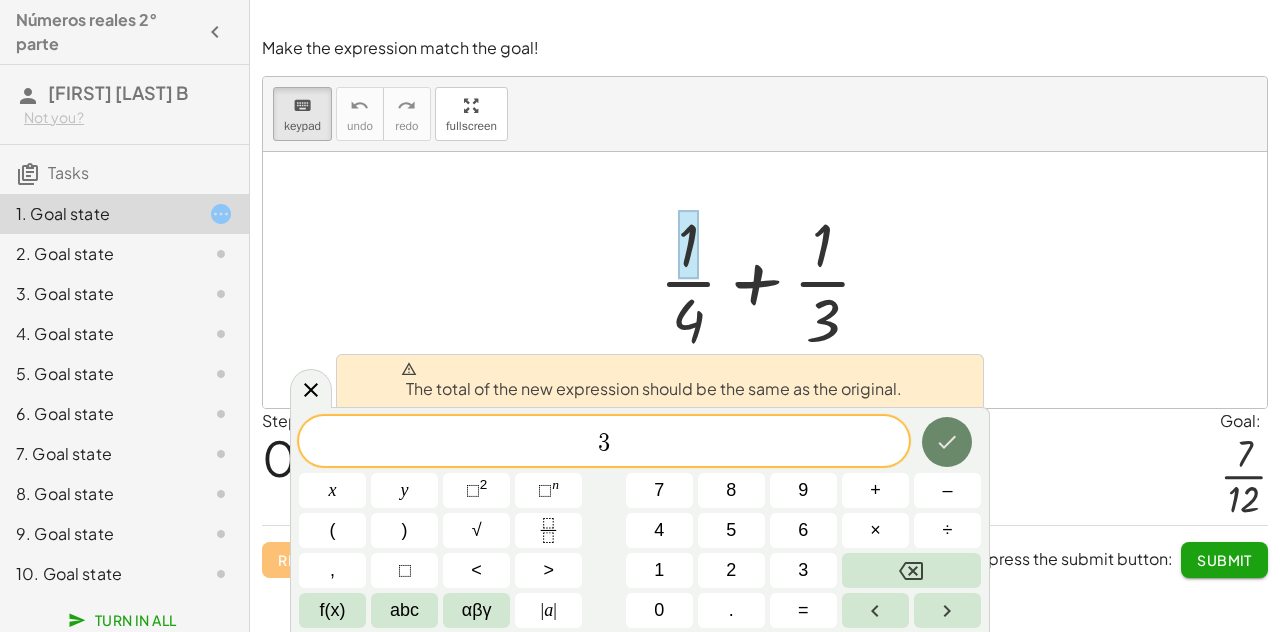 click at bounding box center (947, 442) 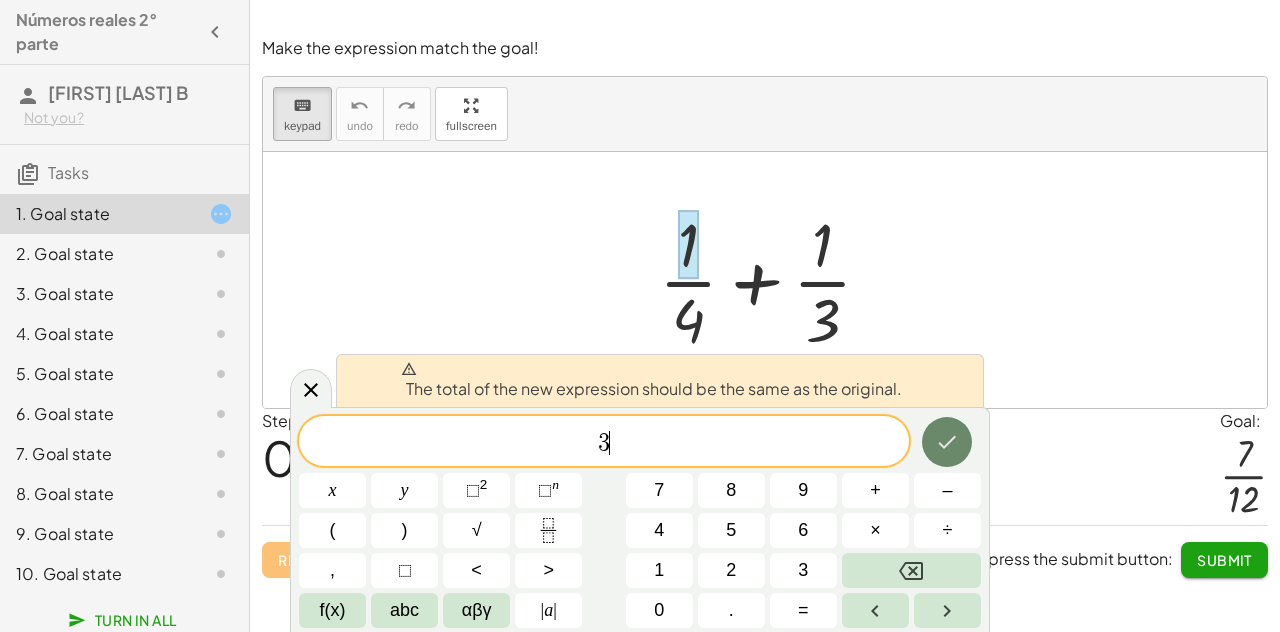click at bounding box center [947, 442] 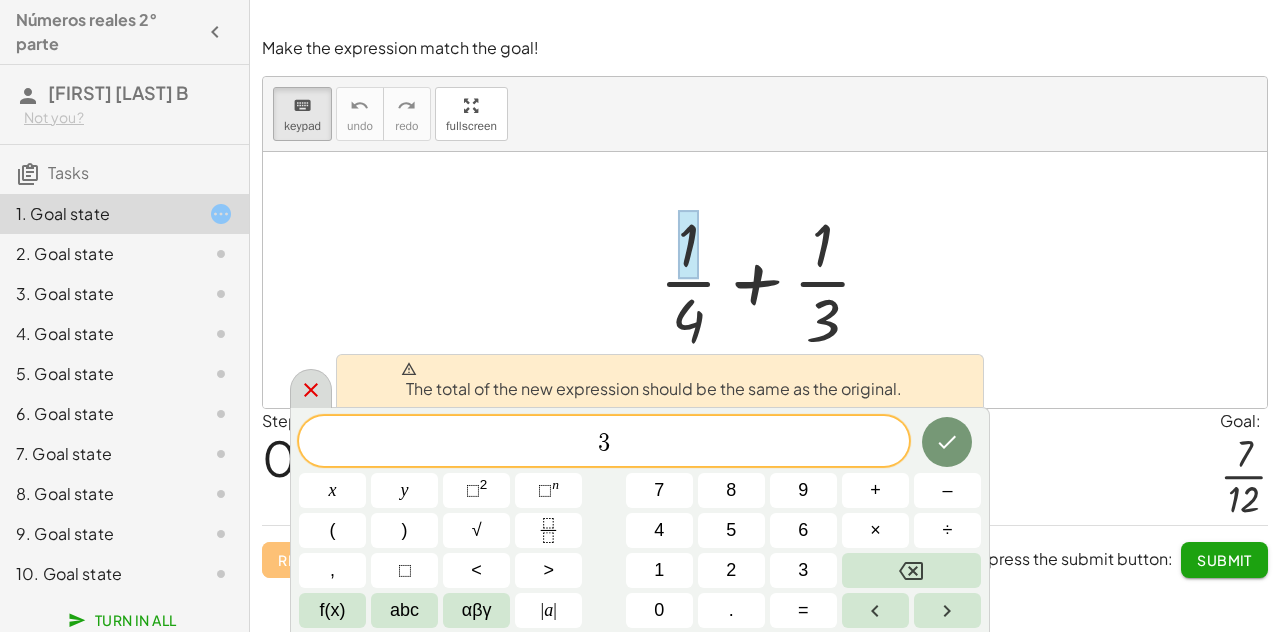 click at bounding box center (311, 388) 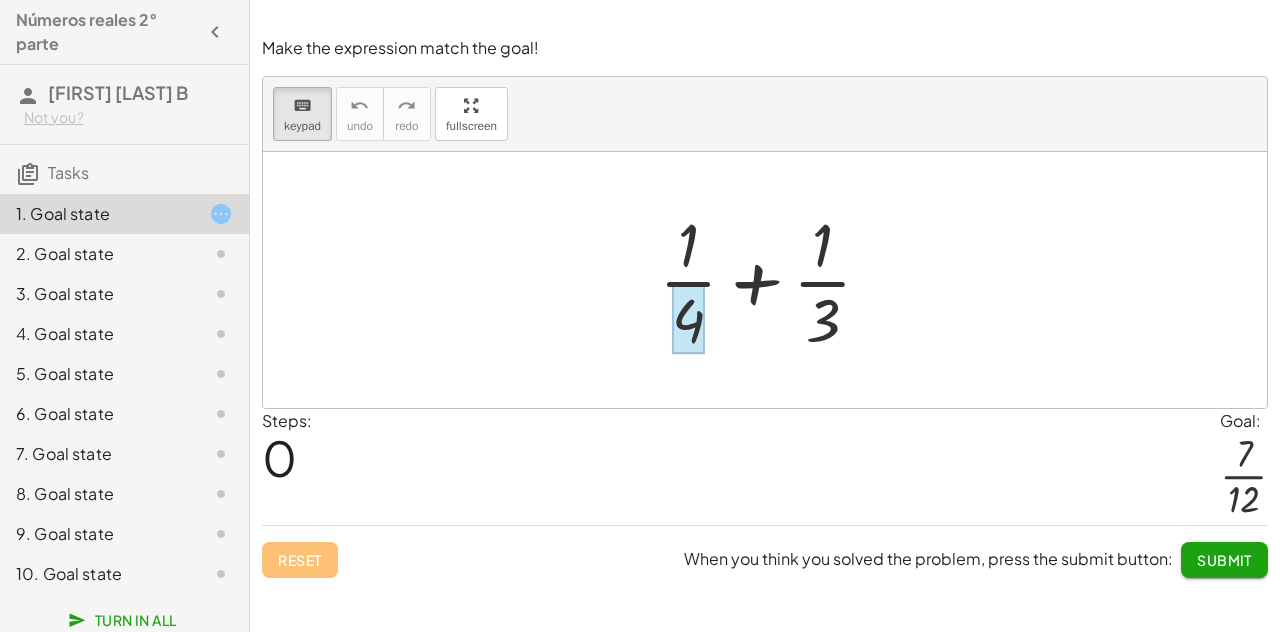 click at bounding box center (688, 319) 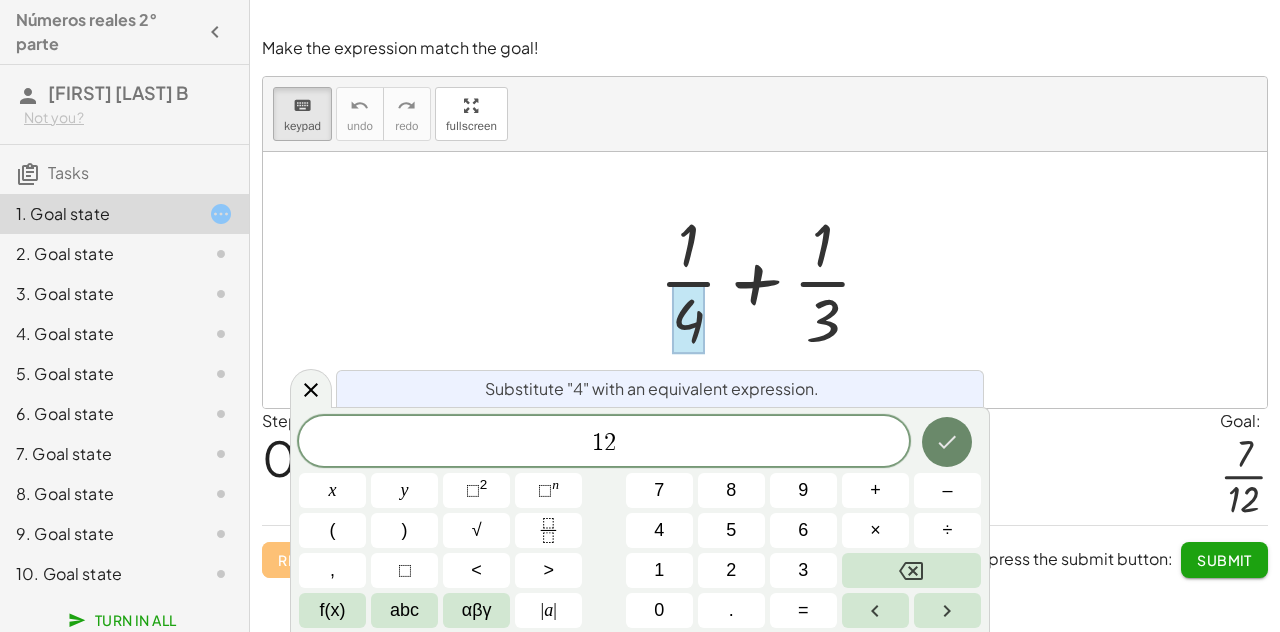 click 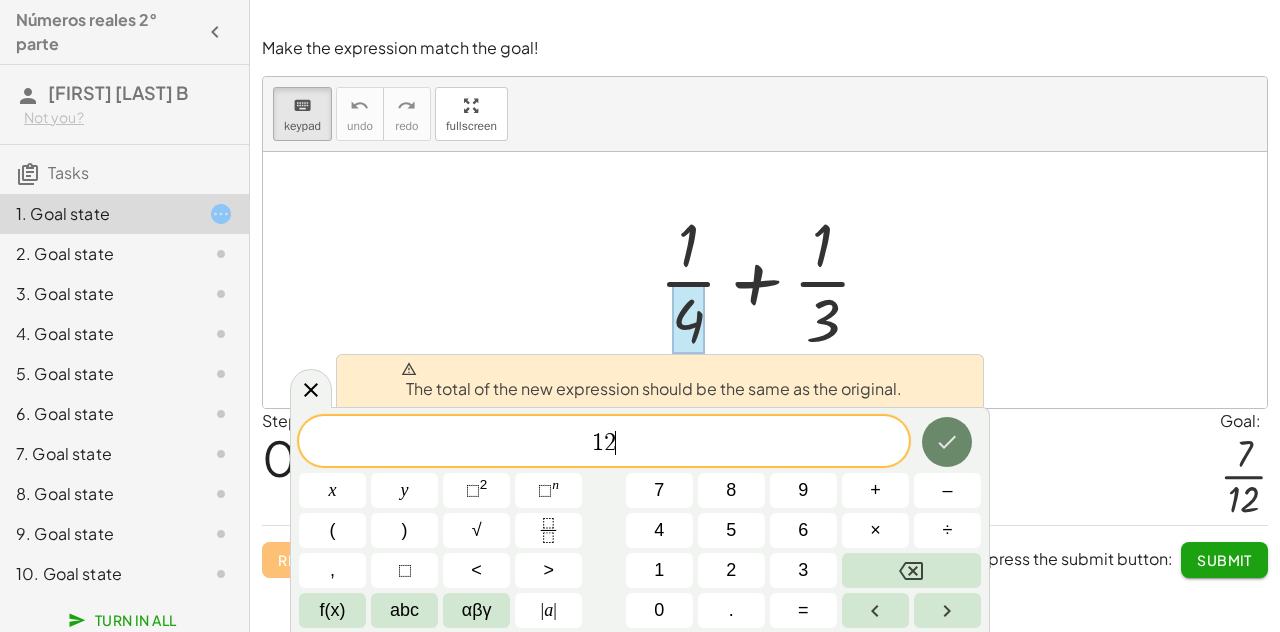 click 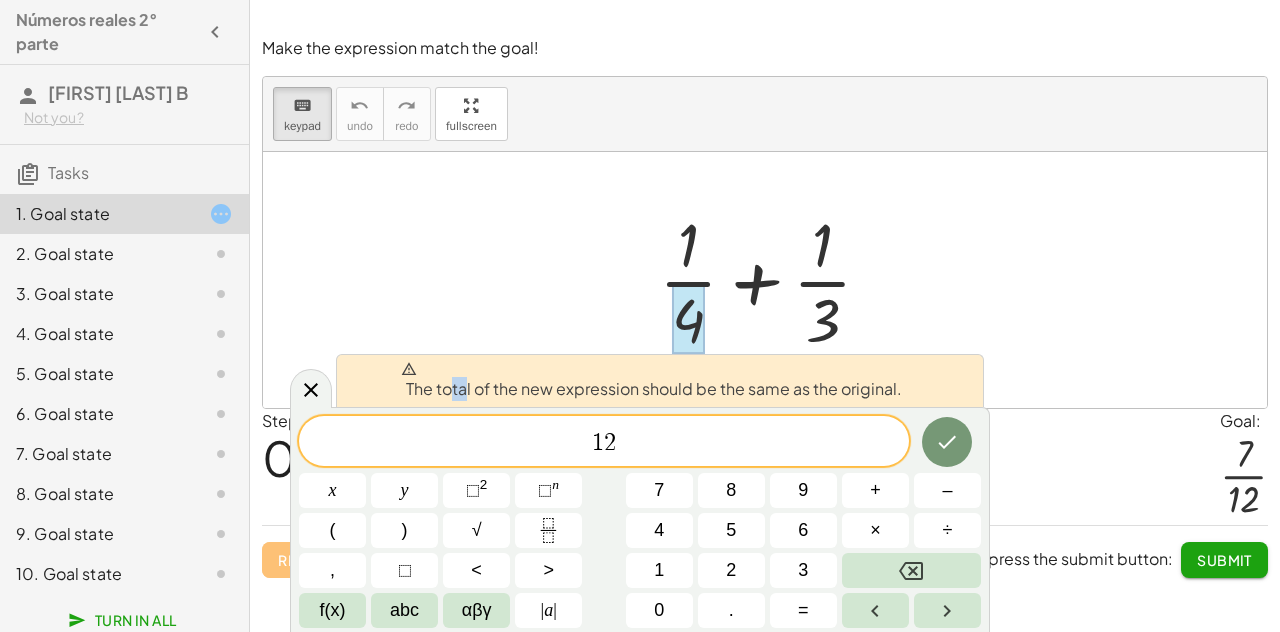 drag, startPoint x: 466, startPoint y: 380, endPoint x: 453, endPoint y: 380, distance: 13 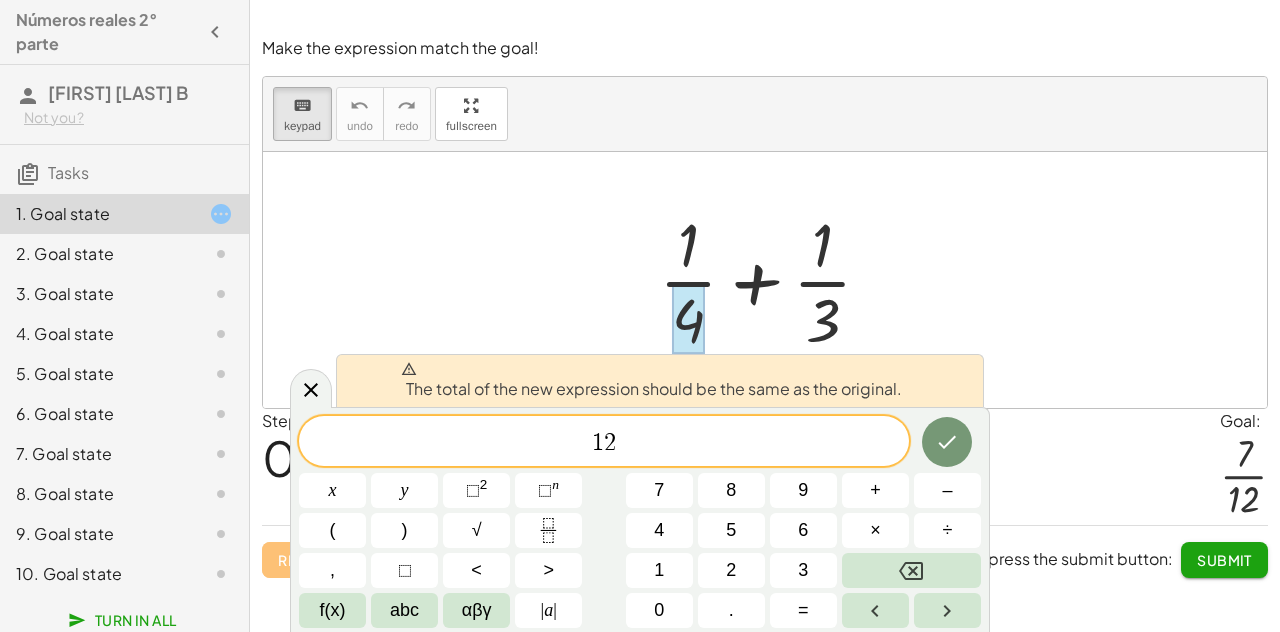 drag, startPoint x: 406, startPoint y: 372, endPoint x: 388, endPoint y: 372, distance: 18 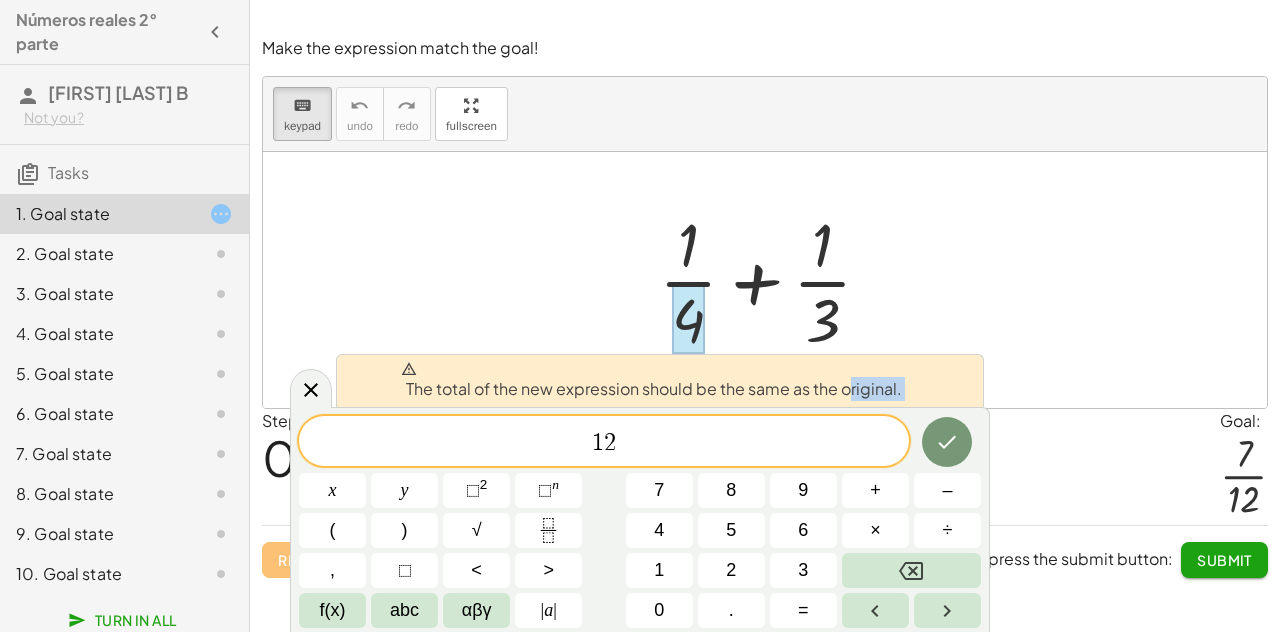 drag, startPoint x: 874, startPoint y: 407, endPoint x: 894, endPoint y: 423, distance: 25.612497 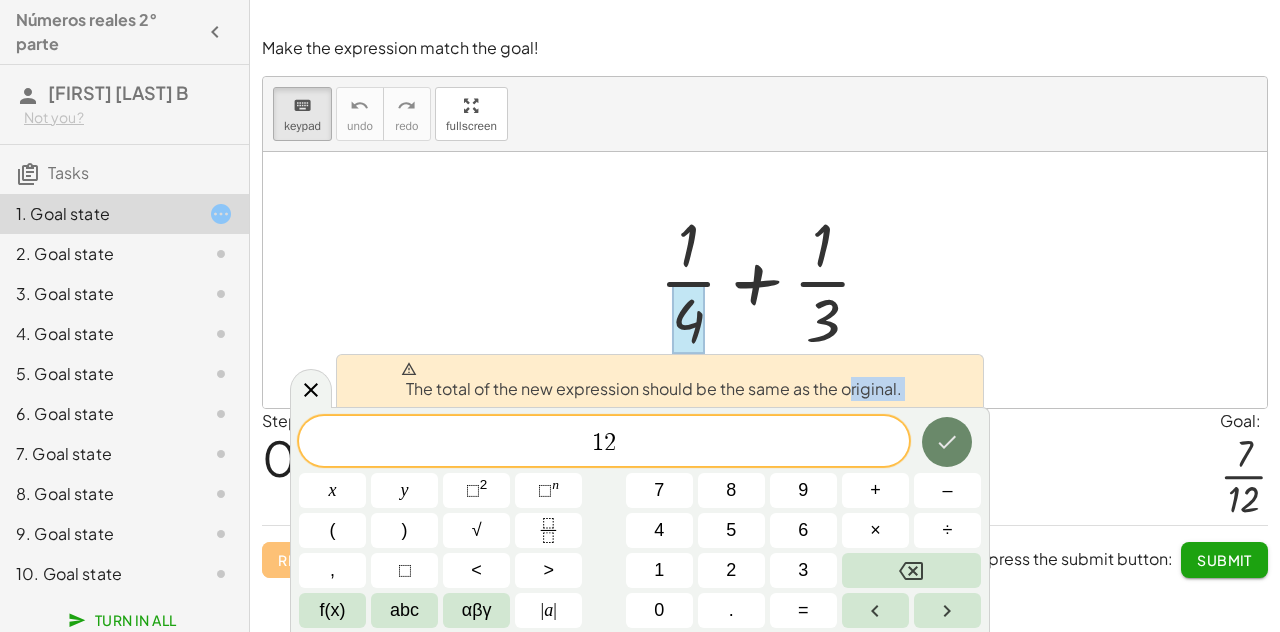 click 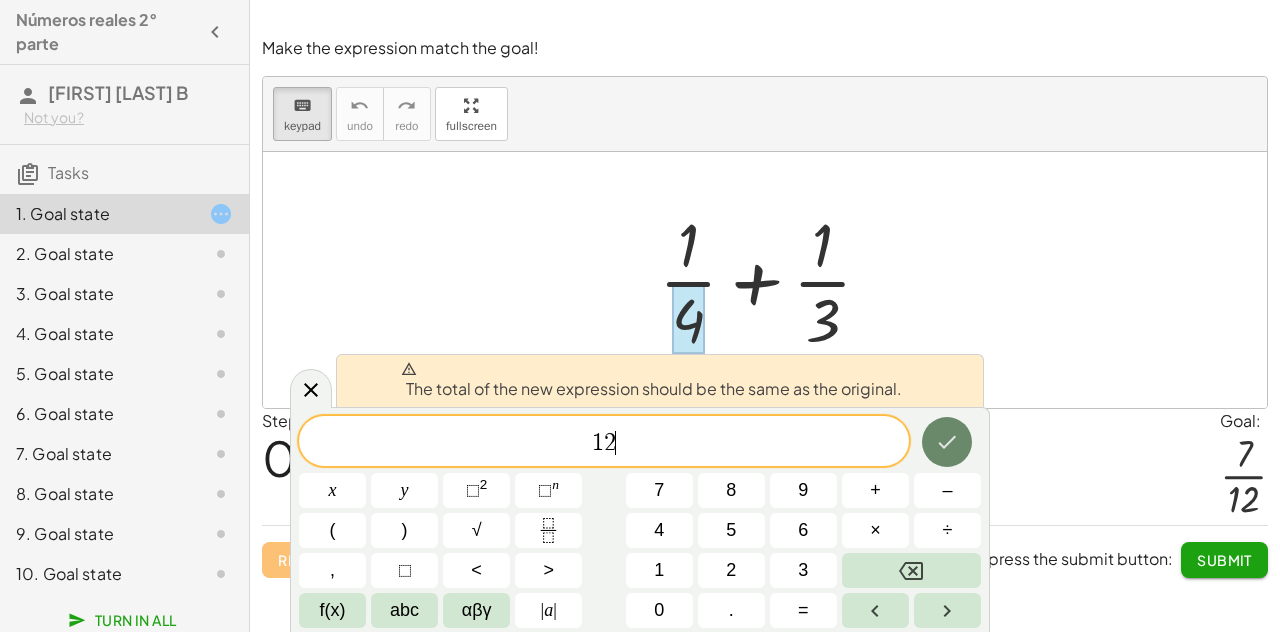 click 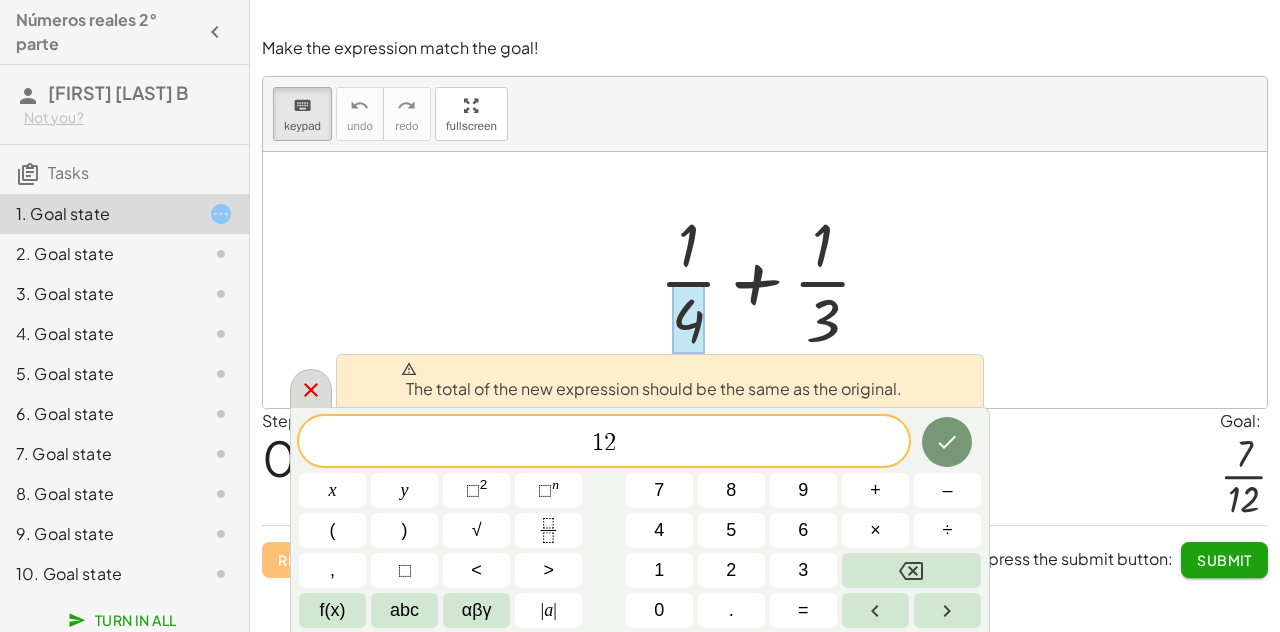 click 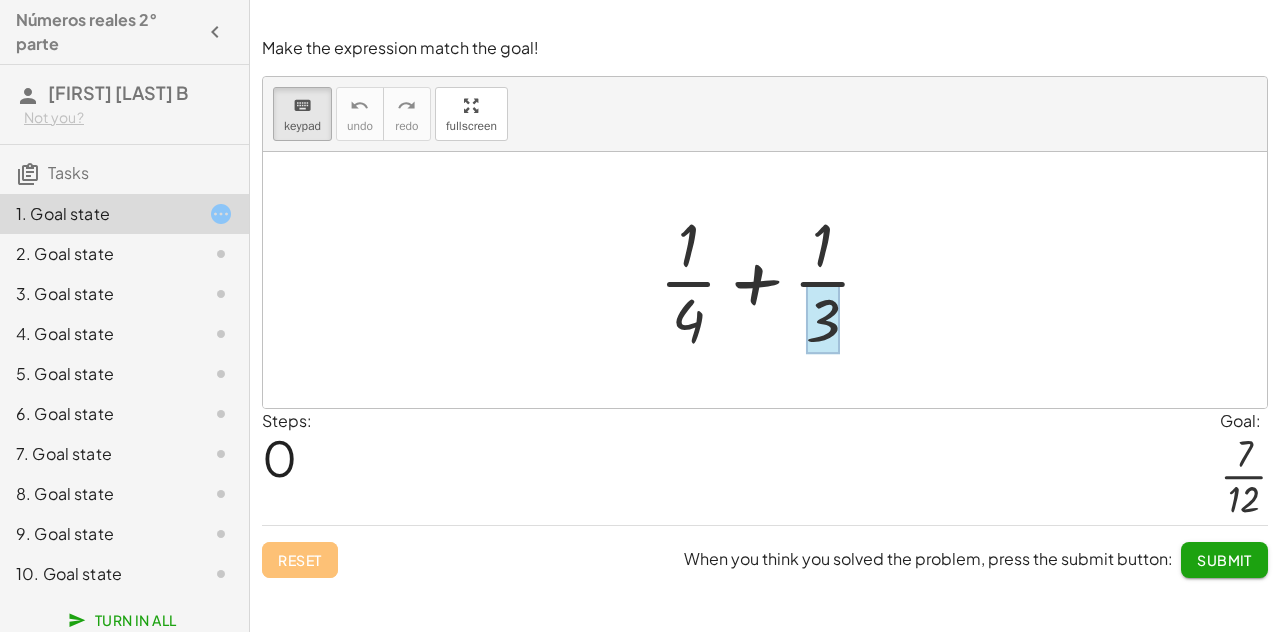 drag, startPoint x: 710, startPoint y: 339, endPoint x: 809, endPoint y: 321, distance: 100.62306 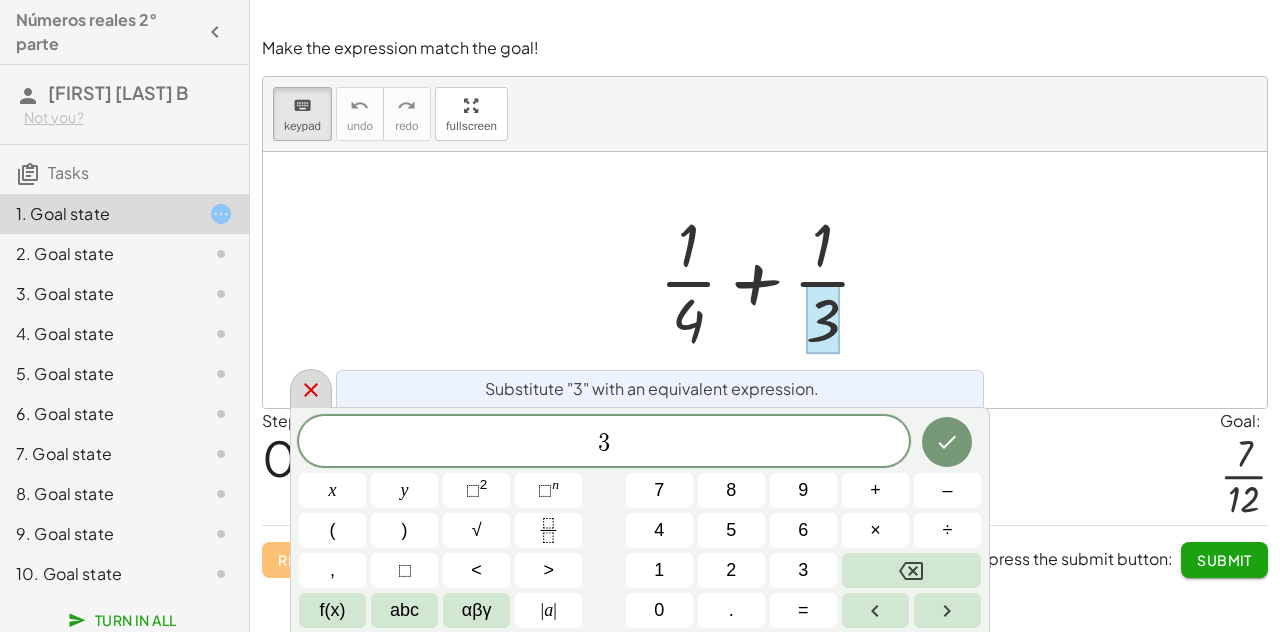 click 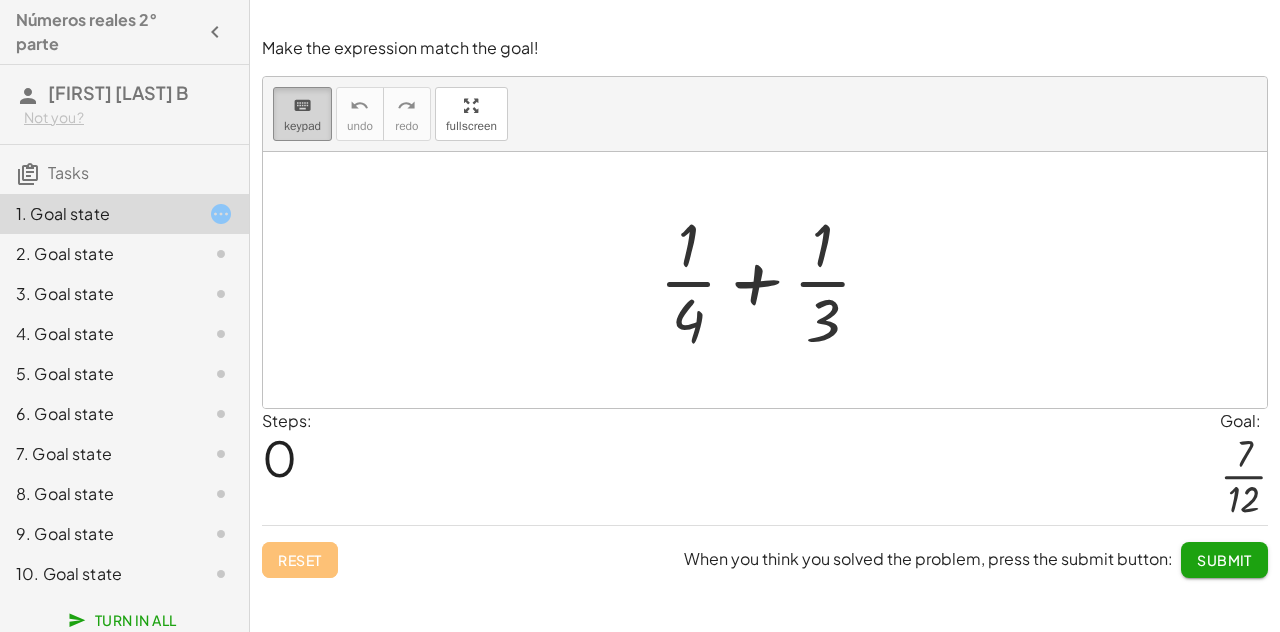 click on "keypad" at bounding box center (302, 126) 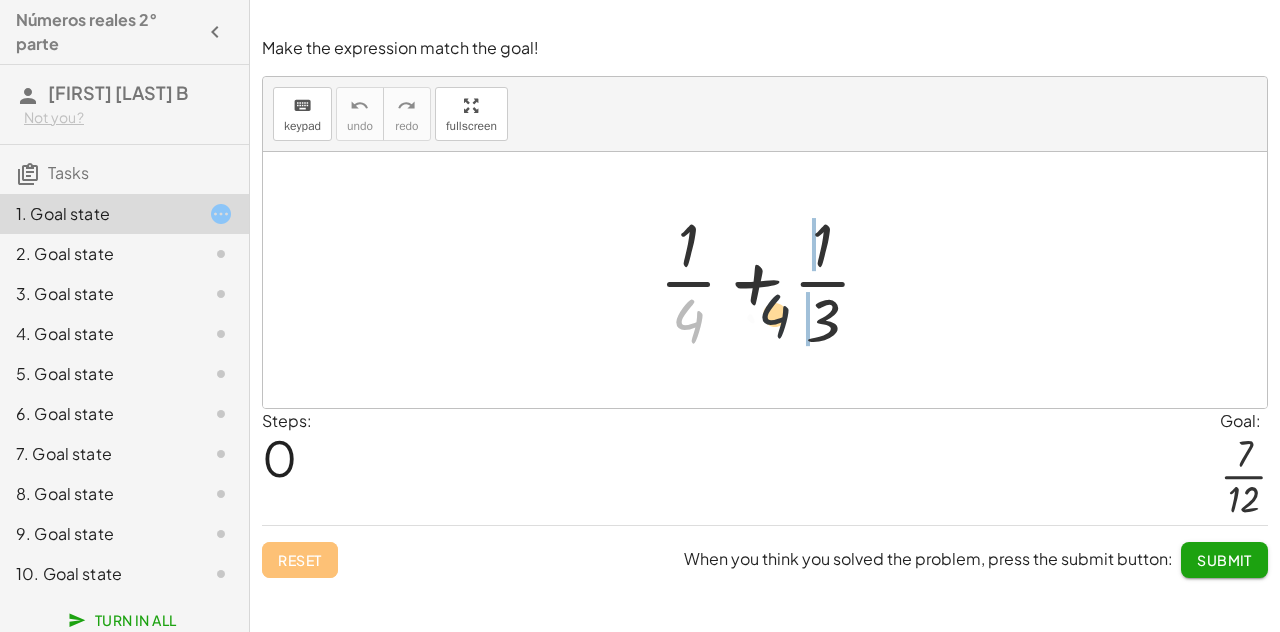 drag, startPoint x: 697, startPoint y: 325, endPoint x: 823, endPoint y: 328, distance: 126.035706 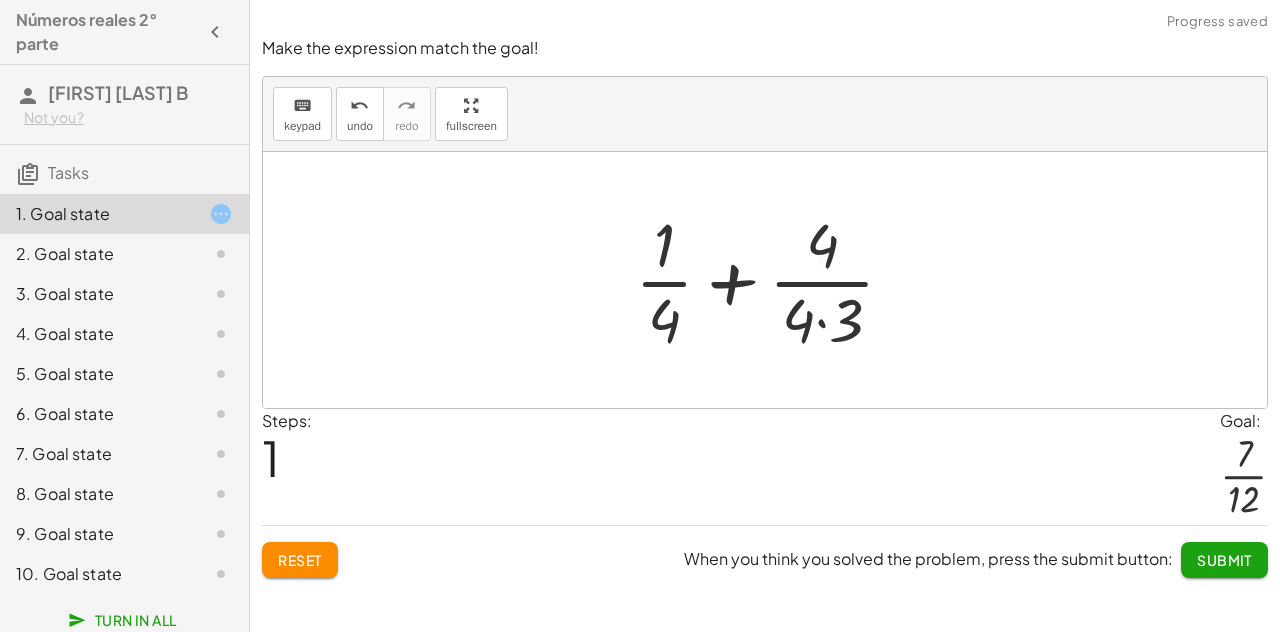 click at bounding box center [773, 280] 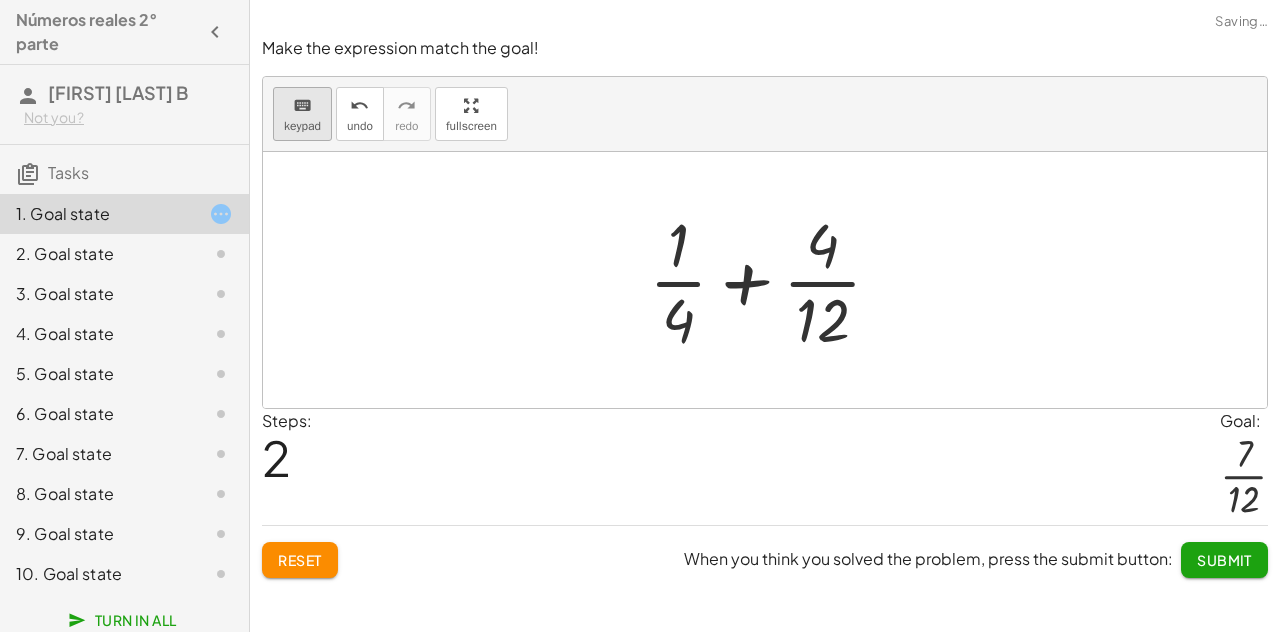 click on "keyboard" at bounding box center [302, 105] 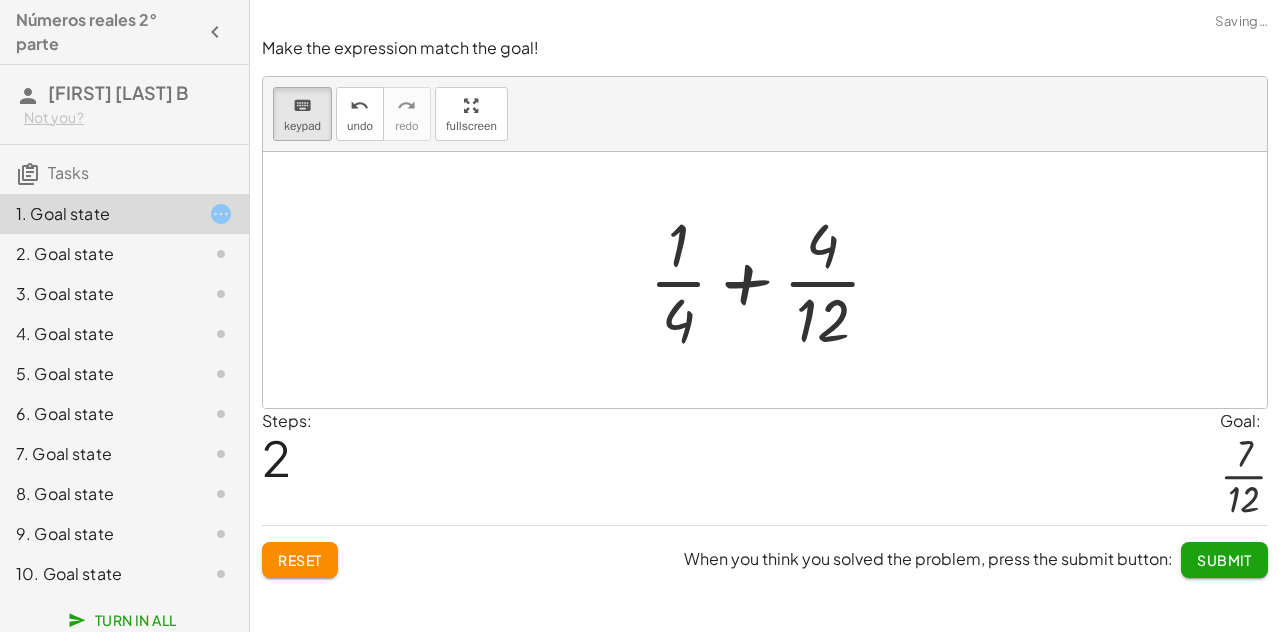 click at bounding box center [773, 280] 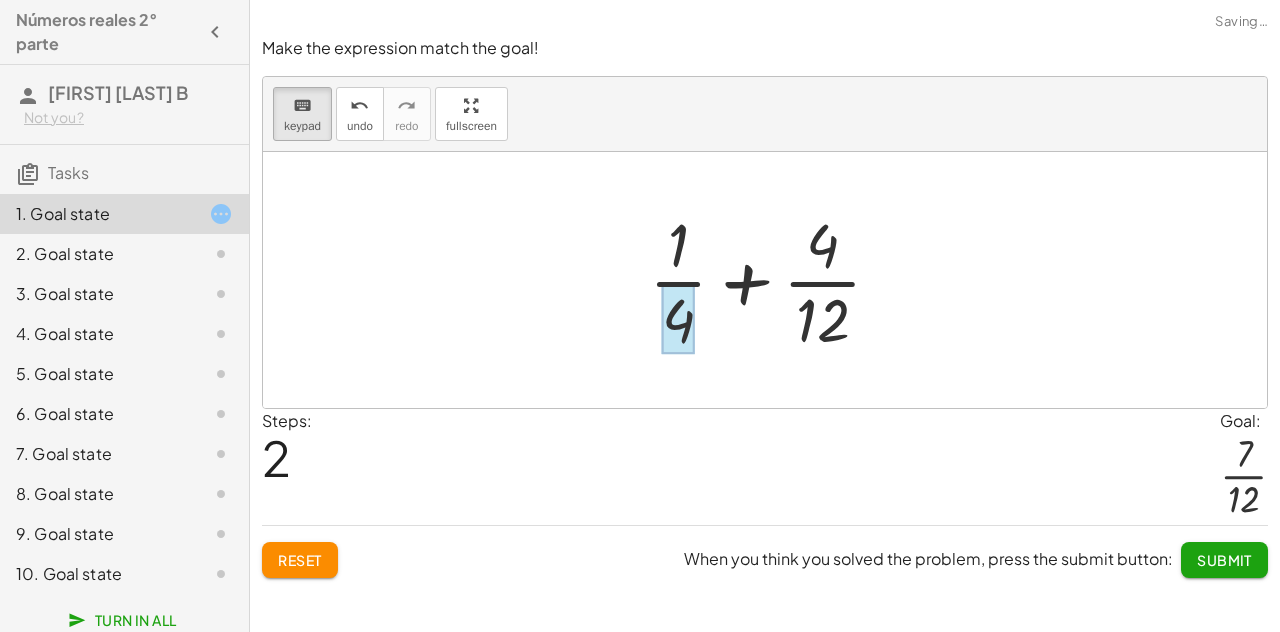 click at bounding box center [678, 319] 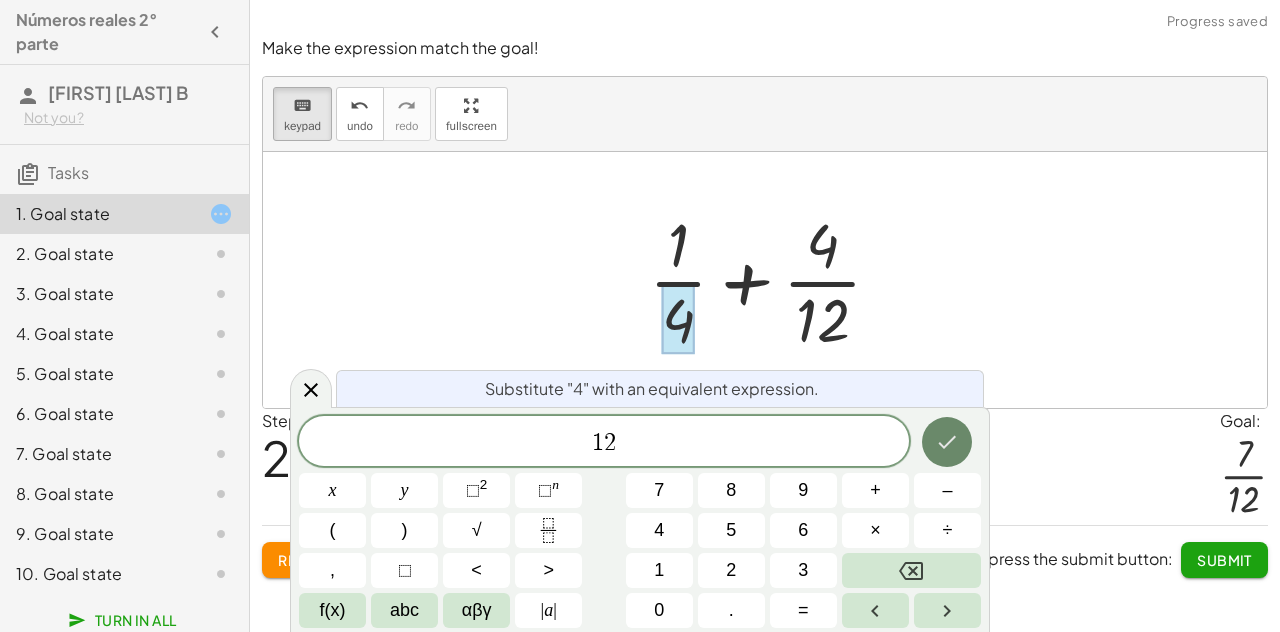 click at bounding box center (947, 442) 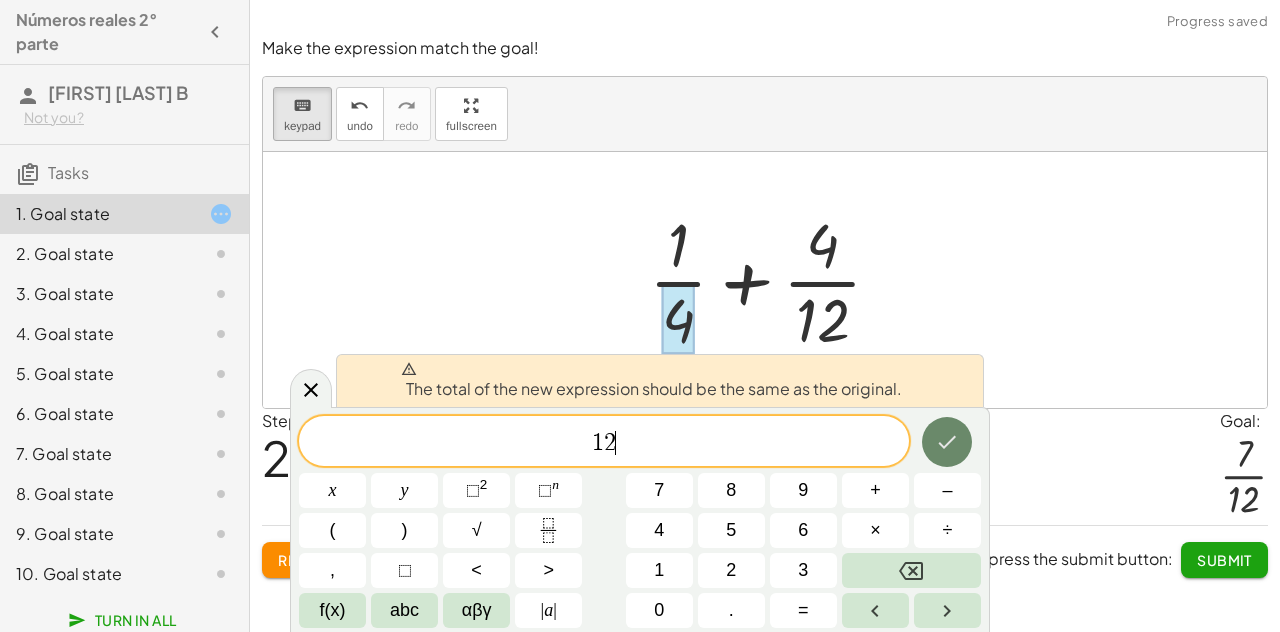click at bounding box center (947, 442) 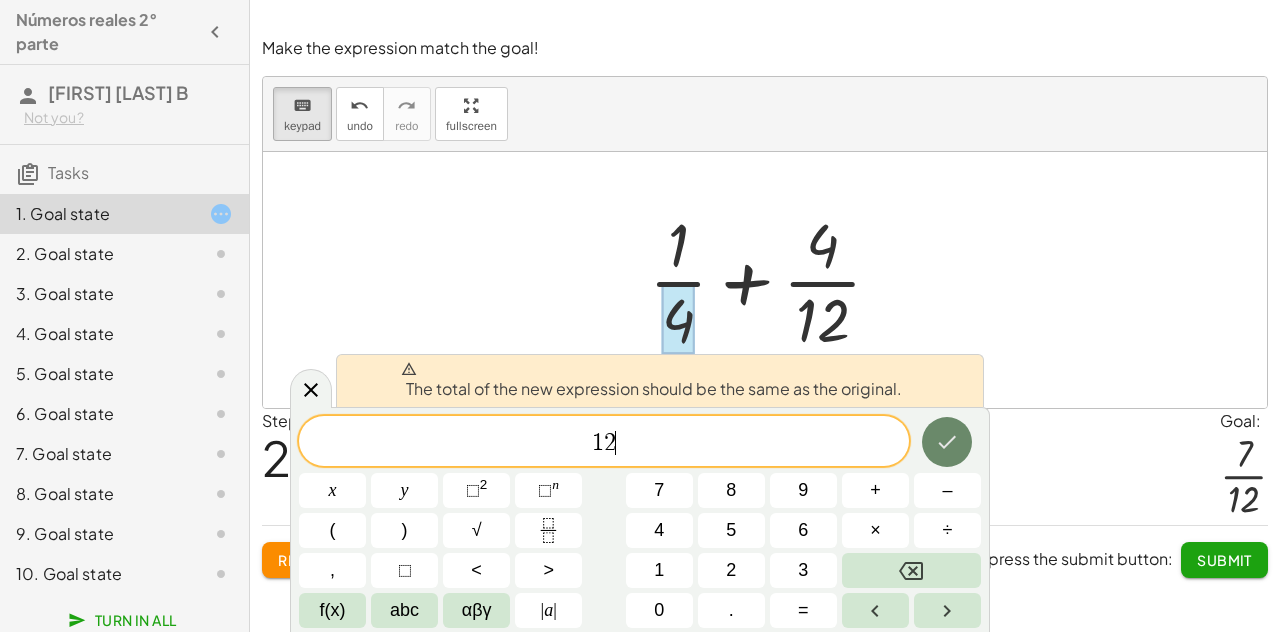 click 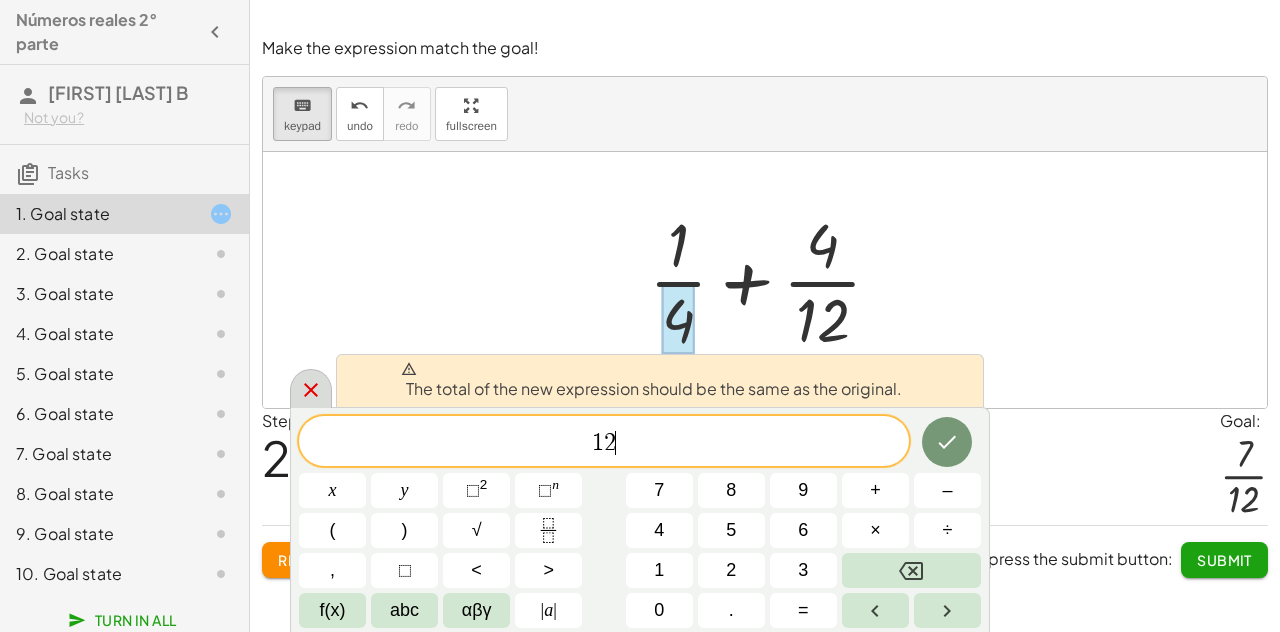 click 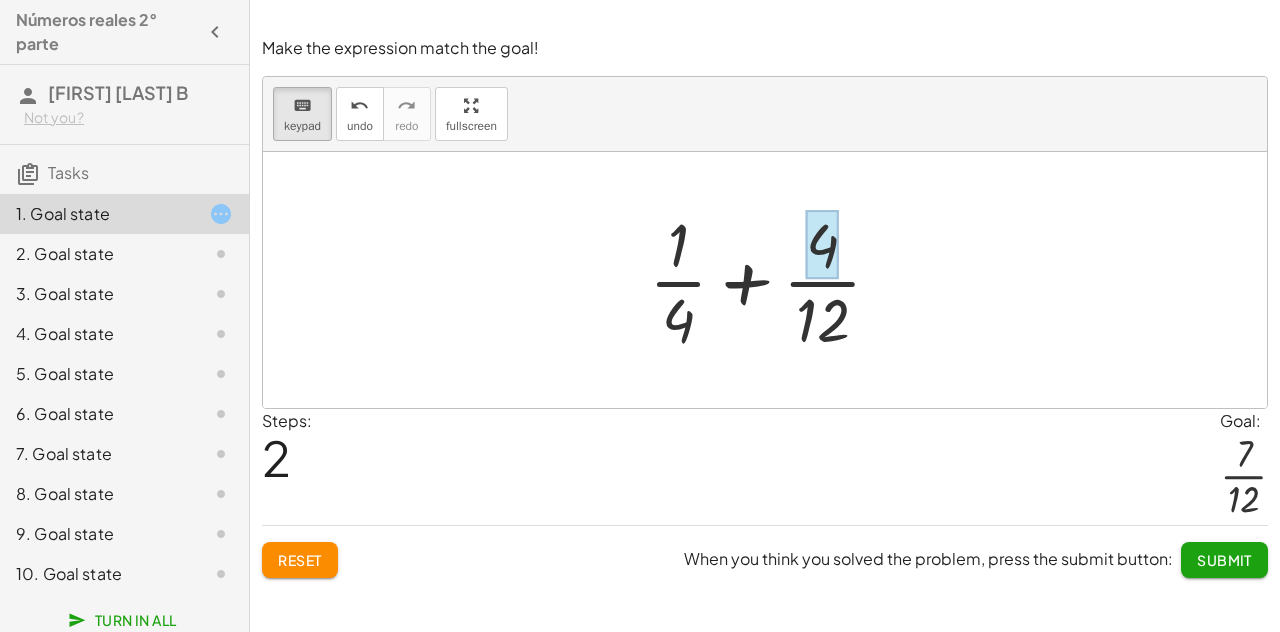 click at bounding box center (822, 245) 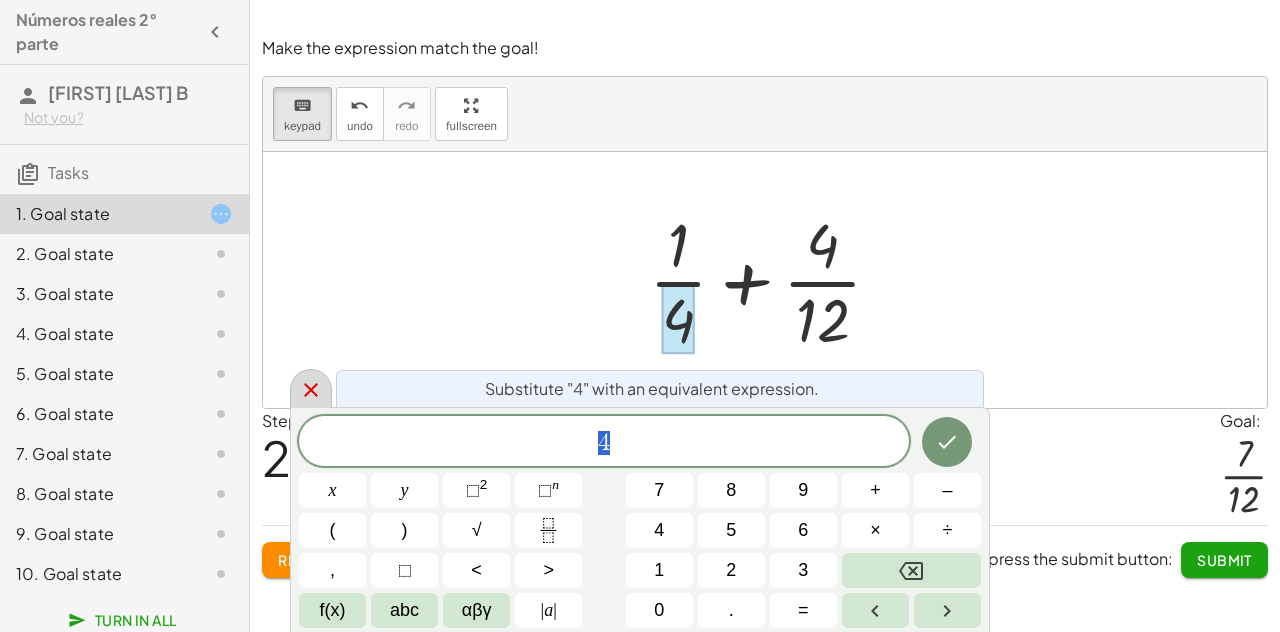 click at bounding box center [311, 388] 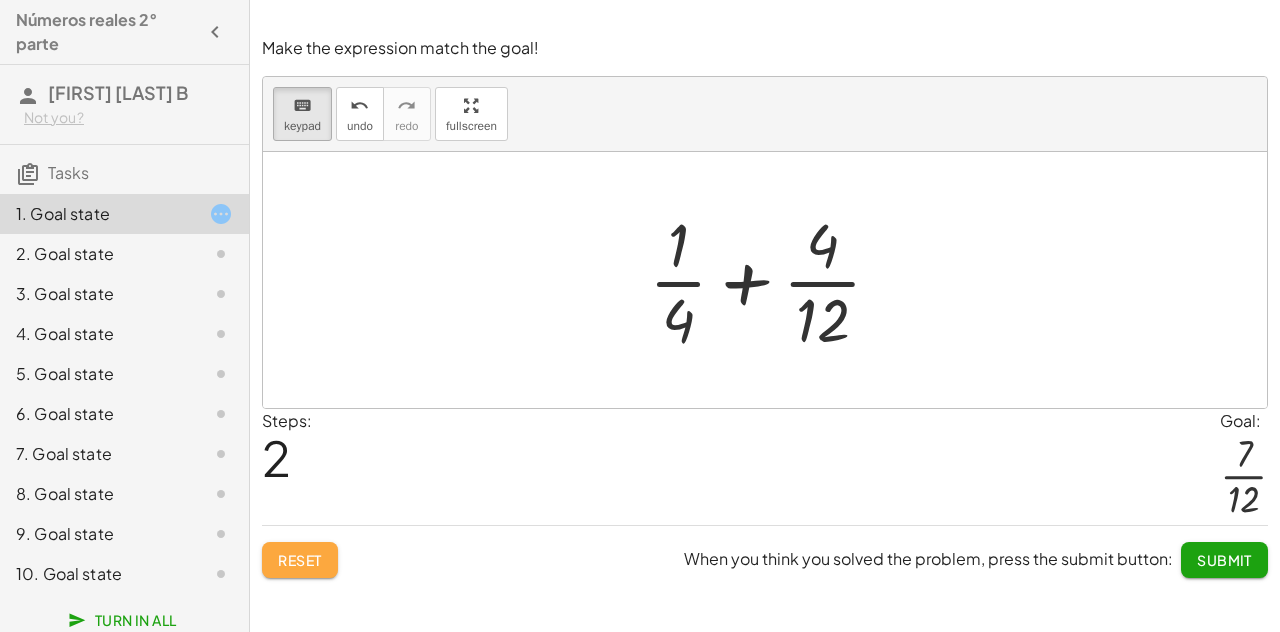 click on "Reset" 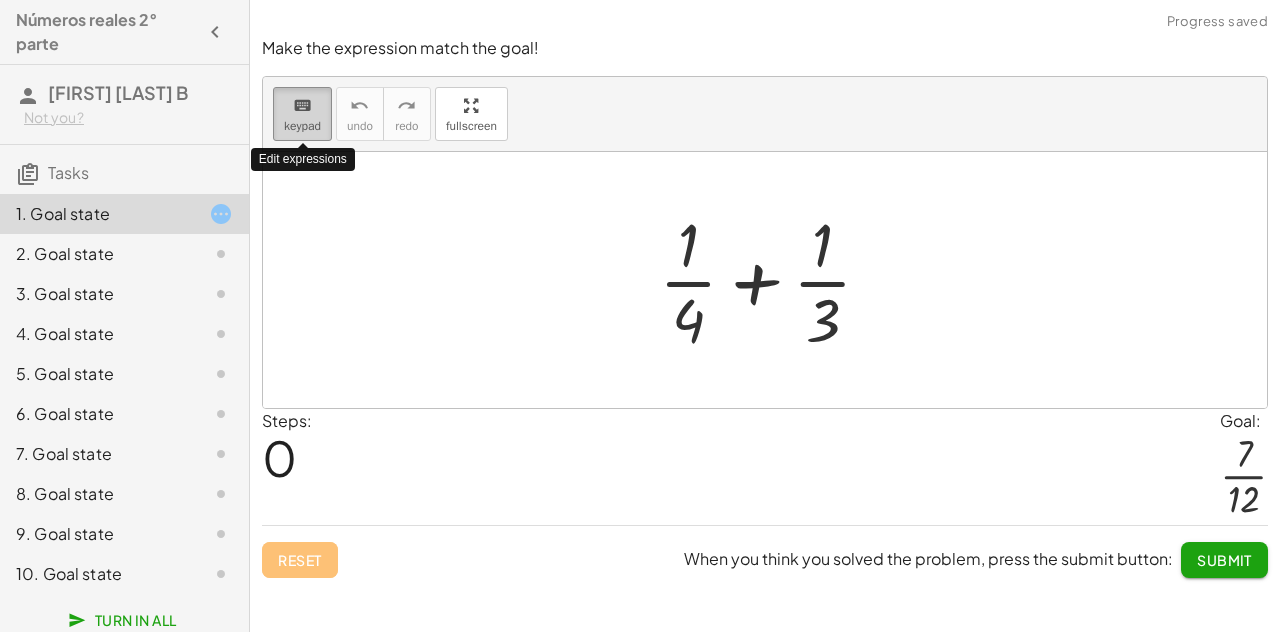 click on "keyboard" at bounding box center (302, 106) 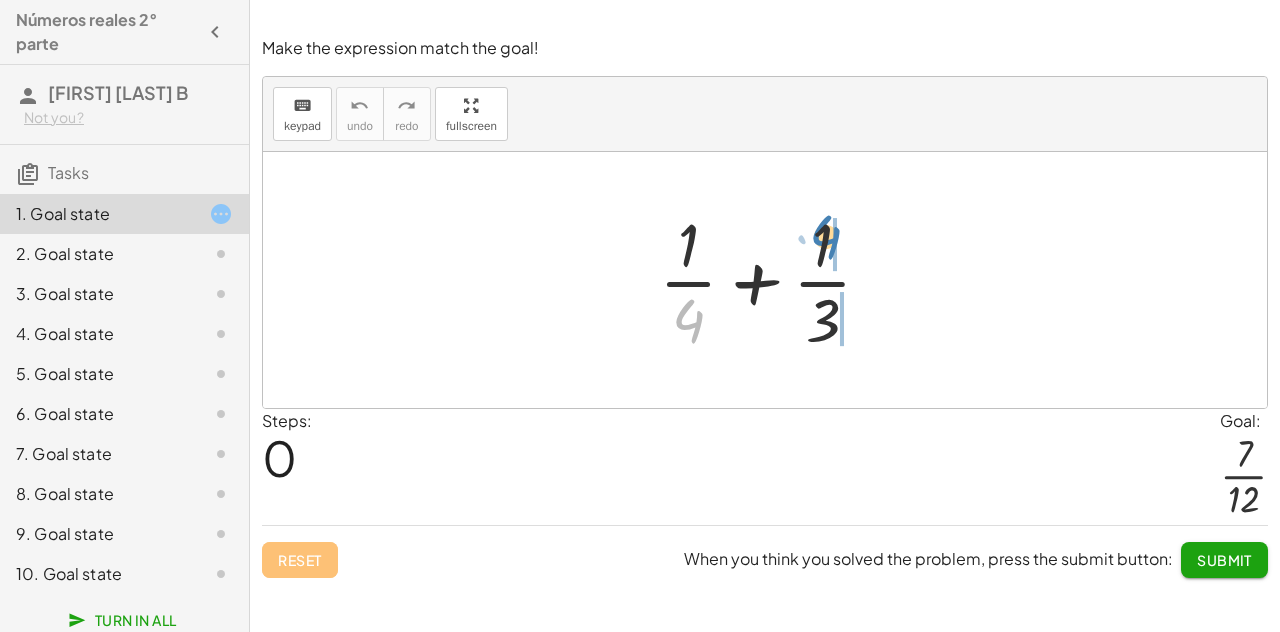 drag, startPoint x: 701, startPoint y: 305, endPoint x: 838, endPoint y: 222, distance: 160.18115 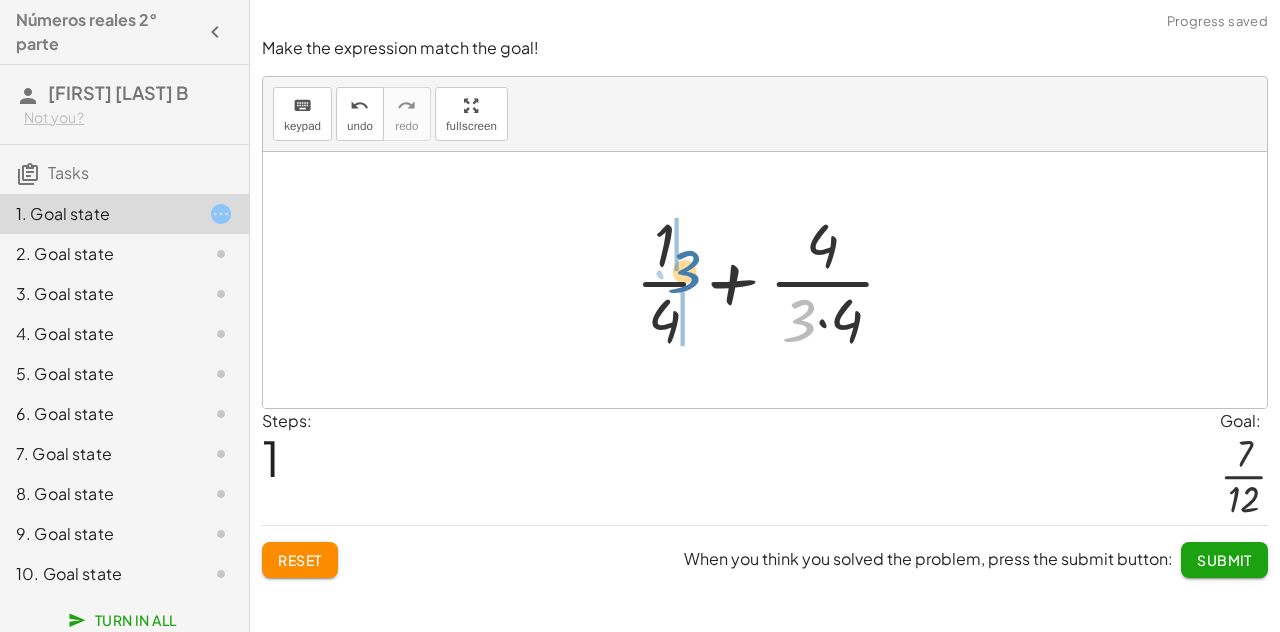 drag, startPoint x: 764, startPoint y: 295, endPoint x: 667, endPoint y: 263, distance: 102.14206 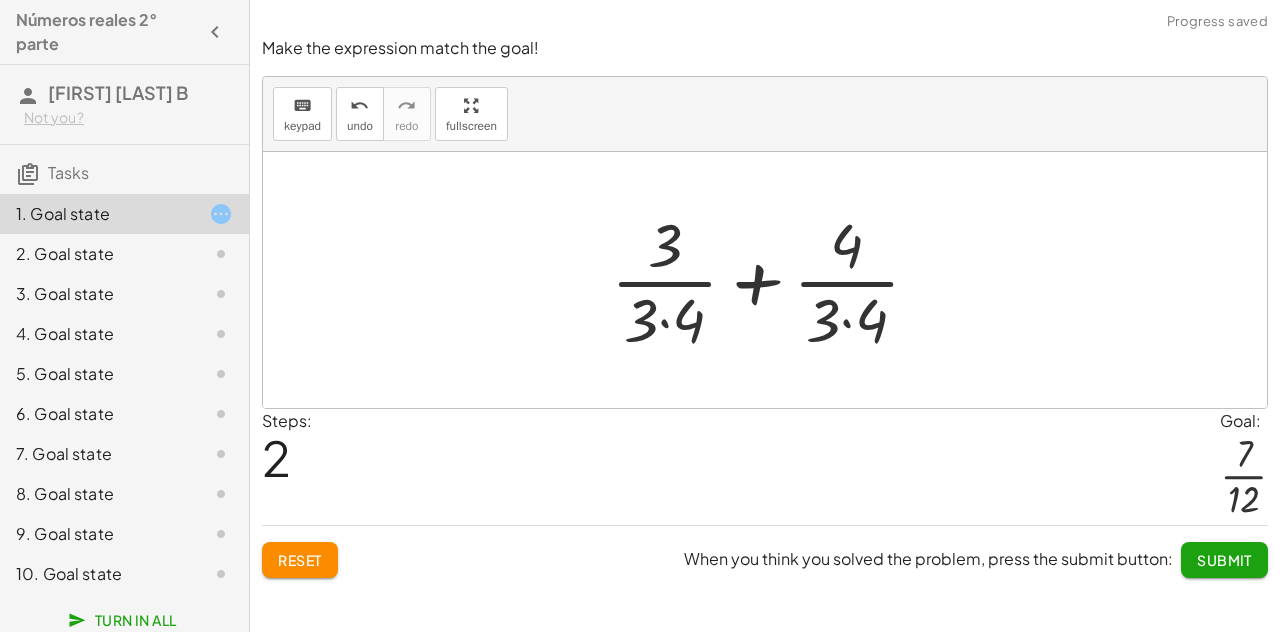 click at bounding box center (773, 280) 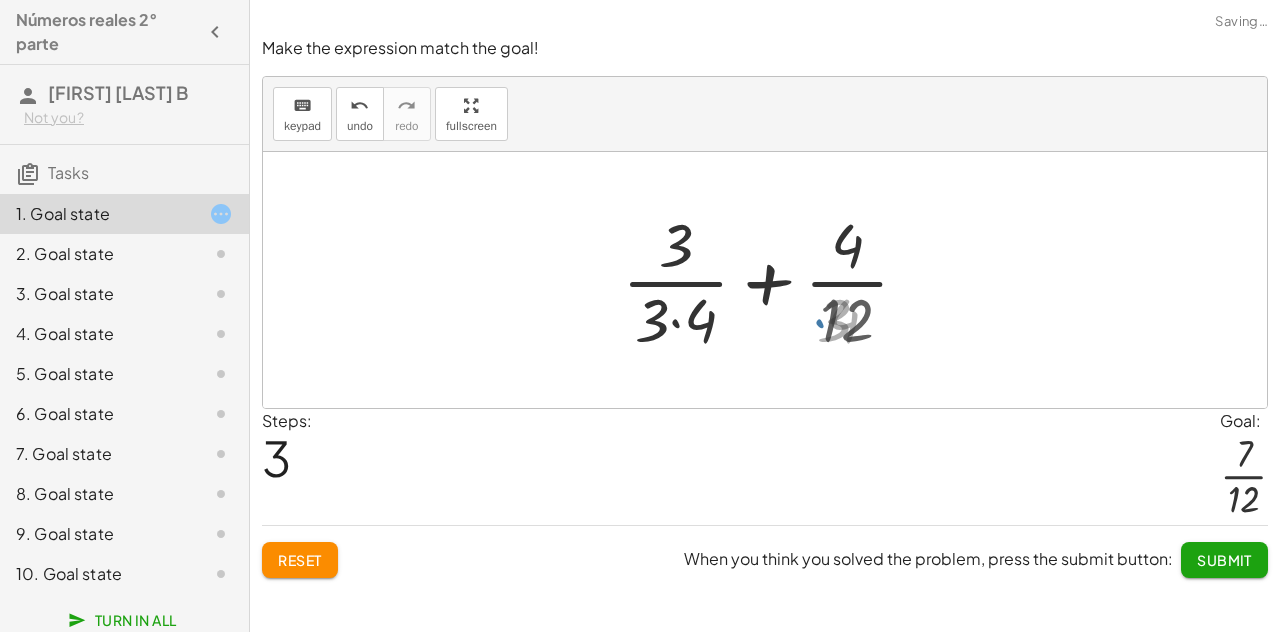 click at bounding box center [773, 280] 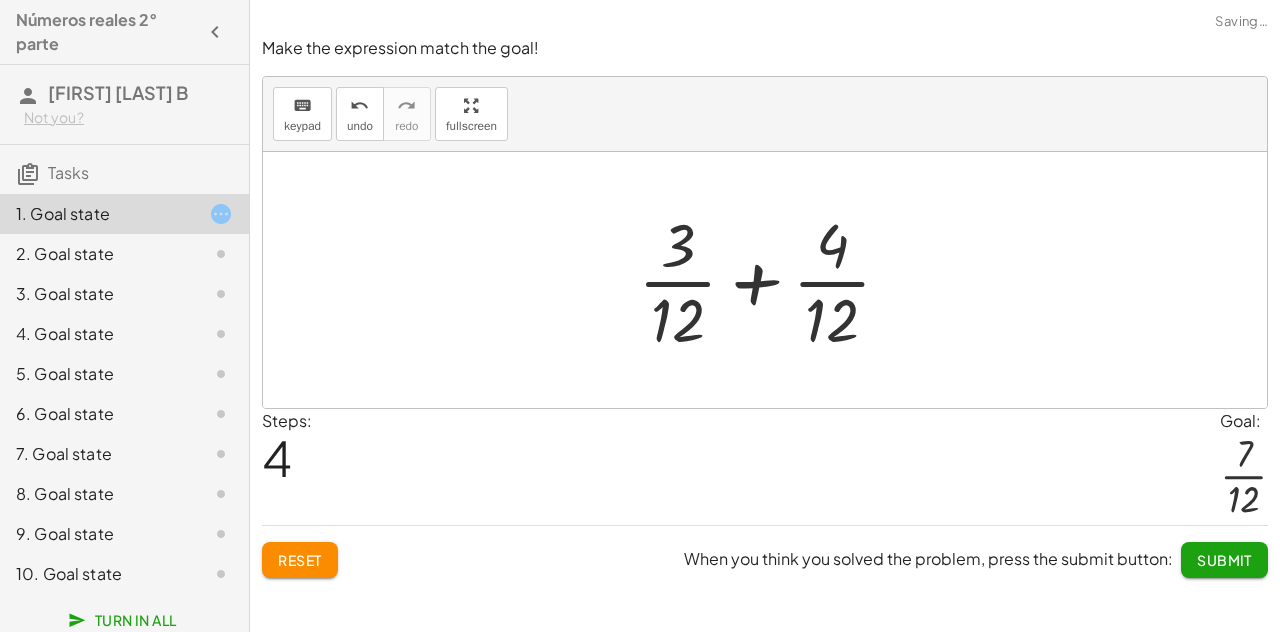 click at bounding box center [772, 280] 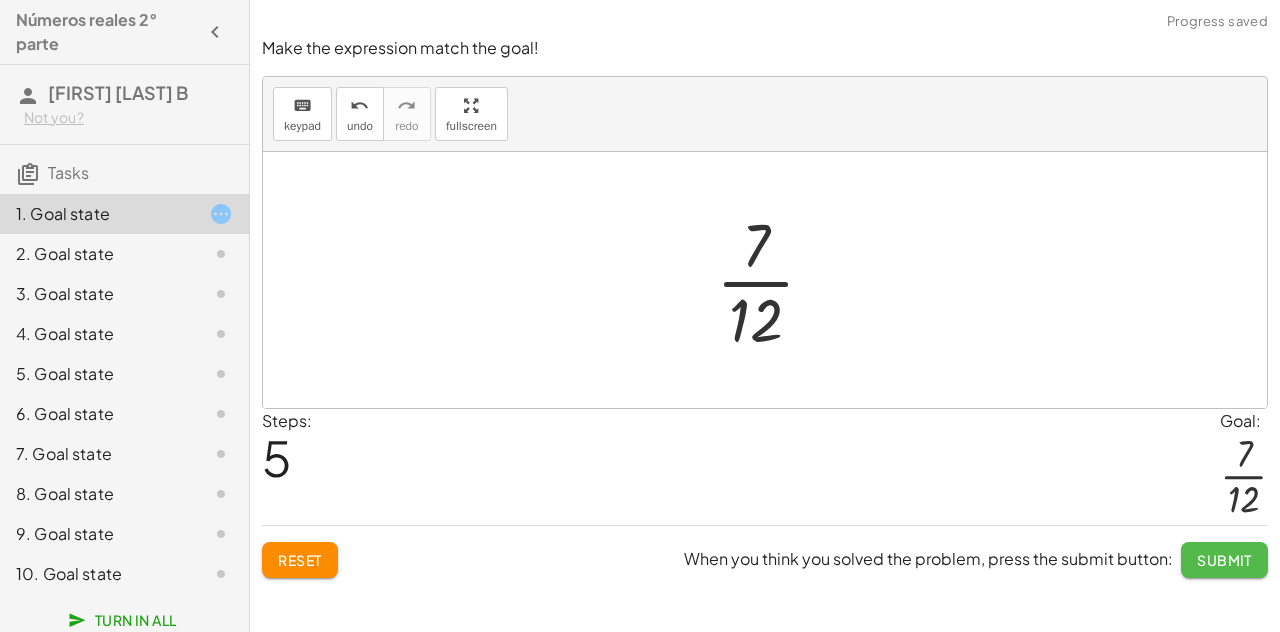 click on "Submit" 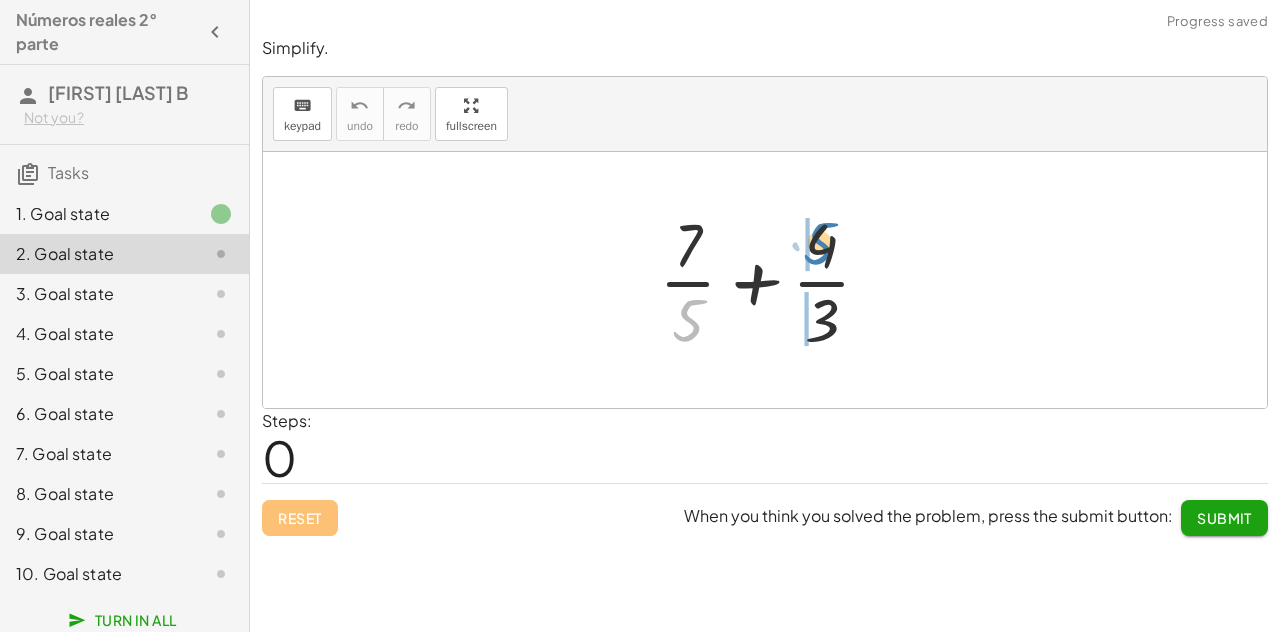 drag, startPoint x: 680, startPoint y: 327, endPoint x: 807, endPoint y: 252, distance: 147.49237 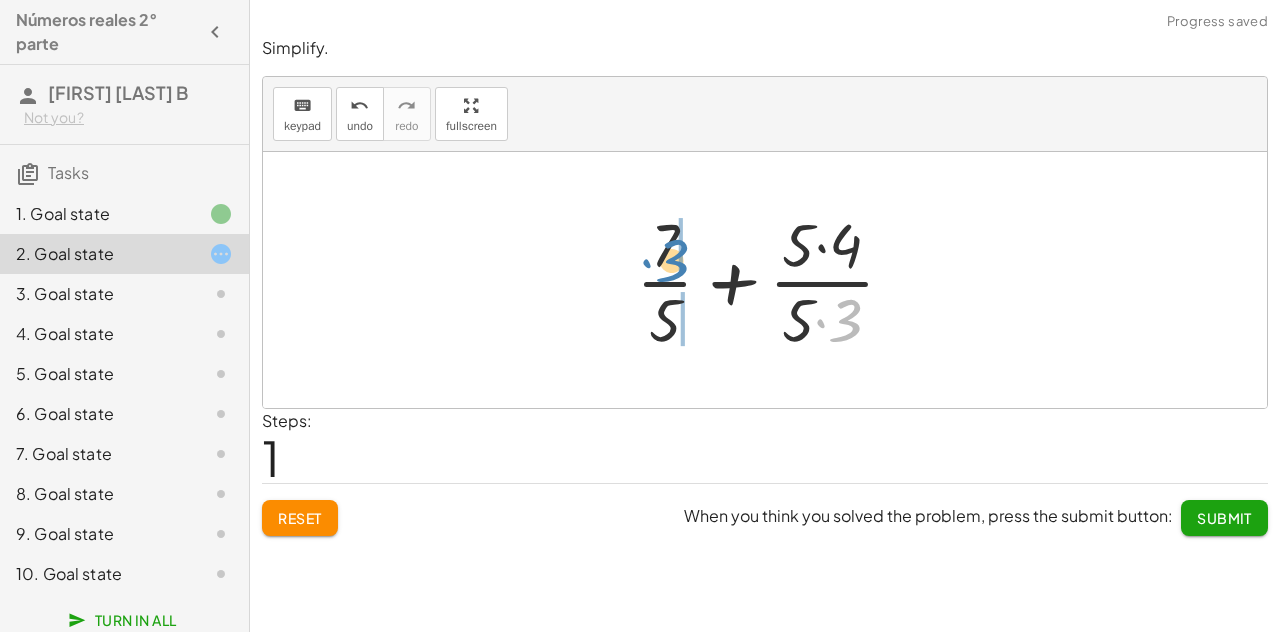 drag, startPoint x: 845, startPoint y: 325, endPoint x: 671, endPoint y: 265, distance: 184.05434 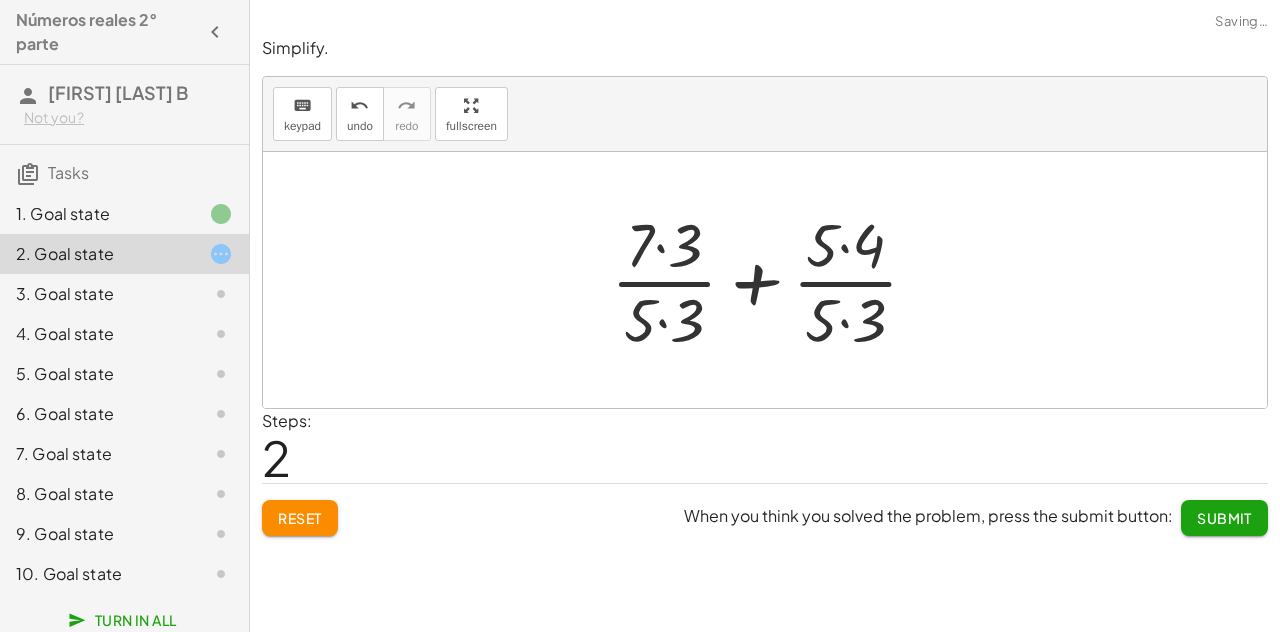 click at bounding box center [772, 280] 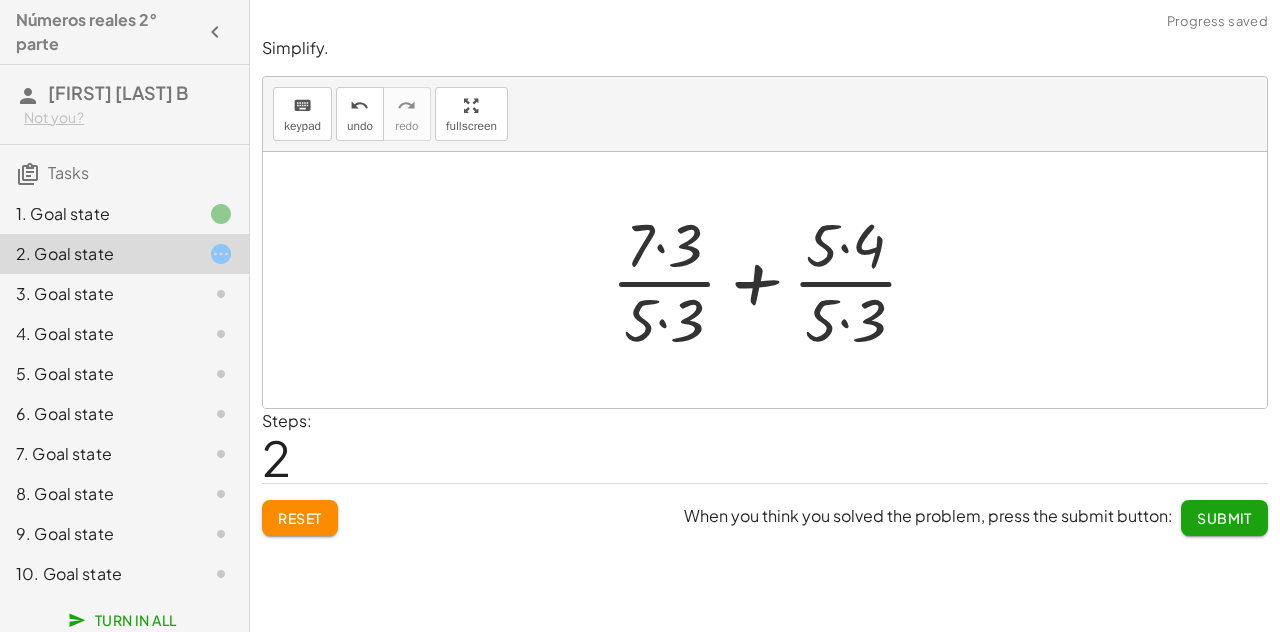 click at bounding box center [772, 280] 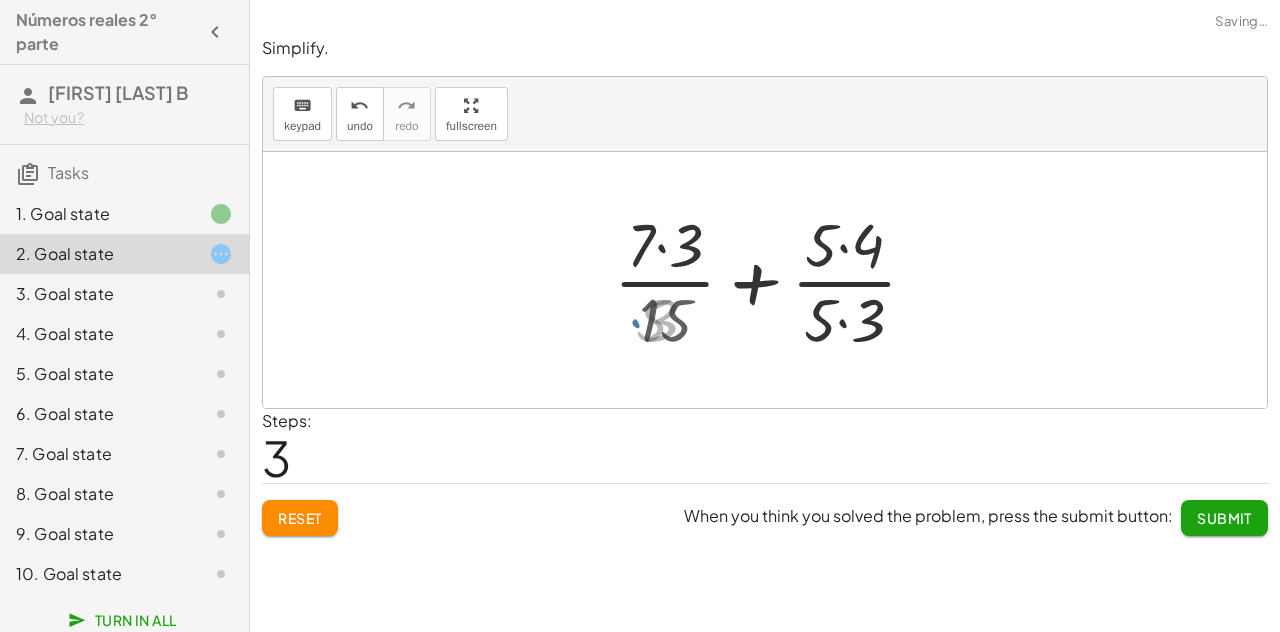 click at bounding box center (773, 280) 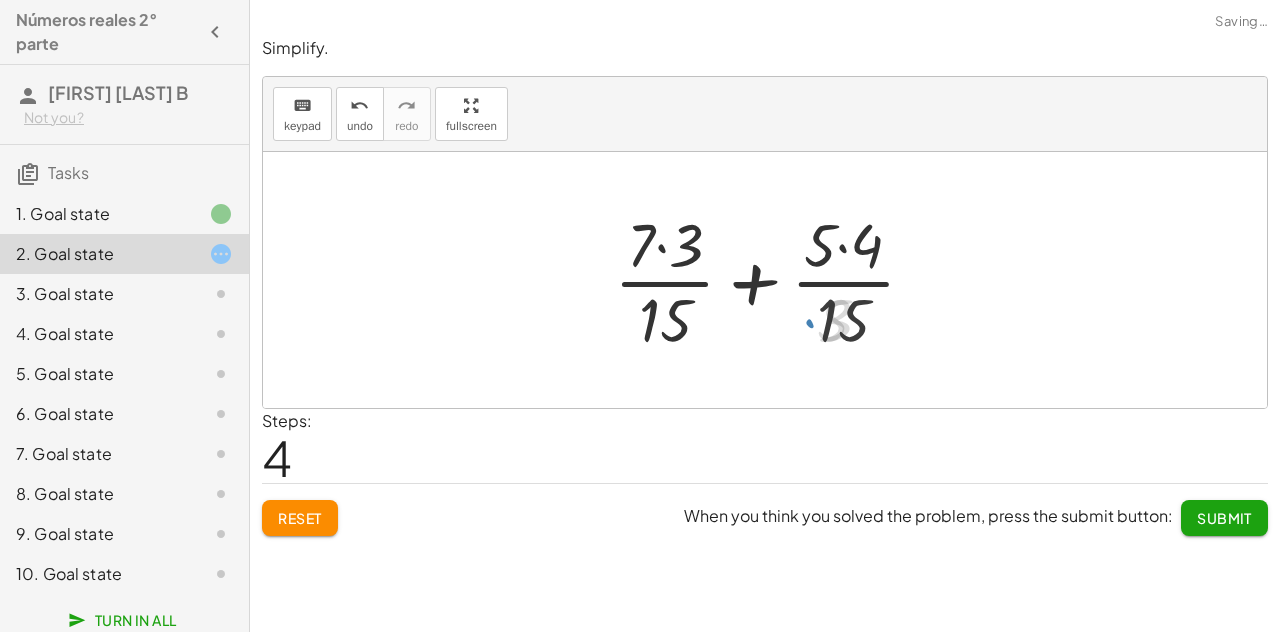 click at bounding box center (772, 280) 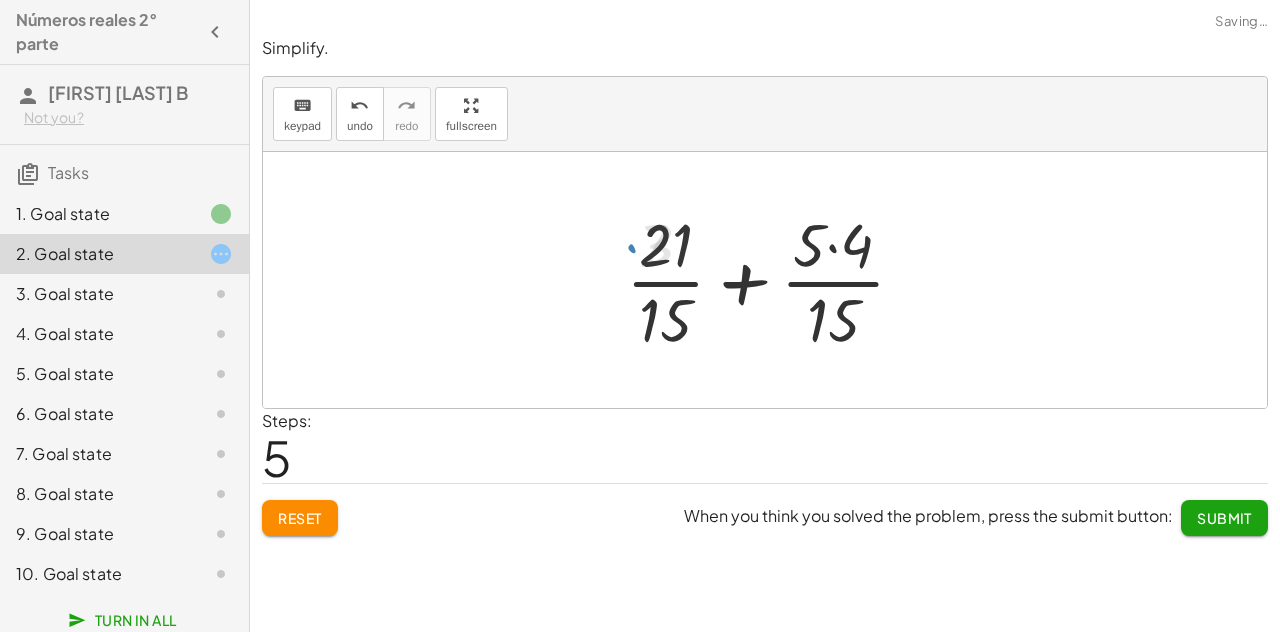 click at bounding box center (773, 280) 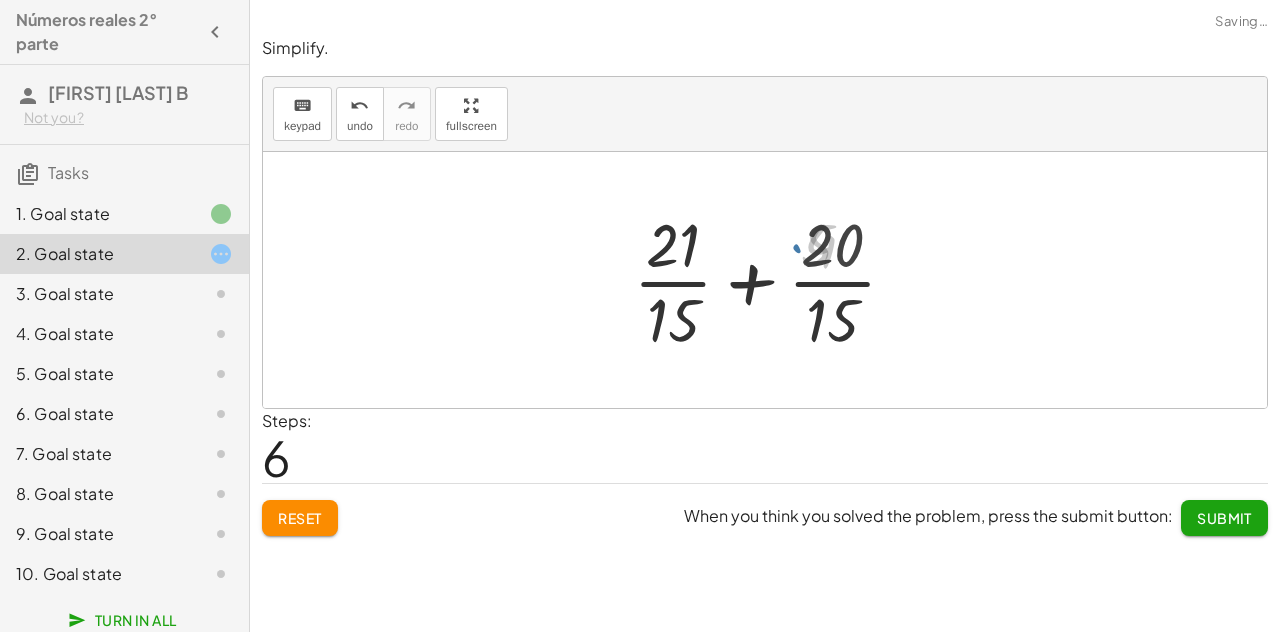 click at bounding box center (773, 280) 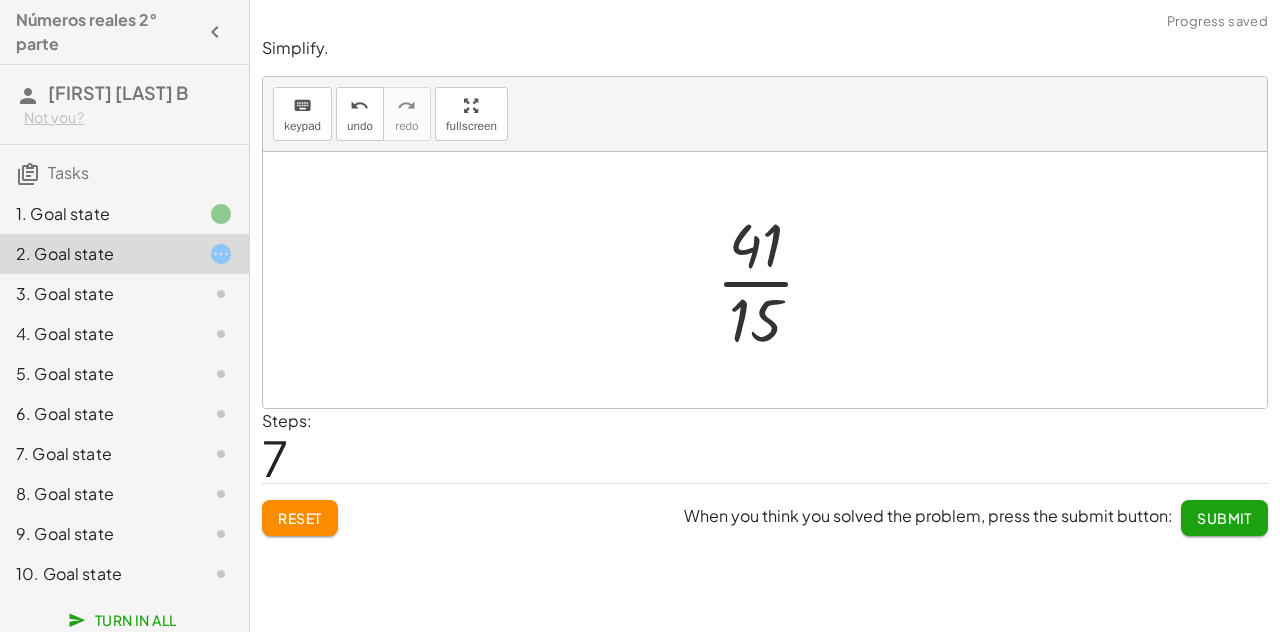 click on "Submit" at bounding box center [1224, 518] 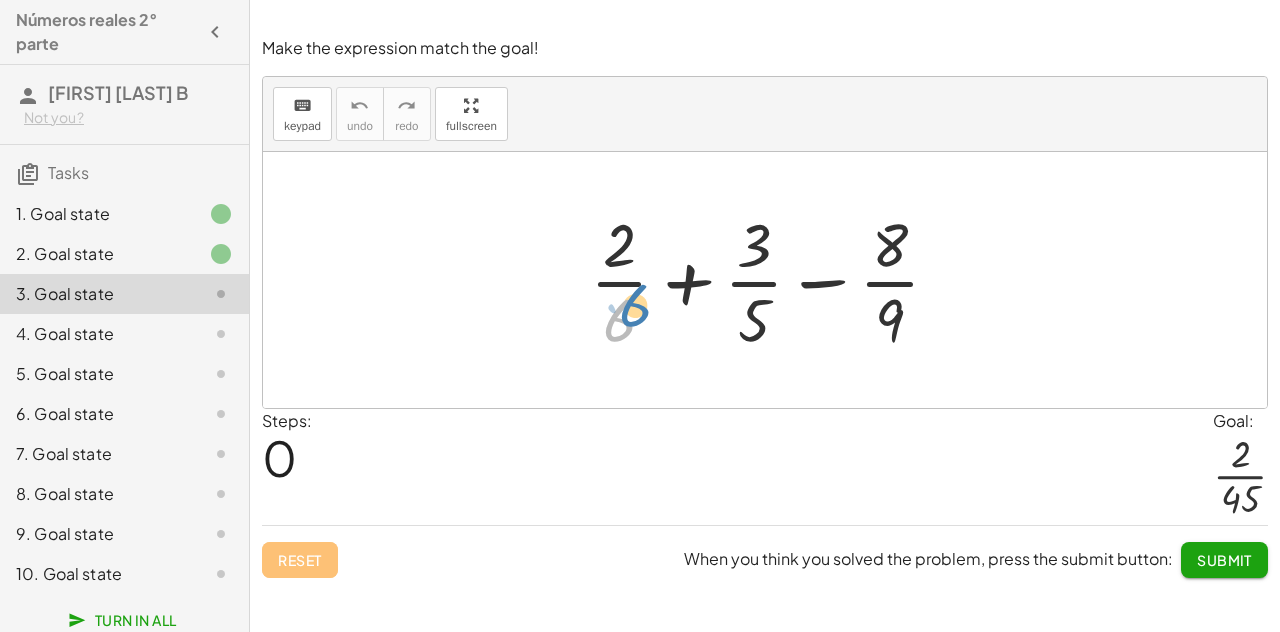 drag, startPoint x: 649, startPoint y: 292, endPoint x: 628, endPoint y: 312, distance: 29 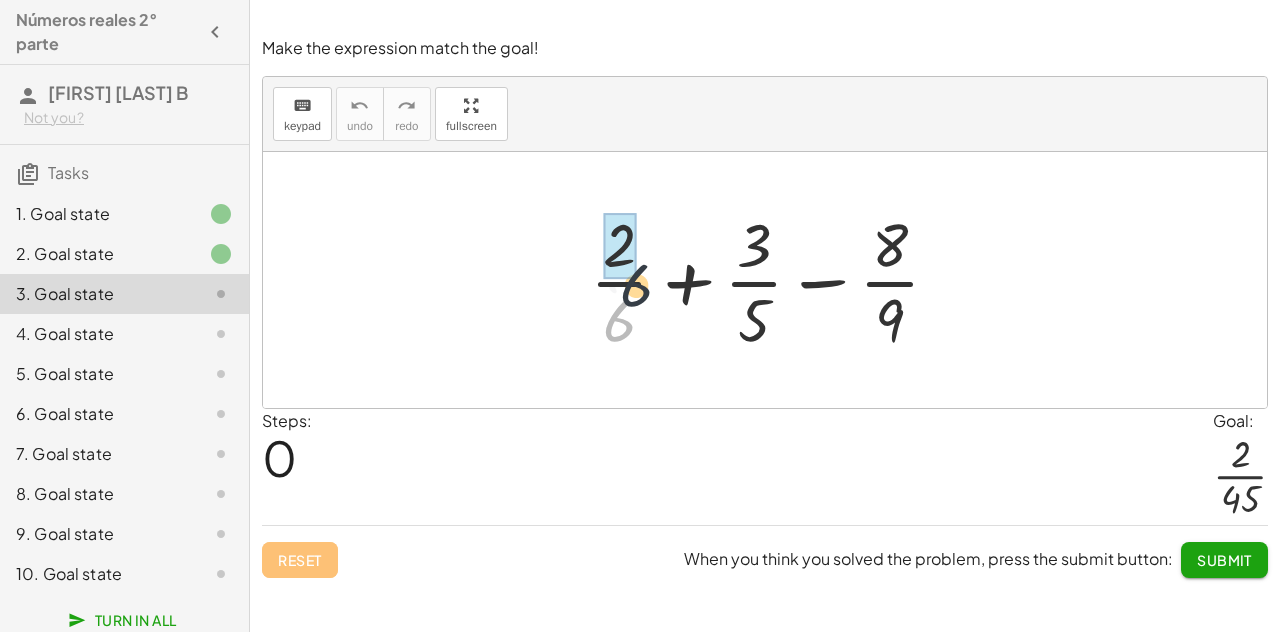 drag, startPoint x: 614, startPoint y: 333, endPoint x: 616, endPoint y: 320, distance: 13.152946 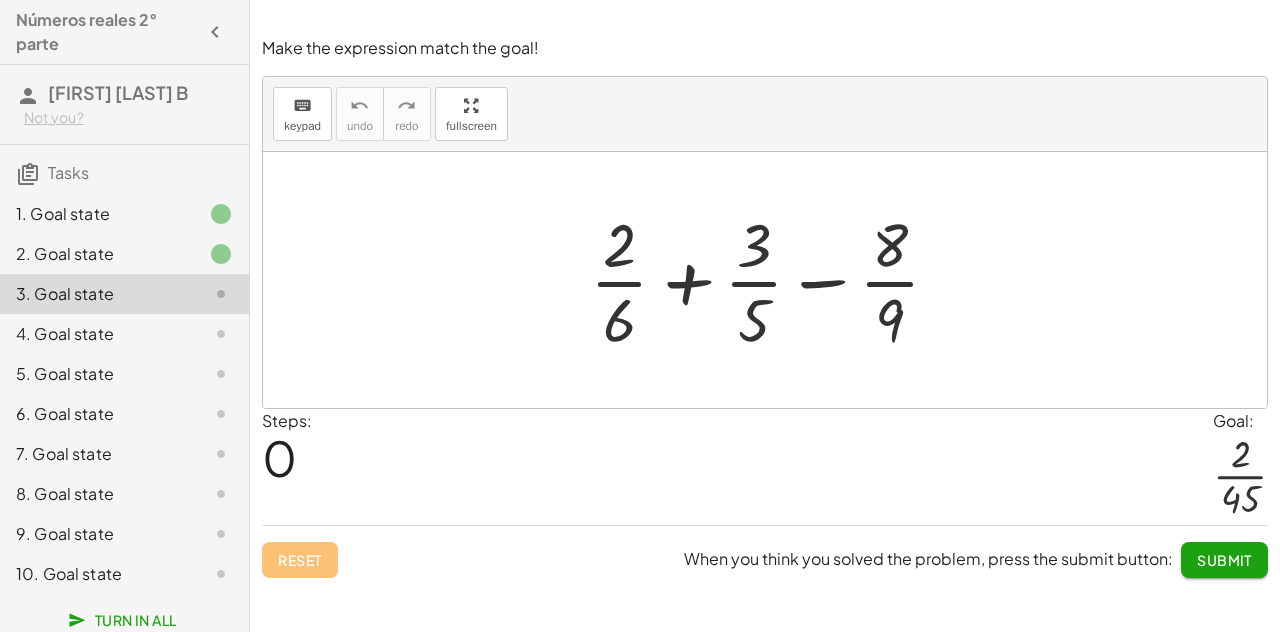 click at bounding box center (773, 280) 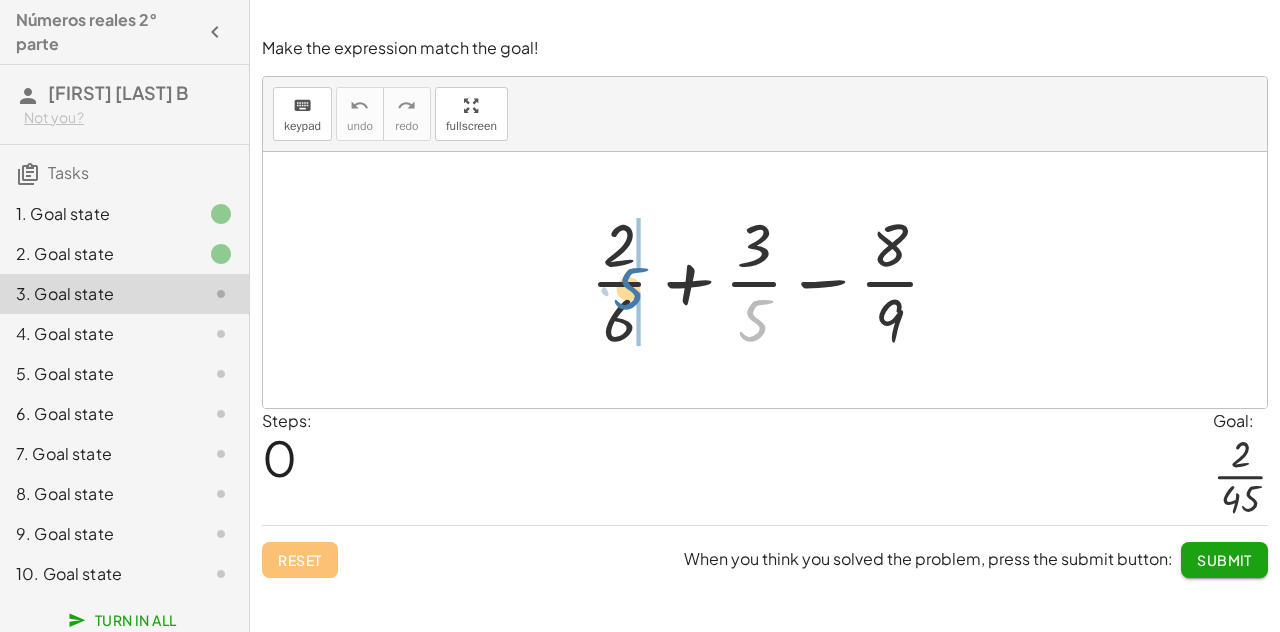 drag, startPoint x: 747, startPoint y: 333, endPoint x: 595, endPoint y: 319, distance: 152.64337 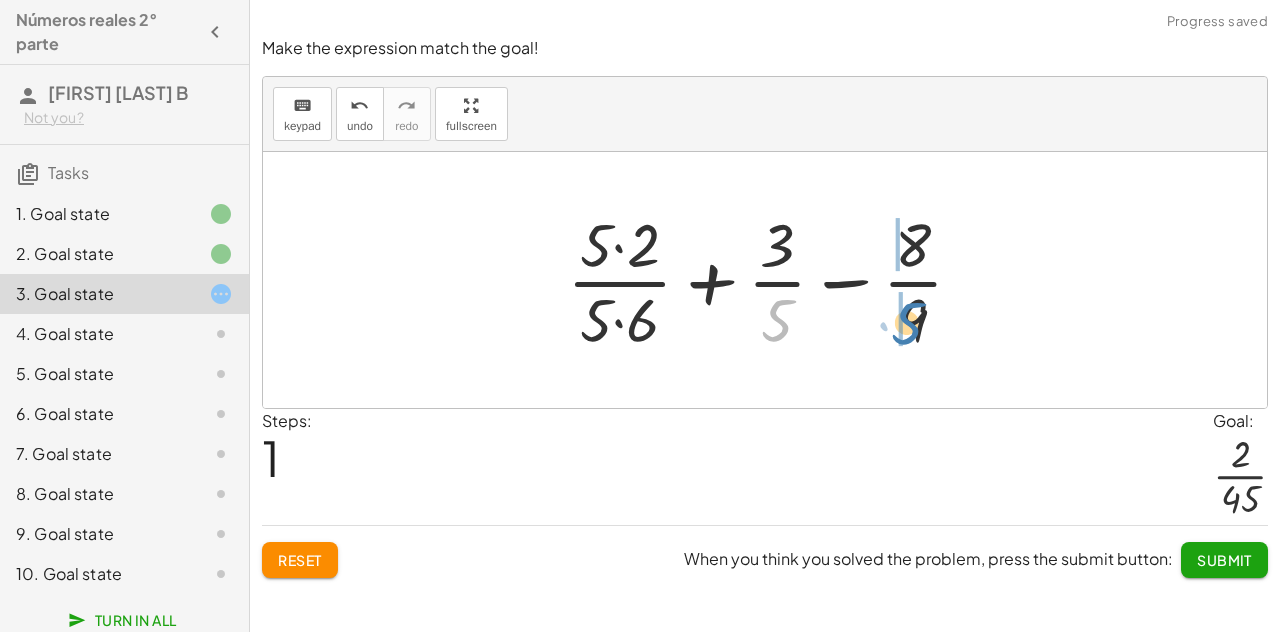 drag, startPoint x: 772, startPoint y: 311, endPoint x: 904, endPoint y: 314, distance: 132.03409 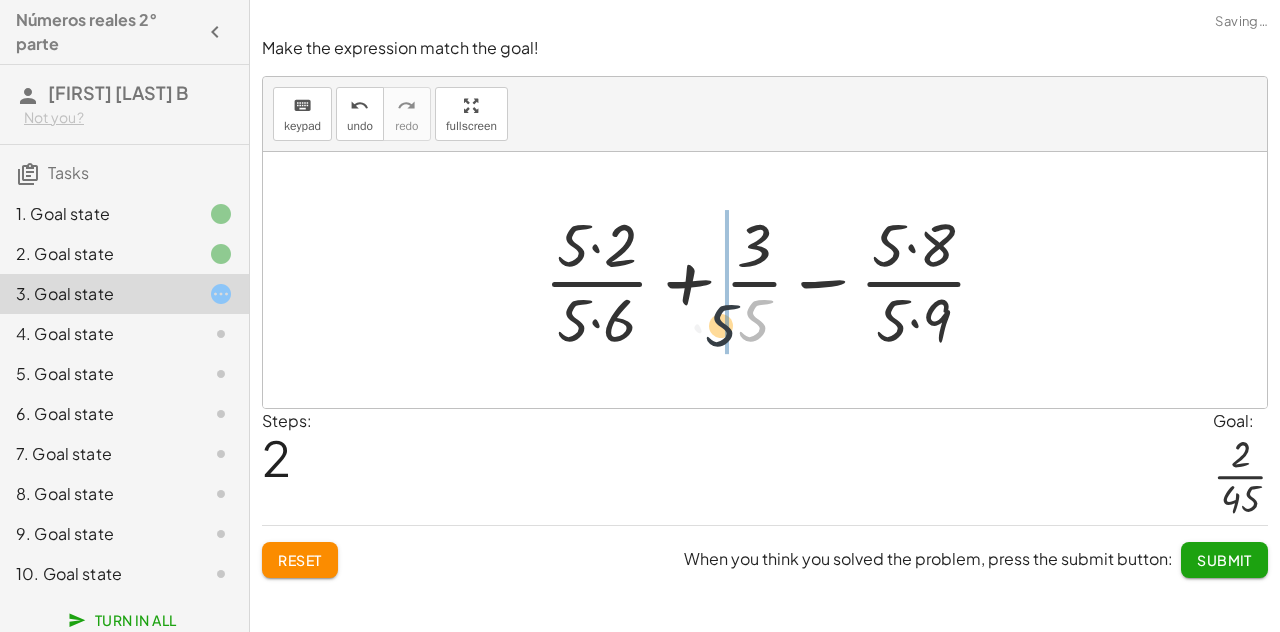click at bounding box center (773, 280) 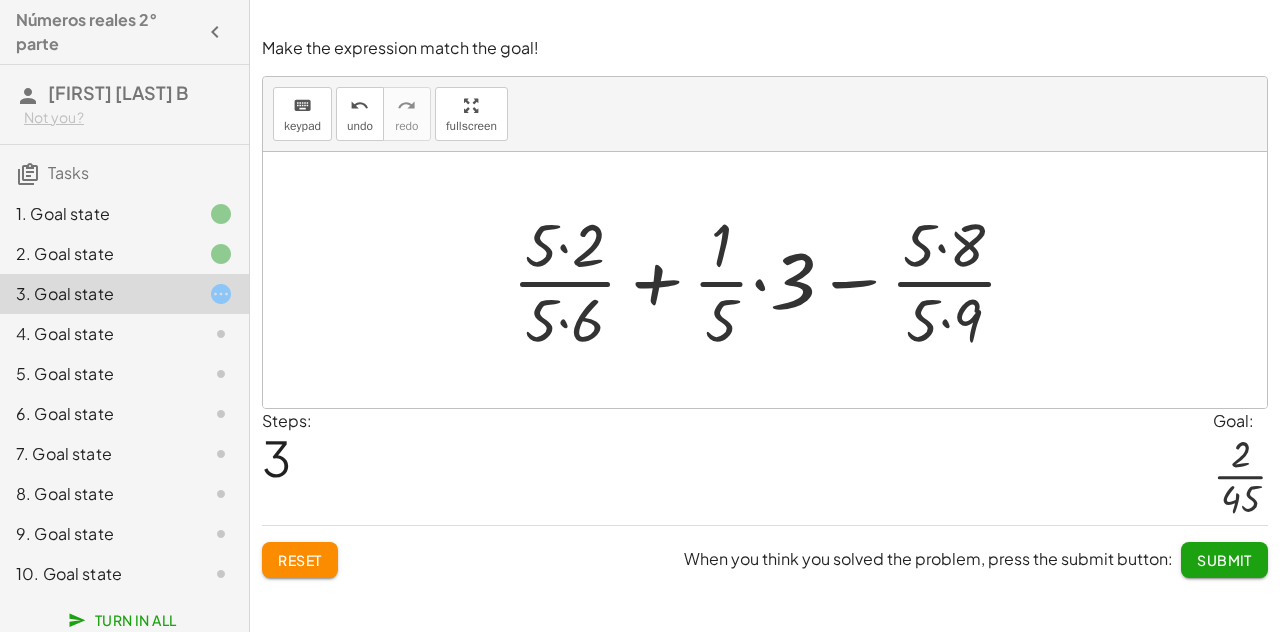 click at bounding box center (773, 280) 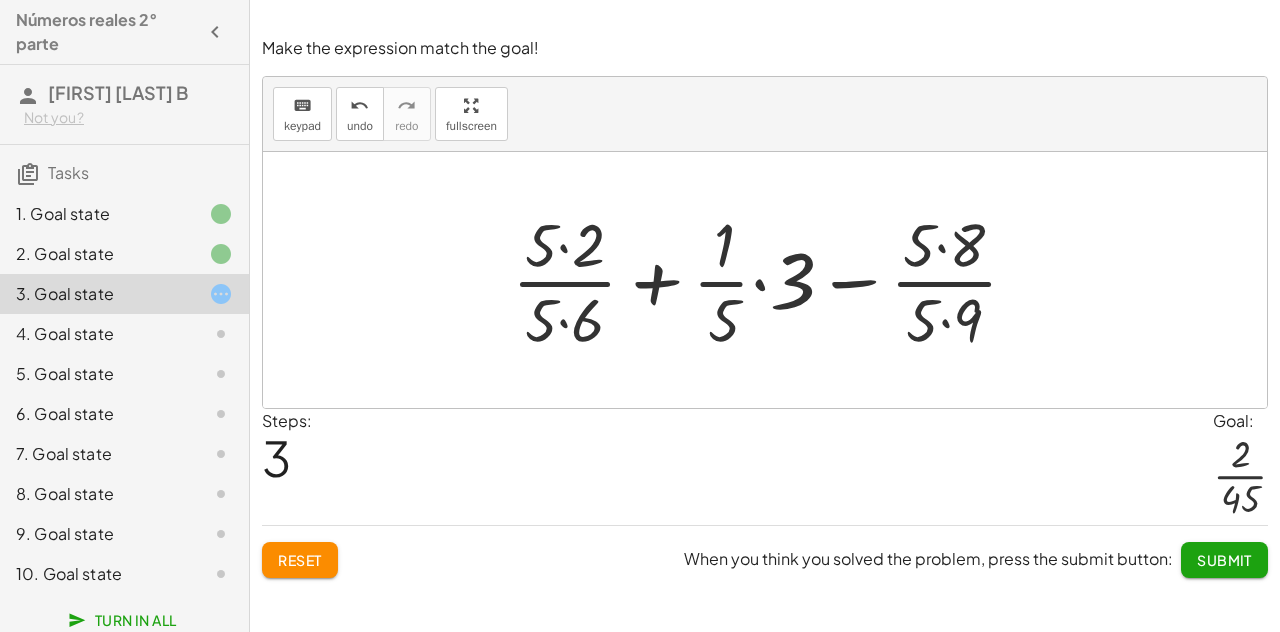 click at bounding box center [773, 280] 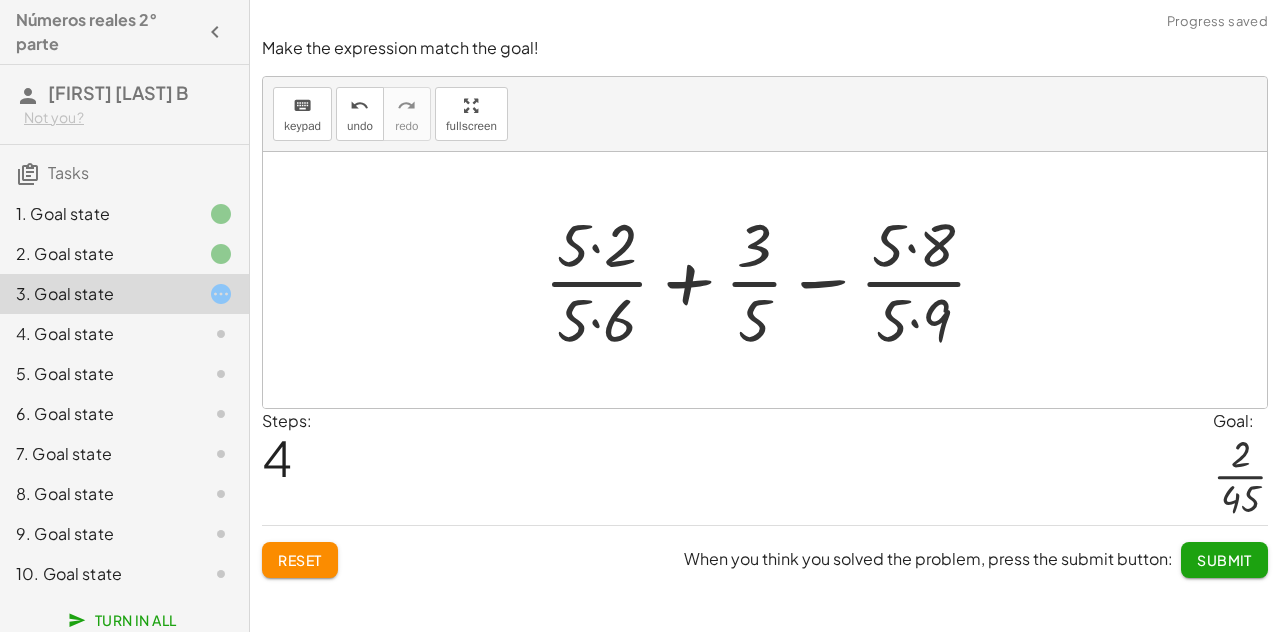 click at bounding box center (773, 280) 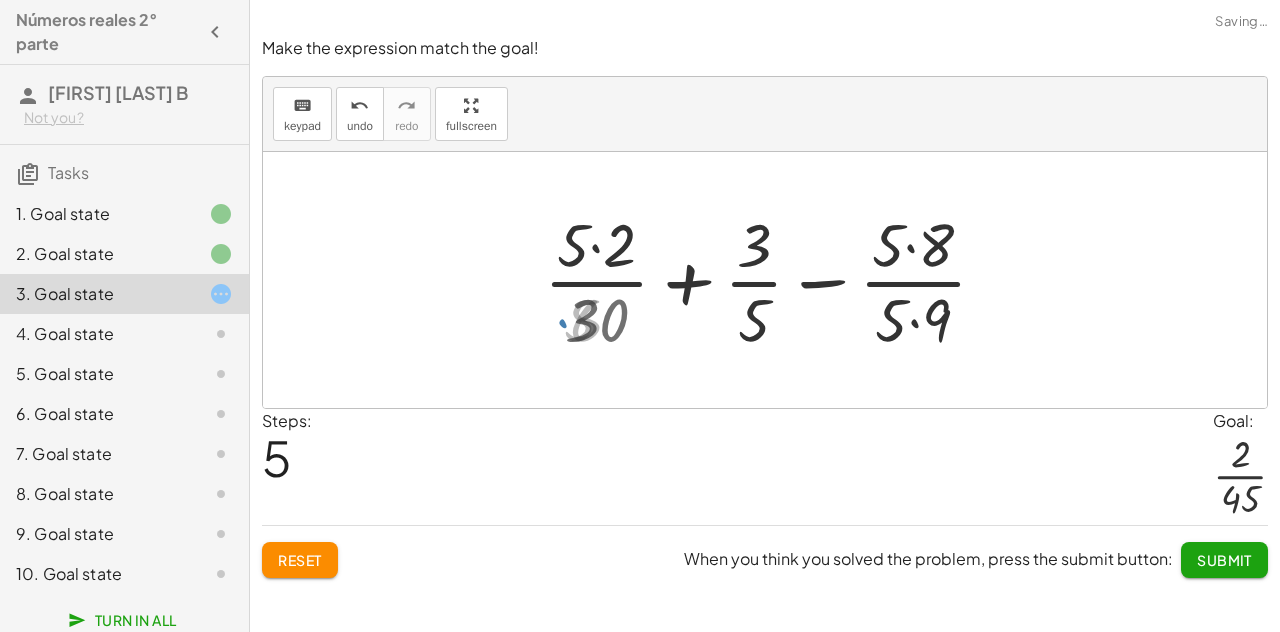 click at bounding box center [773, 280] 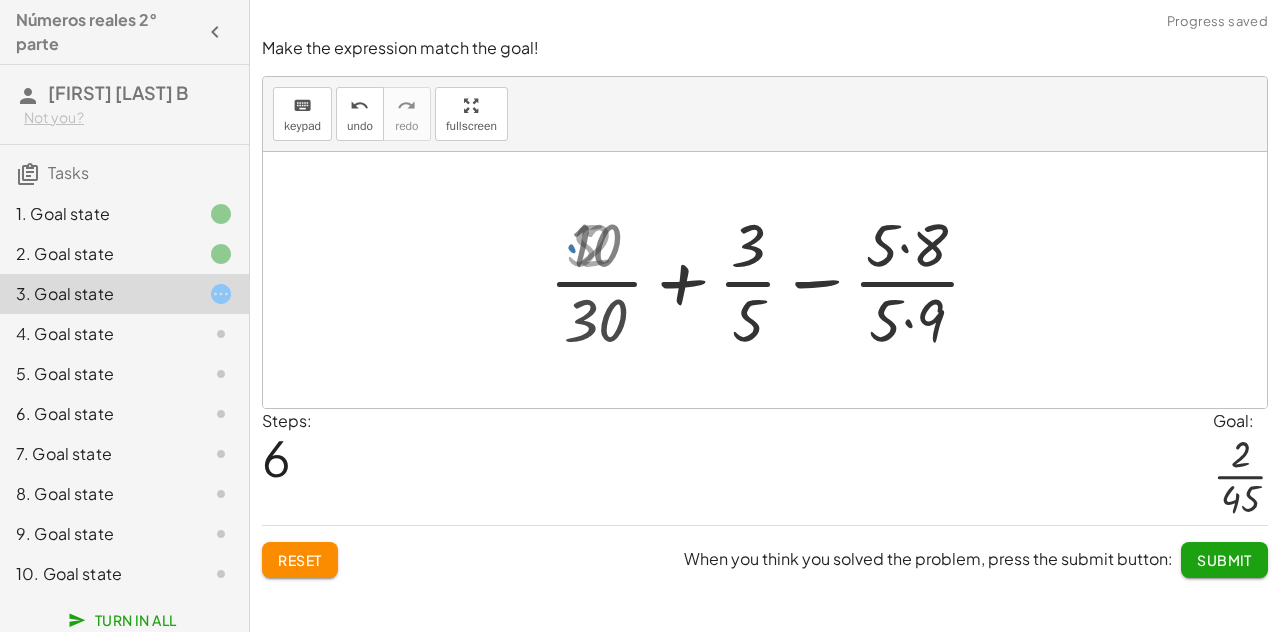 click at bounding box center (772, 280) 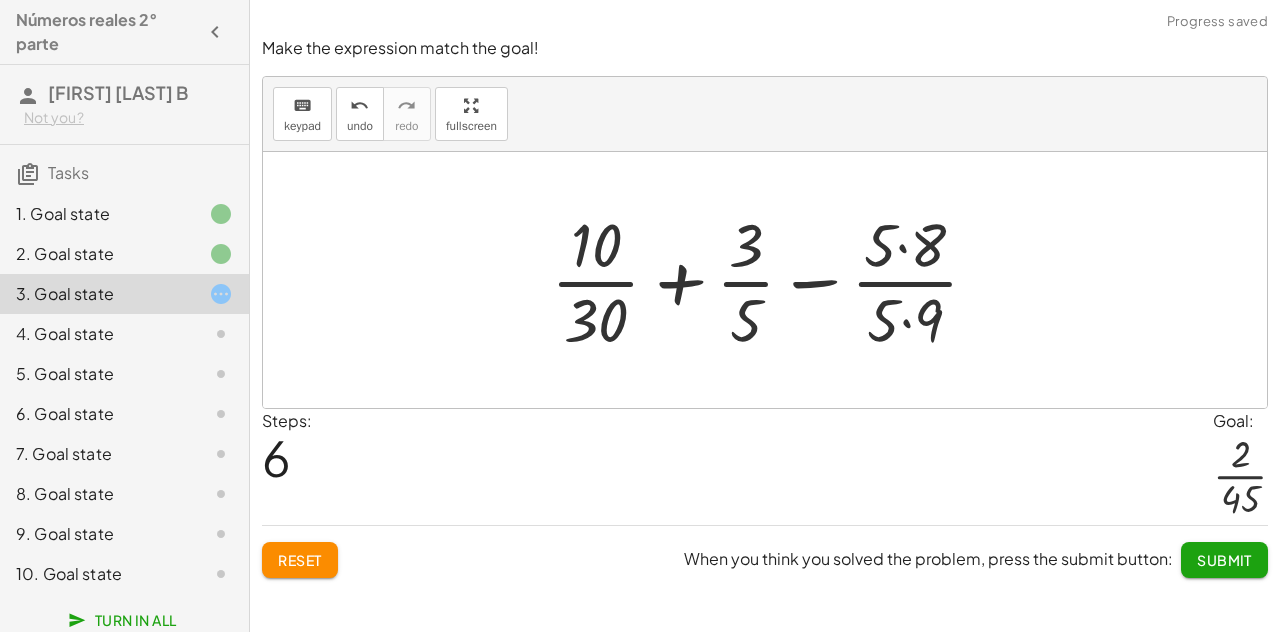 click at bounding box center [772, 280] 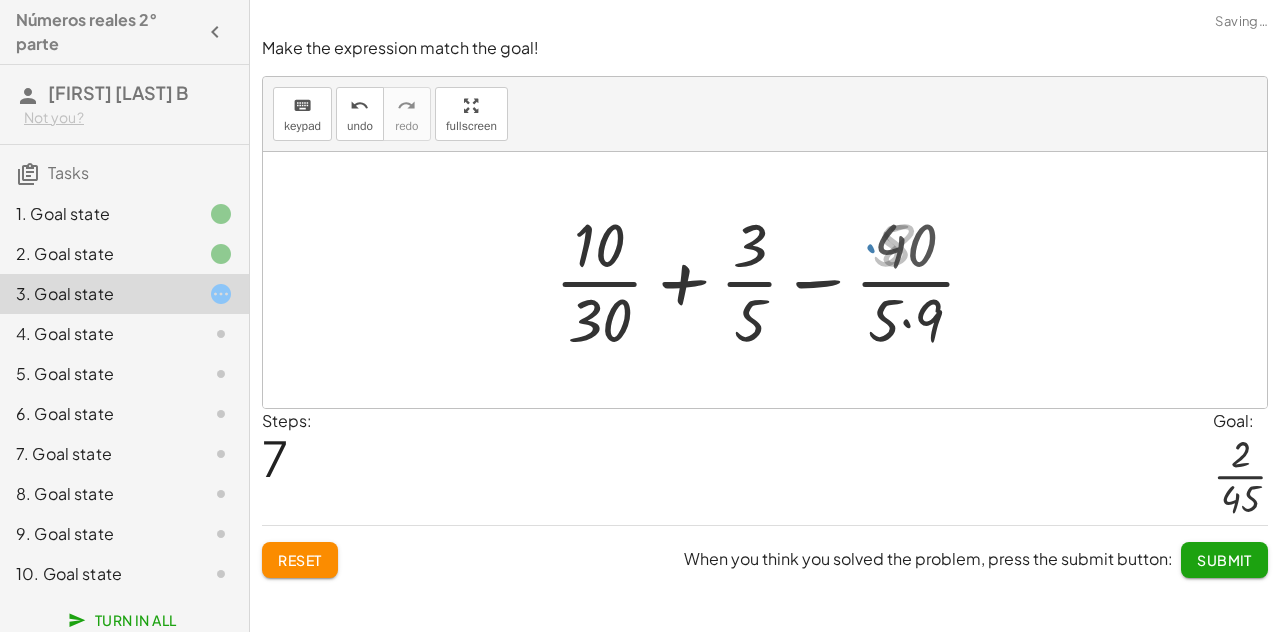 click at bounding box center (773, 280) 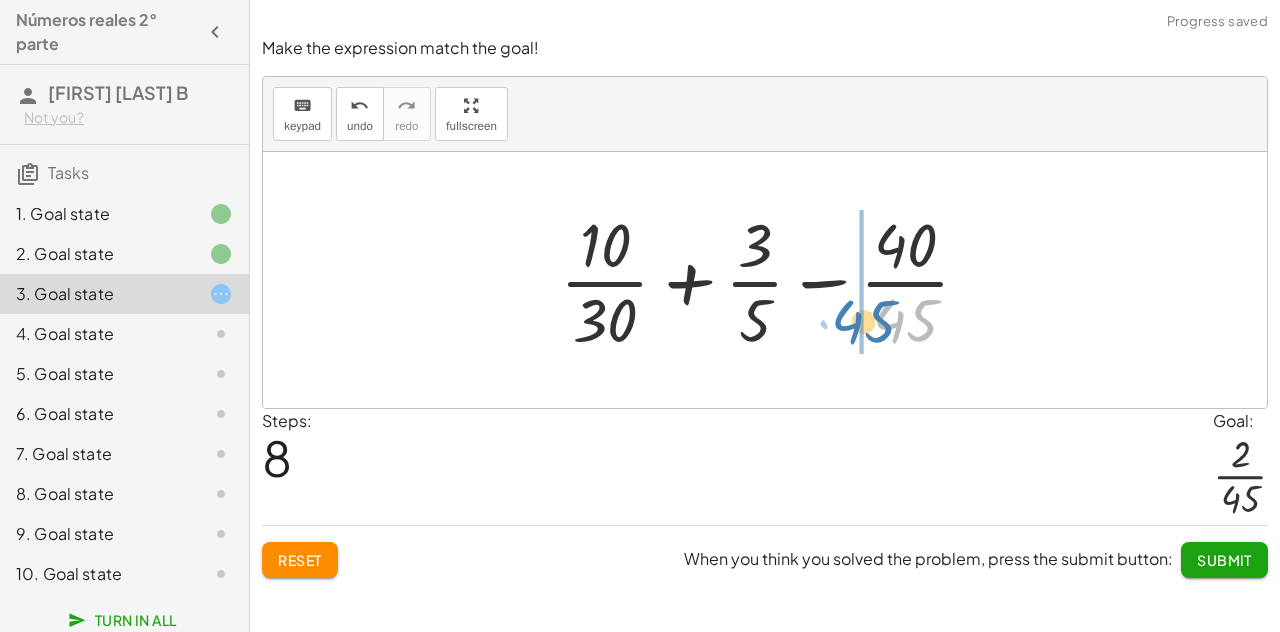 drag, startPoint x: 920, startPoint y: 315, endPoint x: 884, endPoint y: 316, distance: 36.013885 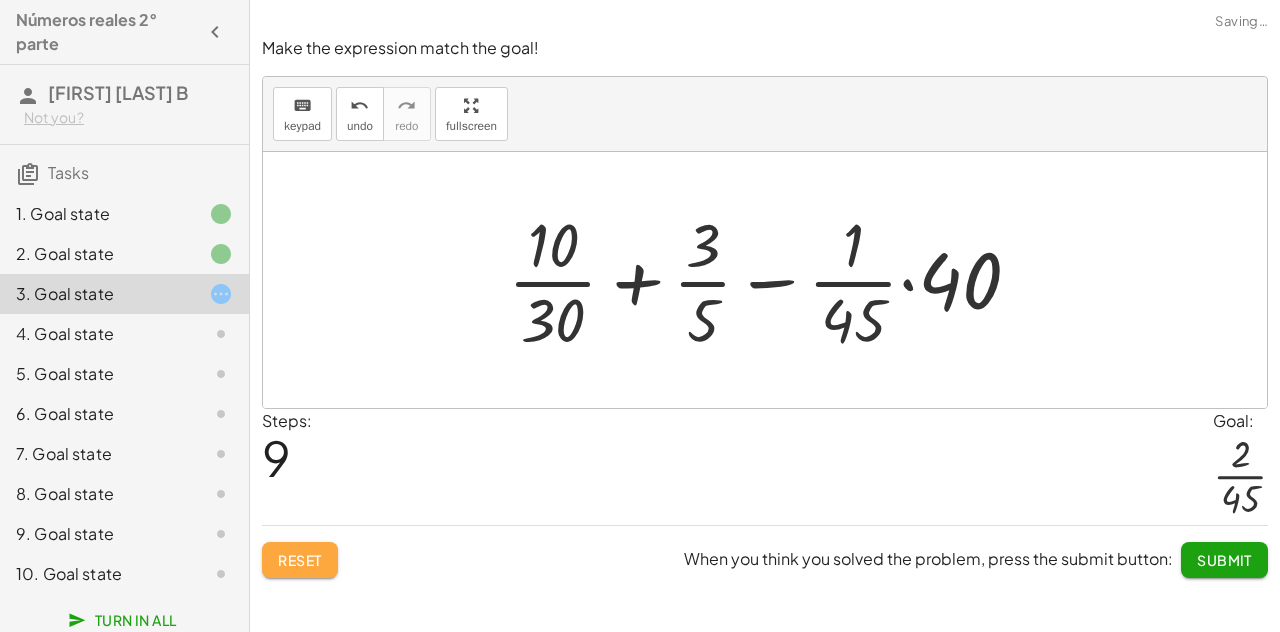 click on "Reset" 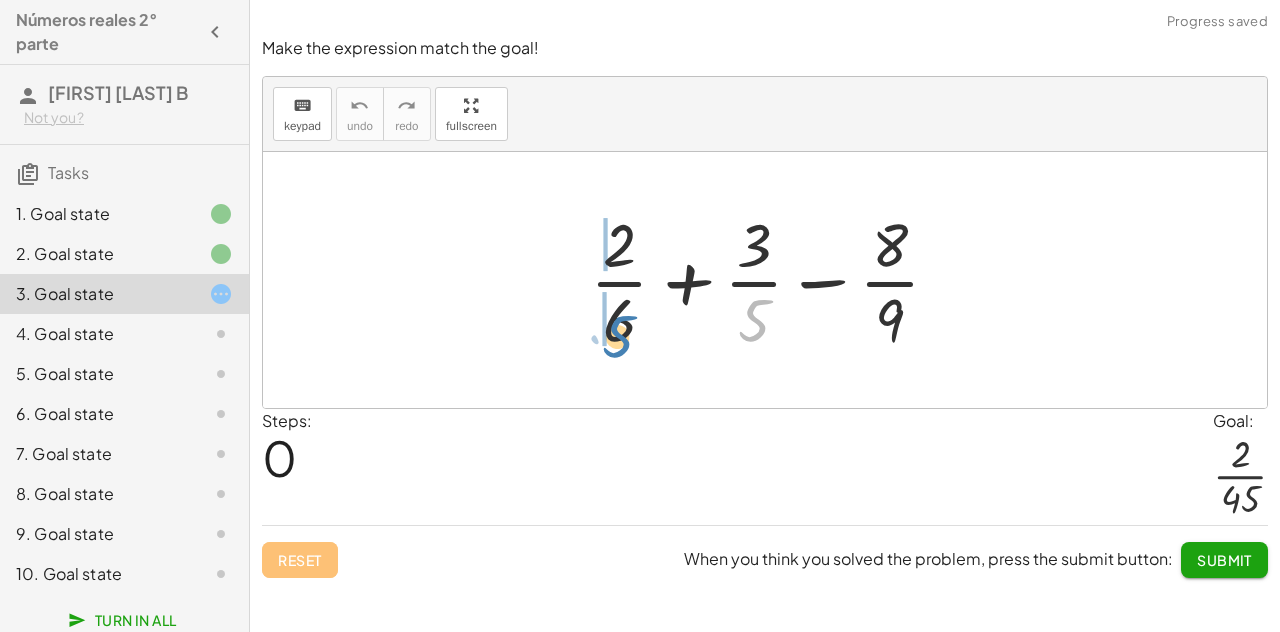 drag, startPoint x: 755, startPoint y: 337, endPoint x: 636, endPoint y: 354, distance: 120.20815 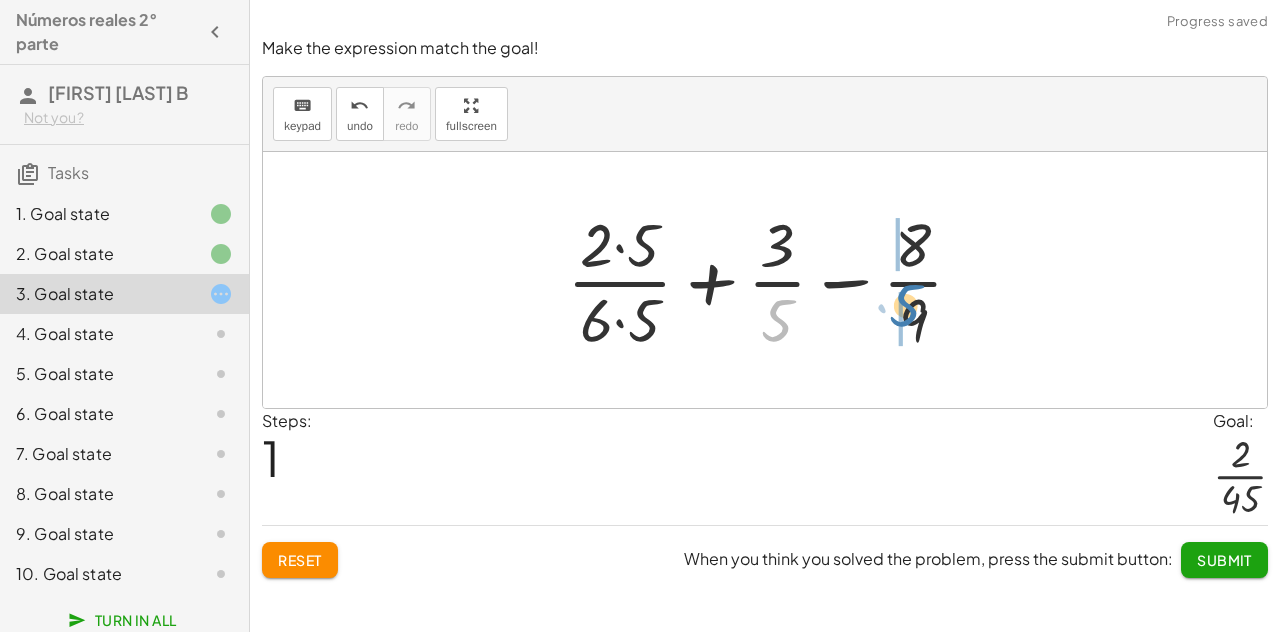 drag, startPoint x: 761, startPoint y: 332, endPoint x: 888, endPoint y: 318, distance: 127.769325 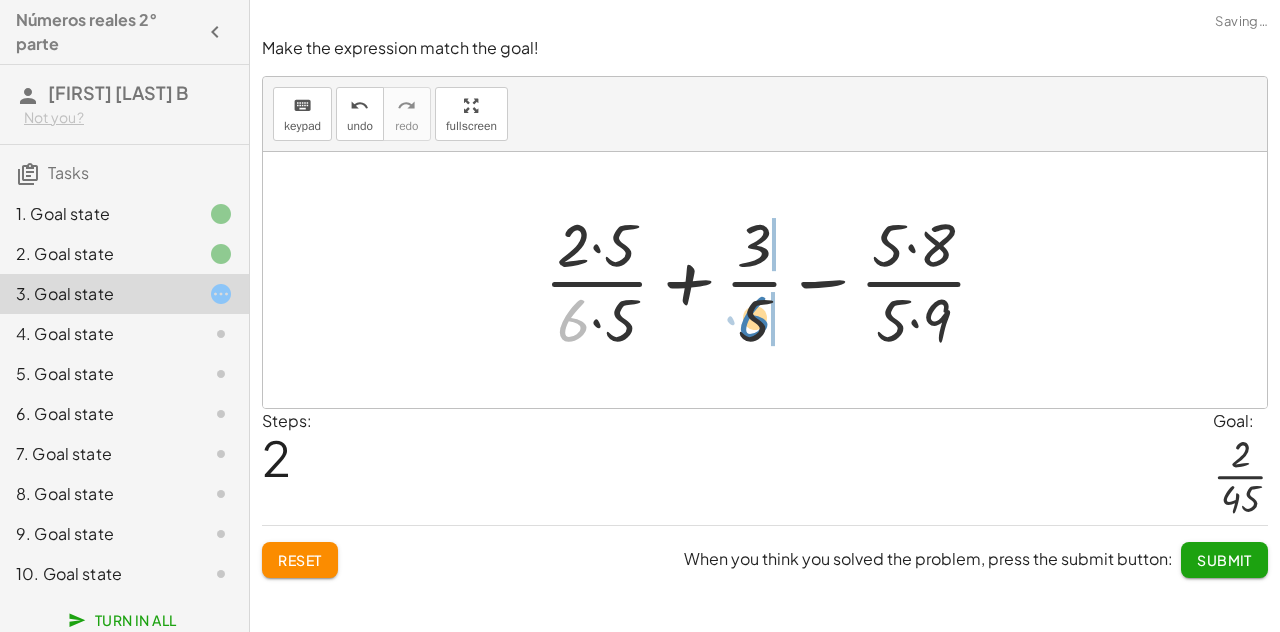 drag, startPoint x: 568, startPoint y: 319, endPoint x: 749, endPoint y: 317, distance: 181.01105 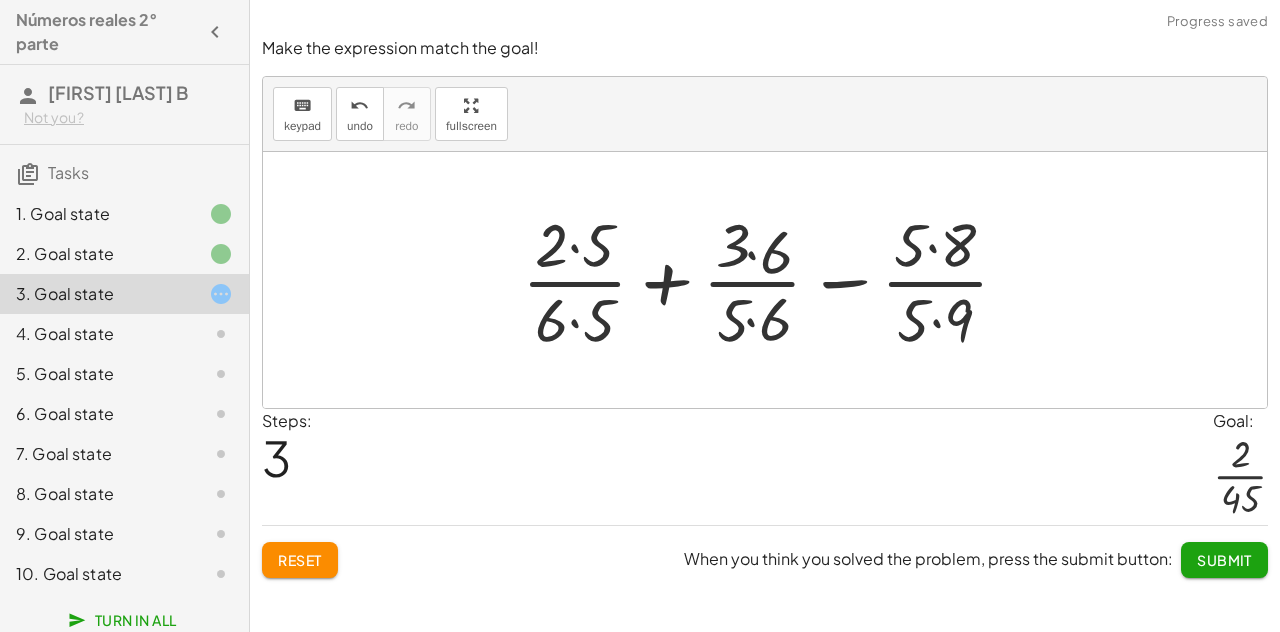 click at bounding box center (773, 280) 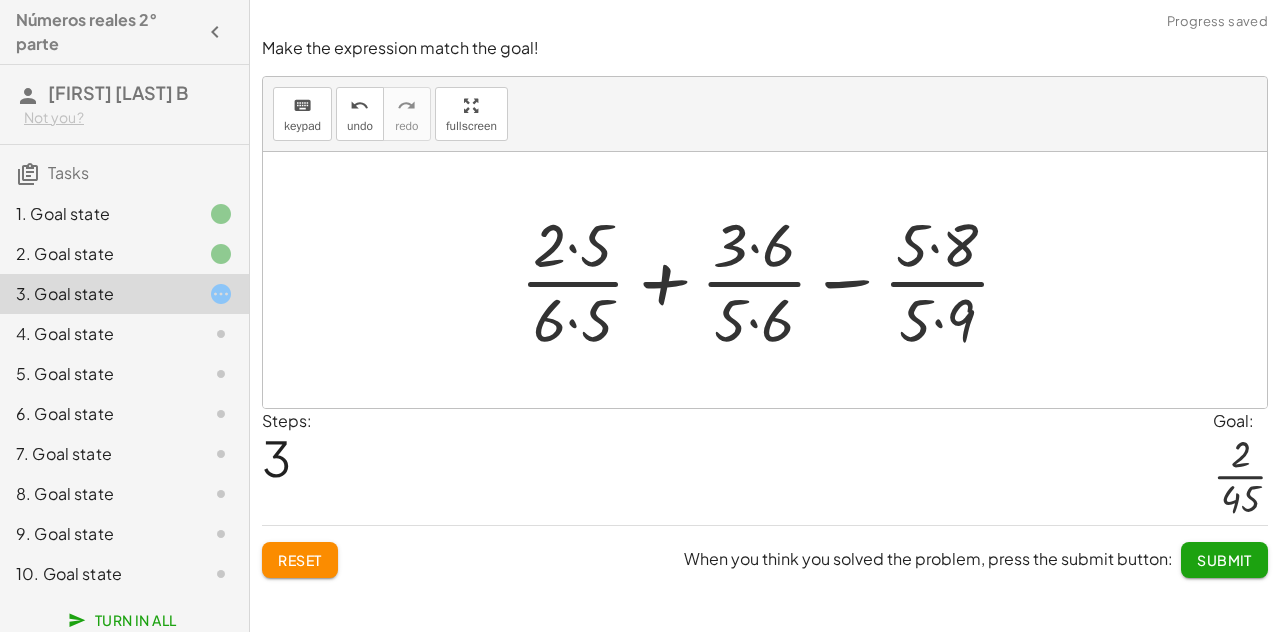 click at bounding box center [773, 280] 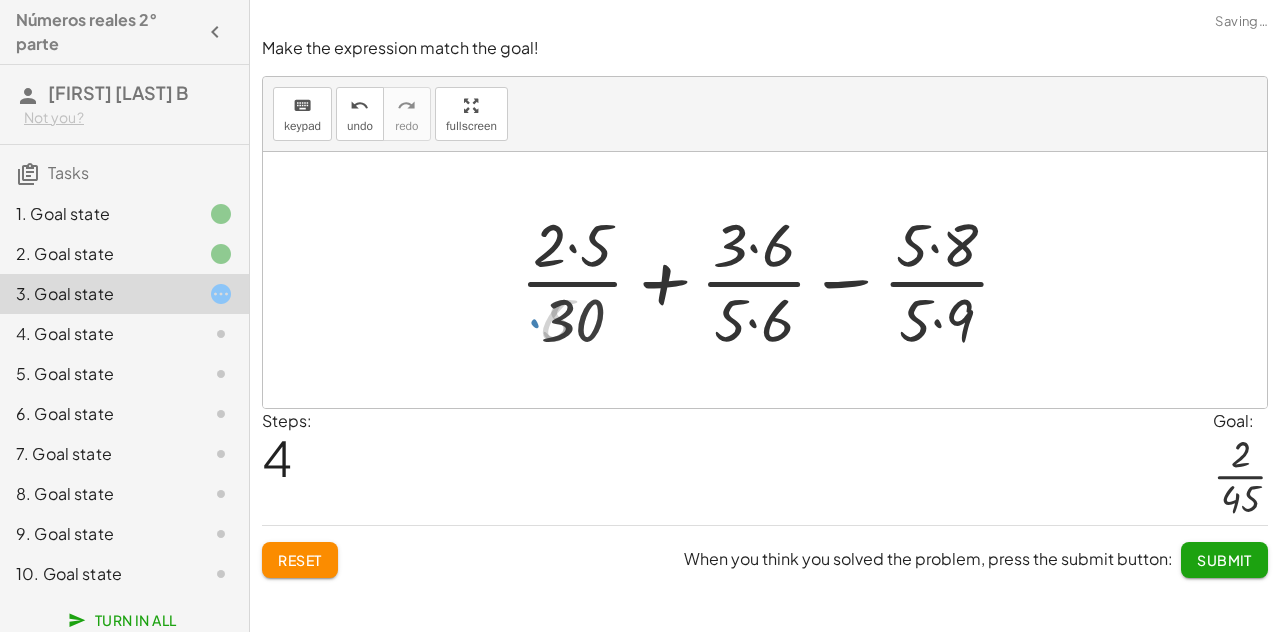 click at bounding box center (773, 280) 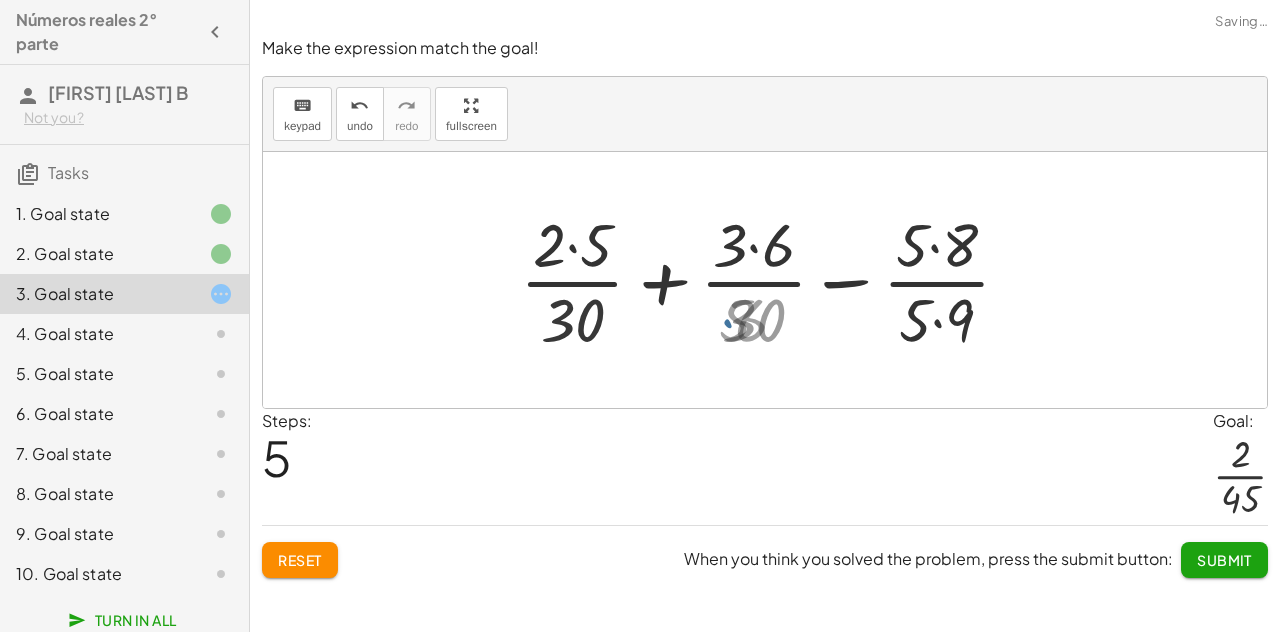 click at bounding box center [773, 280] 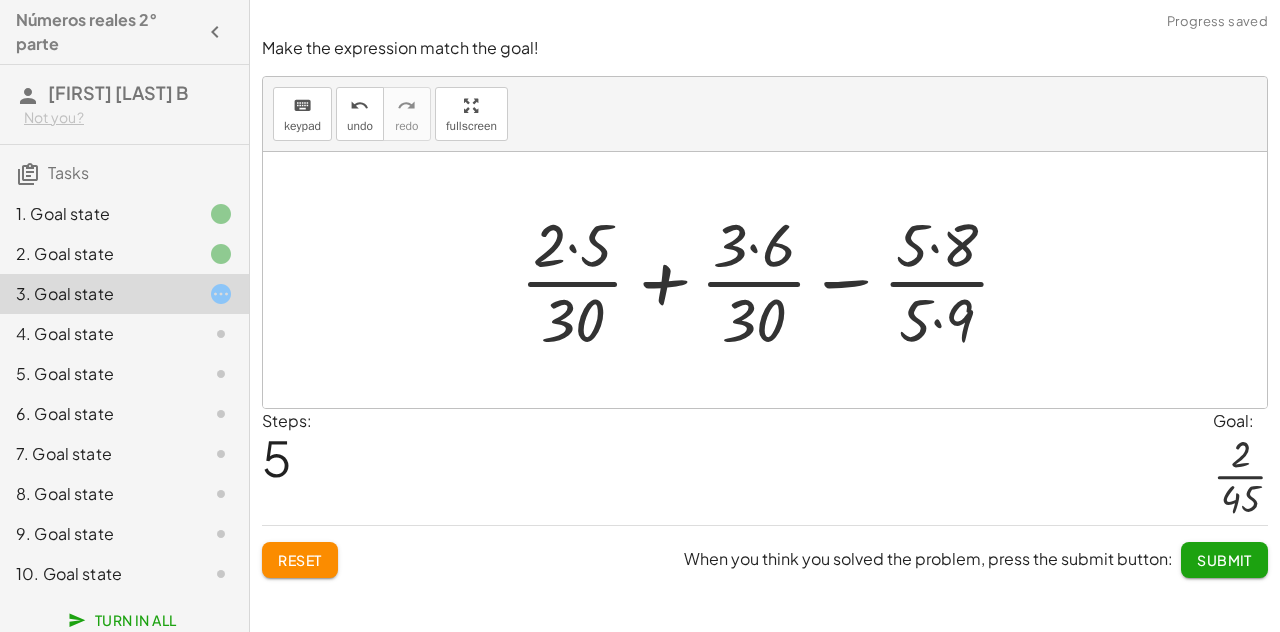 click at bounding box center (773, 280) 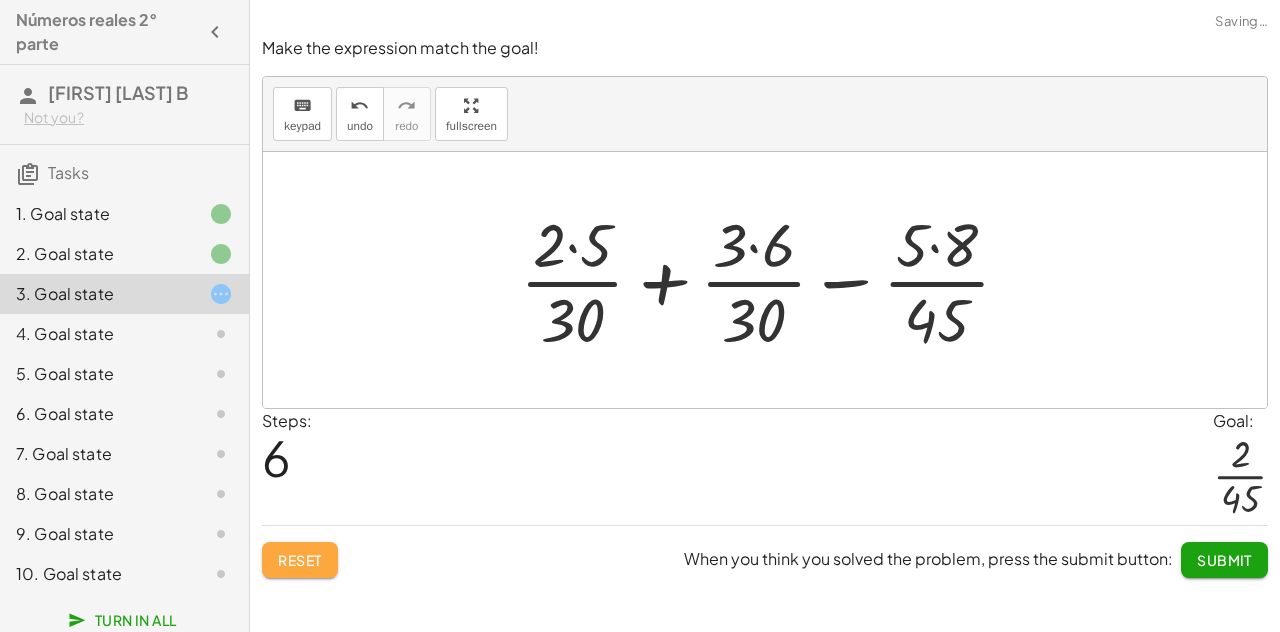 click on "Reset" at bounding box center [300, 560] 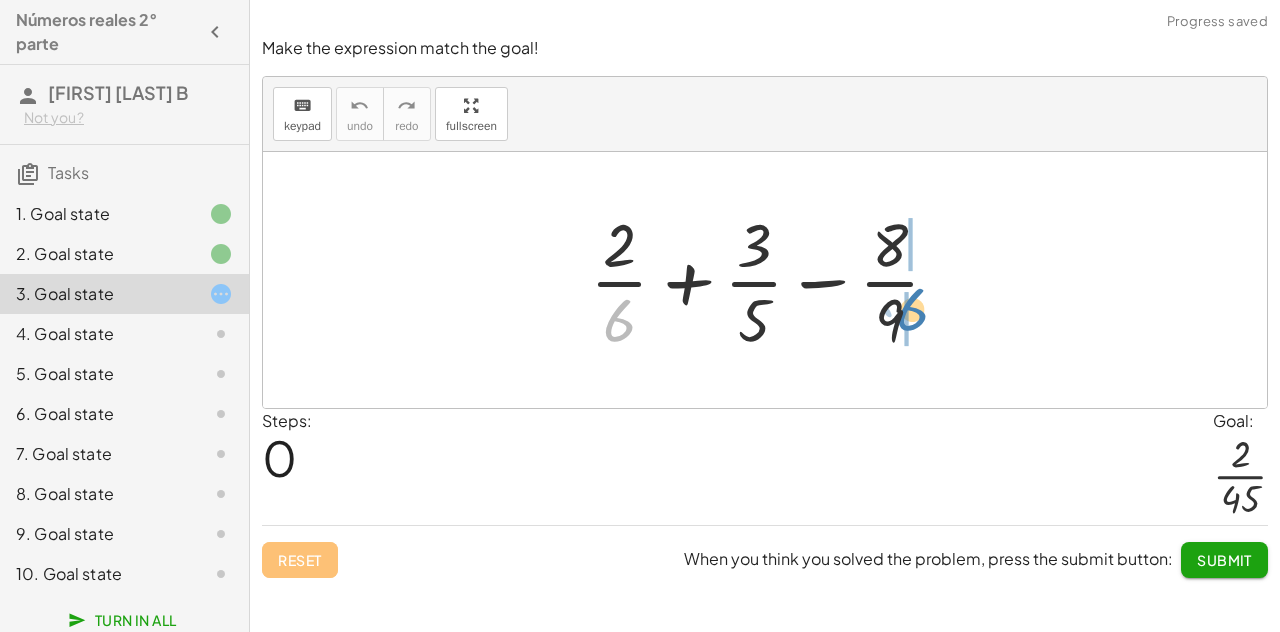 drag, startPoint x: 630, startPoint y: 322, endPoint x: 926, endPoint y: 309, distance: 296.28534 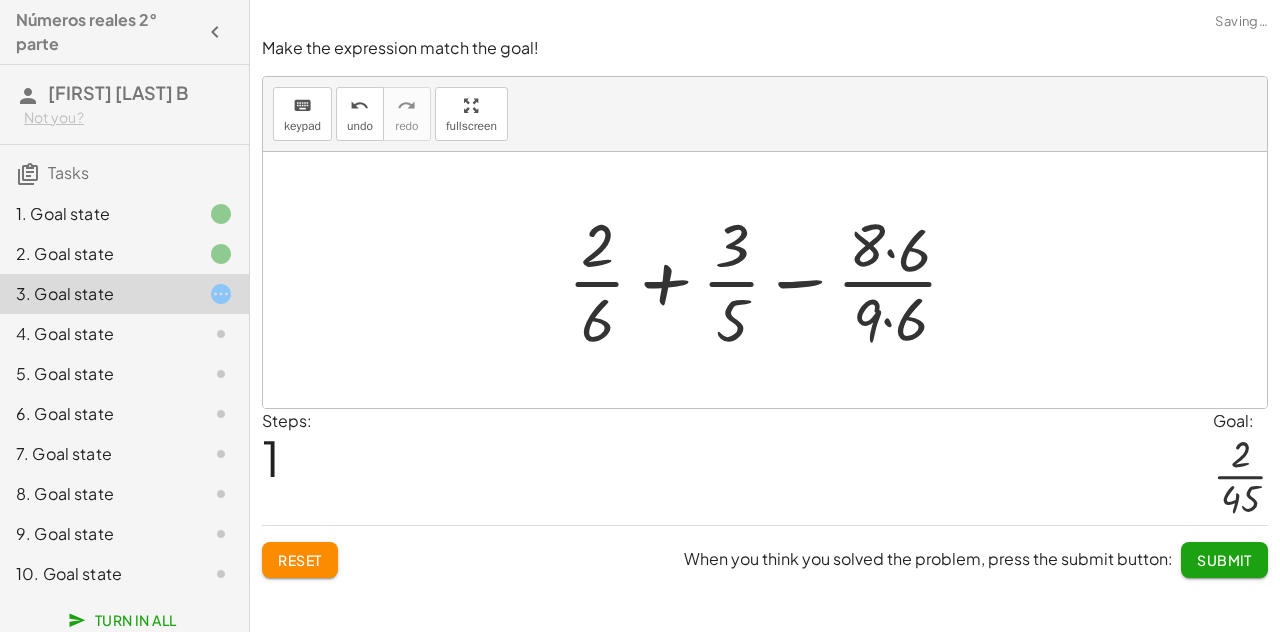 drag, startPoint x: 913, startPoint y: 317, endPoint x: 902, endPoint y: 317, distance: 11 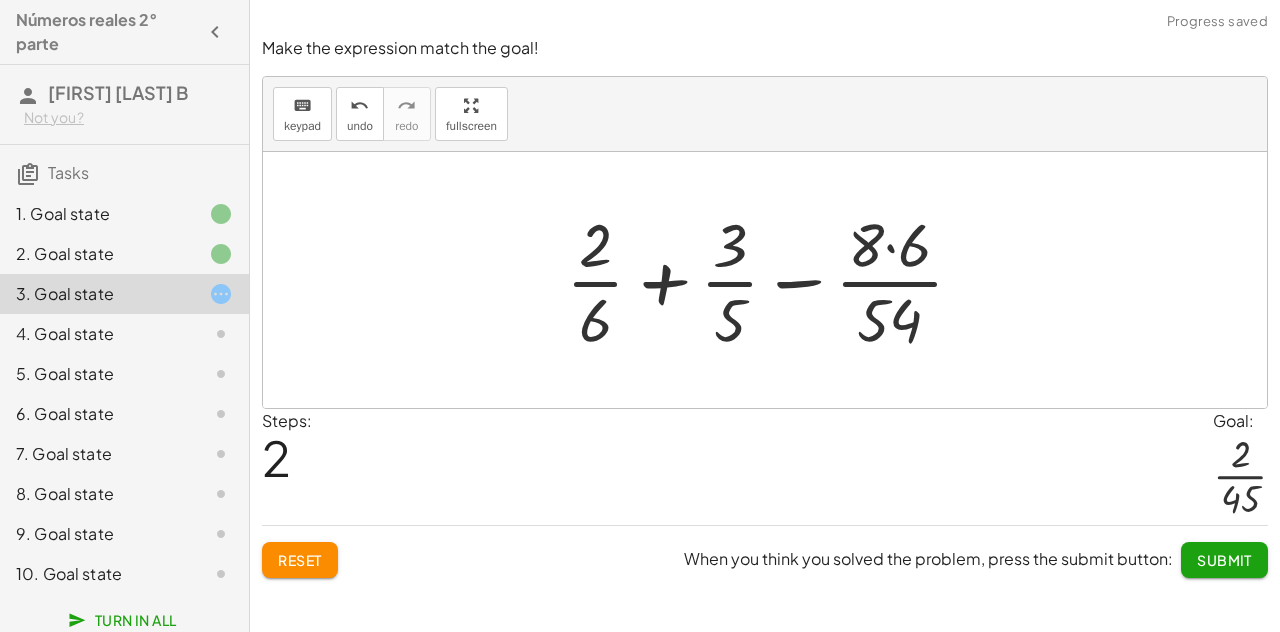 click on "Reset" 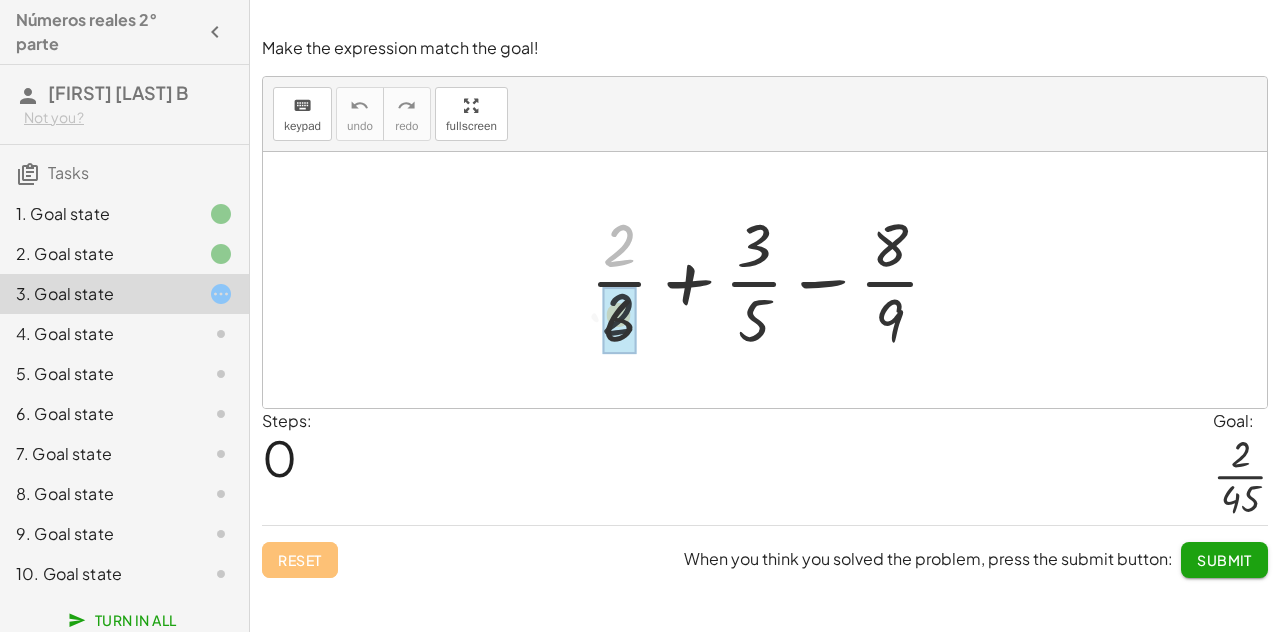 drag, startPoint x: 620, startPoint y: 235, endPoint x: 619, endPoint y: 280, distance: 45.01111 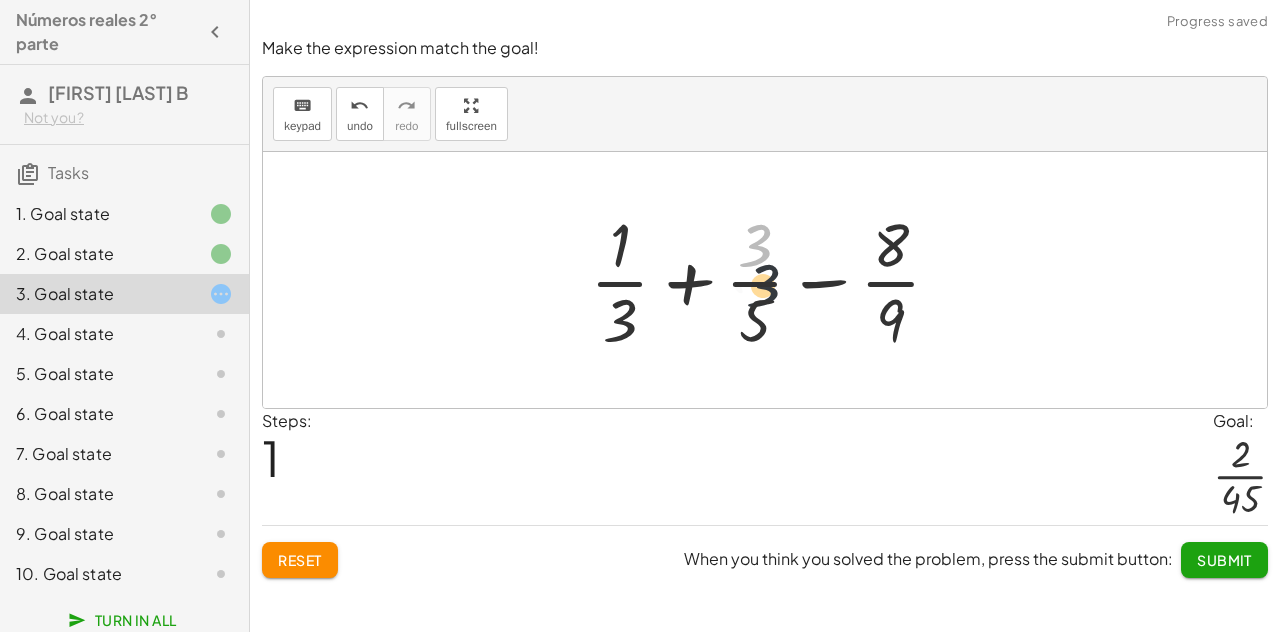 drag, startPoint x: 740, startPoint y: 244, endPoint x: 746, endPoint y: 291, distance: 47.38143 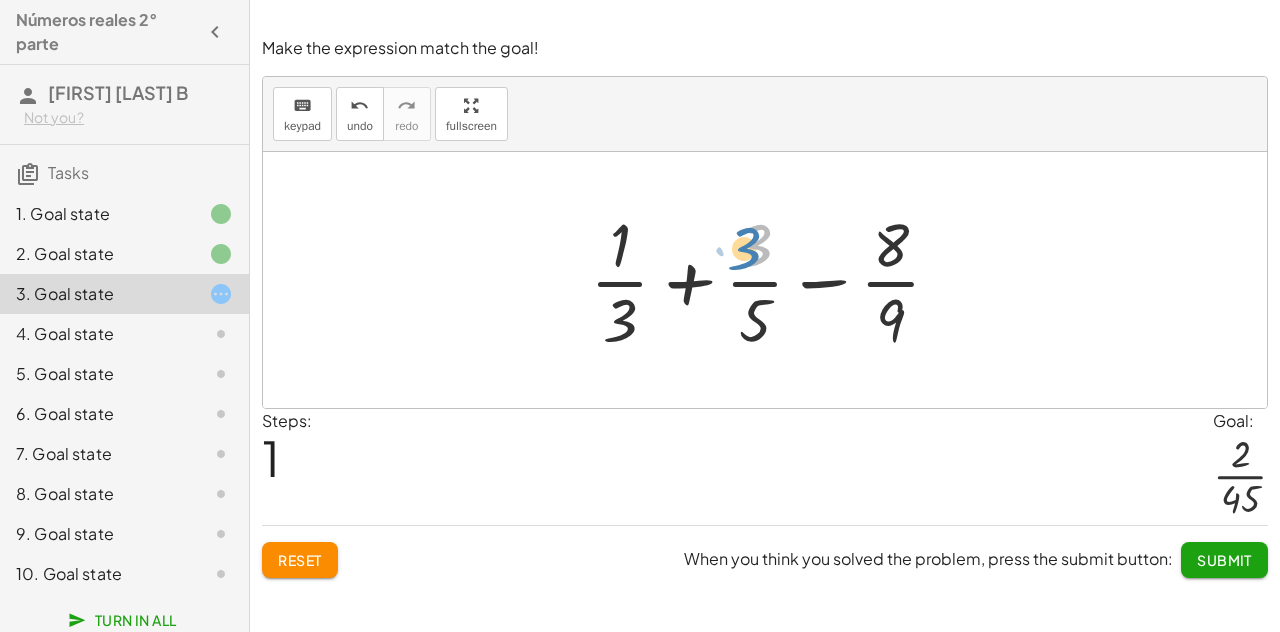click at bounding box center [773, 280] 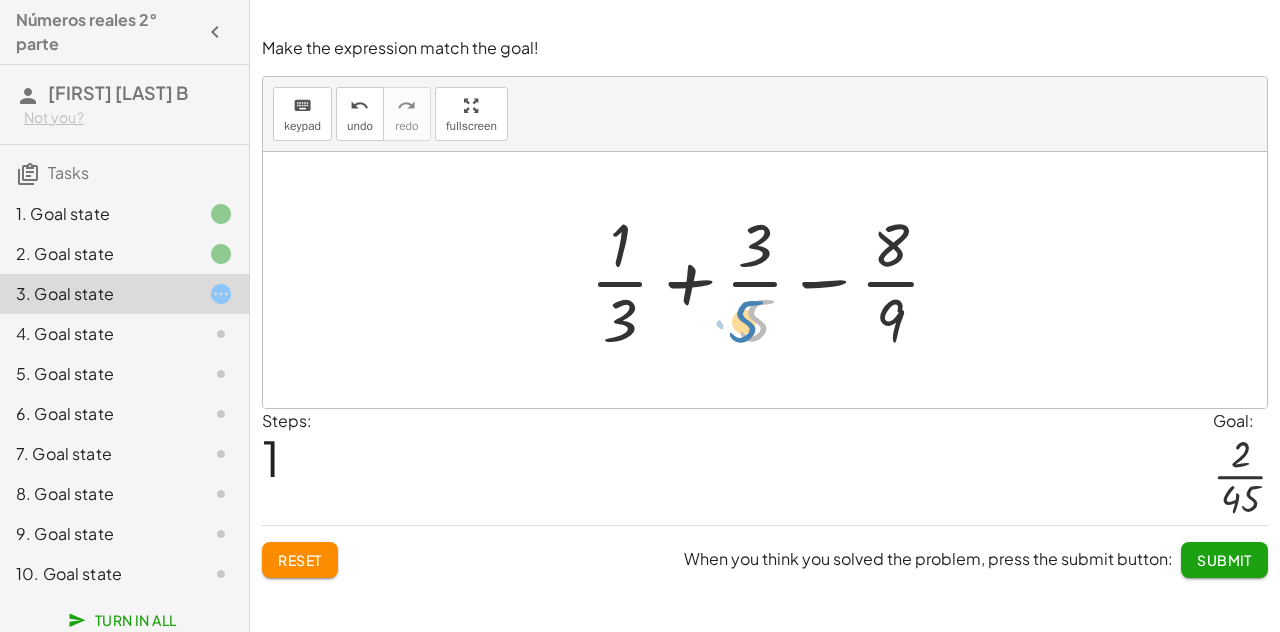 drag, startPoint x: 744, startPoint y: 321, endPoint x: 734, endPoint y: 322, distance: 10.049875 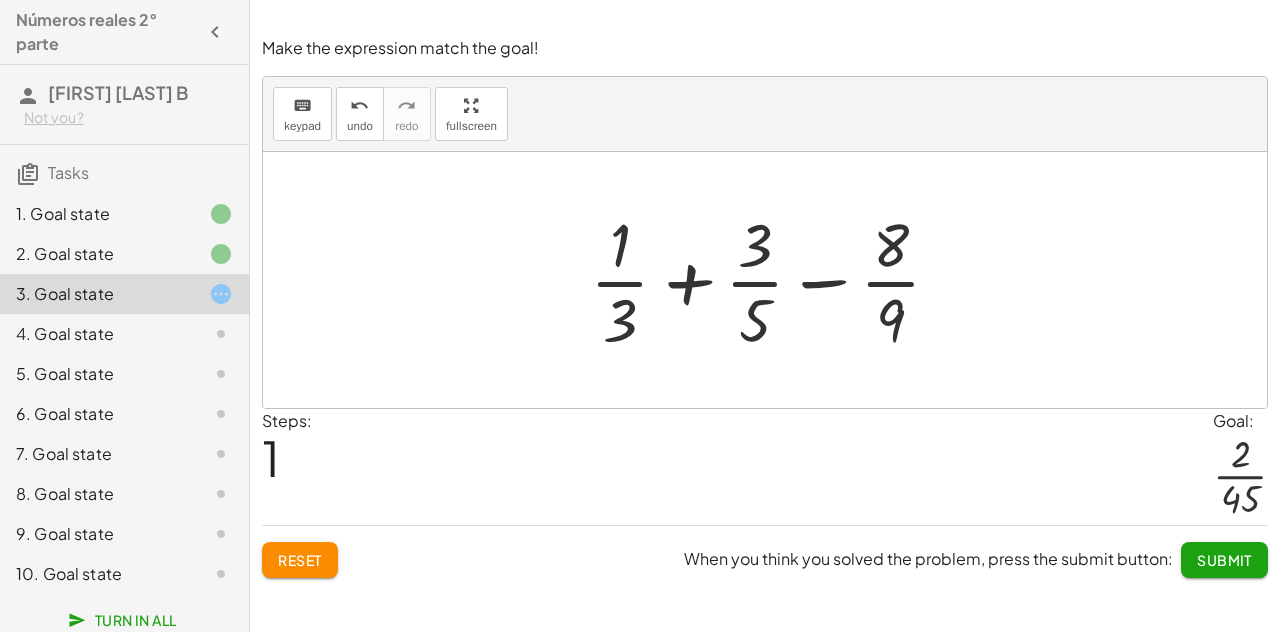 click at bounding box center [773, 280] 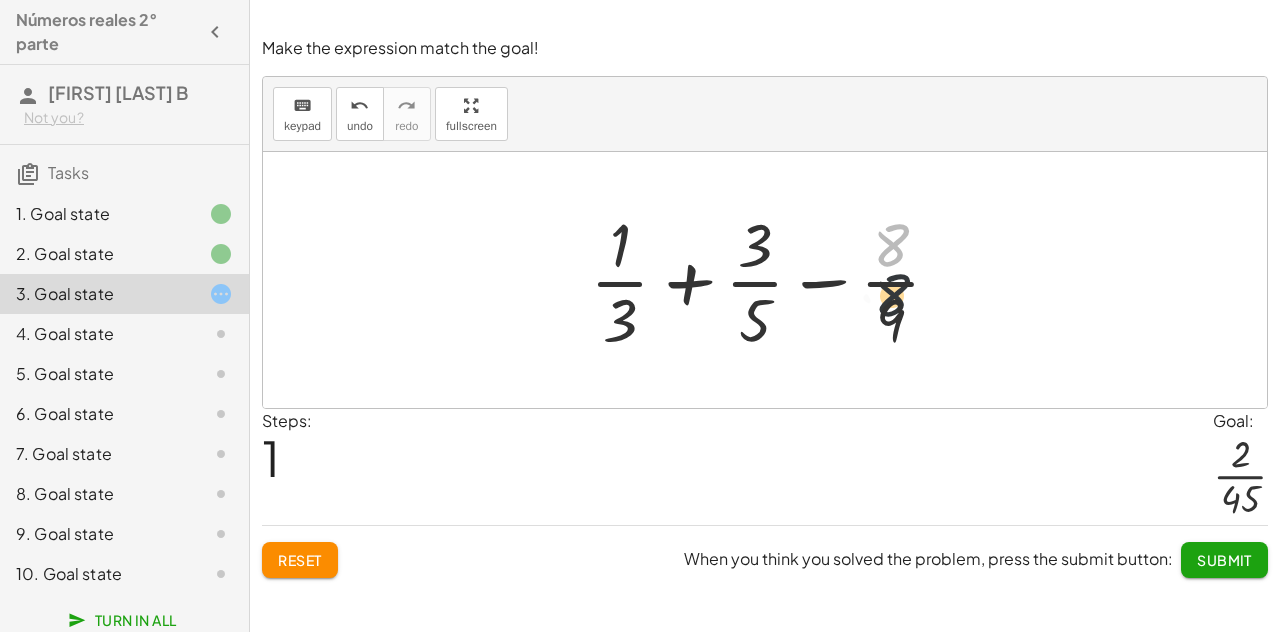 drag, startPoint x: 892, startPoint y: 229, endPoint x: 893, endPoint y: 287, distance: 58.00862 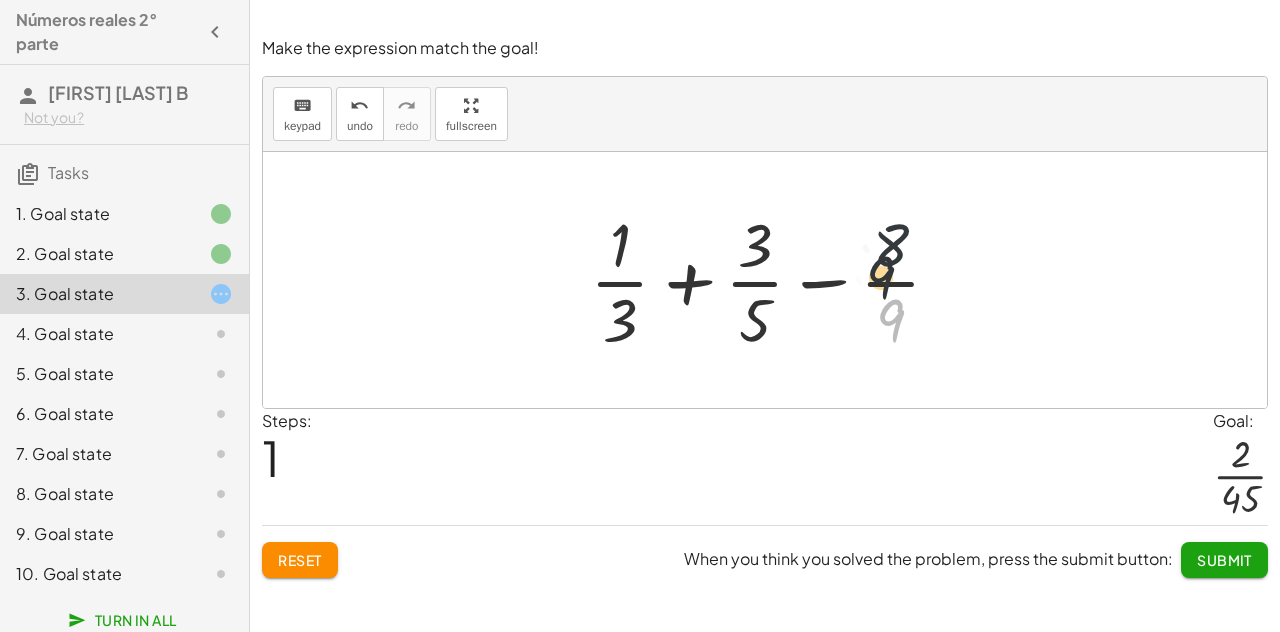 drag, startPoint x: 896, startPoint y: 319, endPoint x: 893, endPoint y: 255, distance: 64.070274 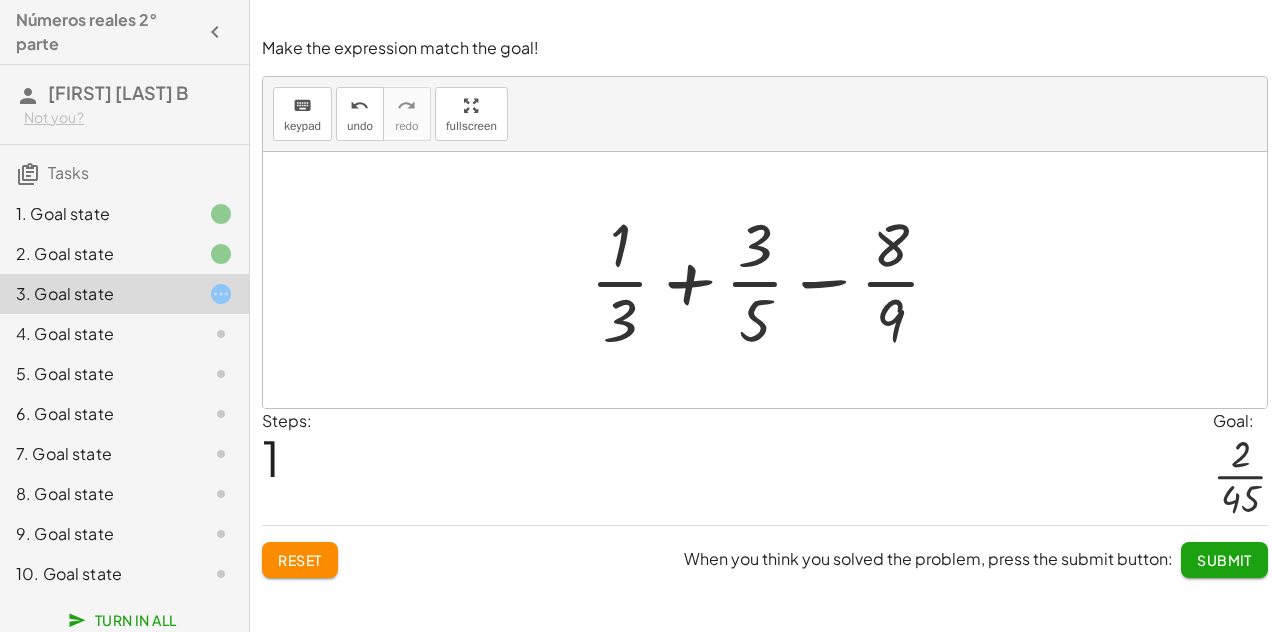 click at bounding box center (773, 280) 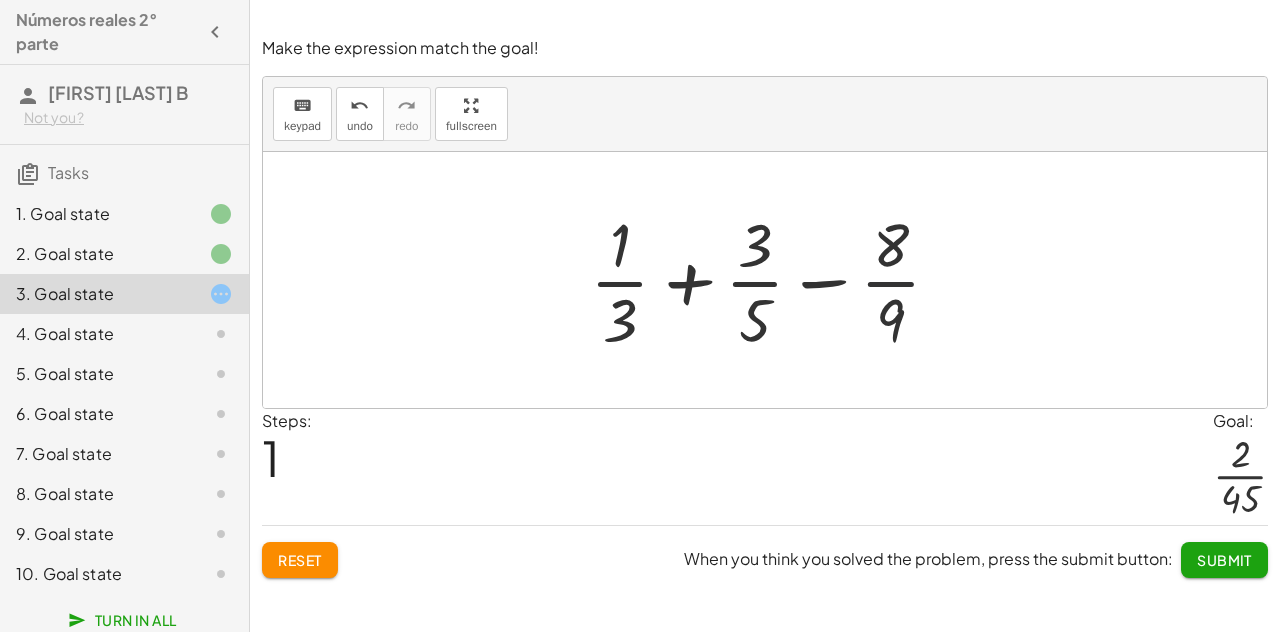 click at bounding box center (773, 280) 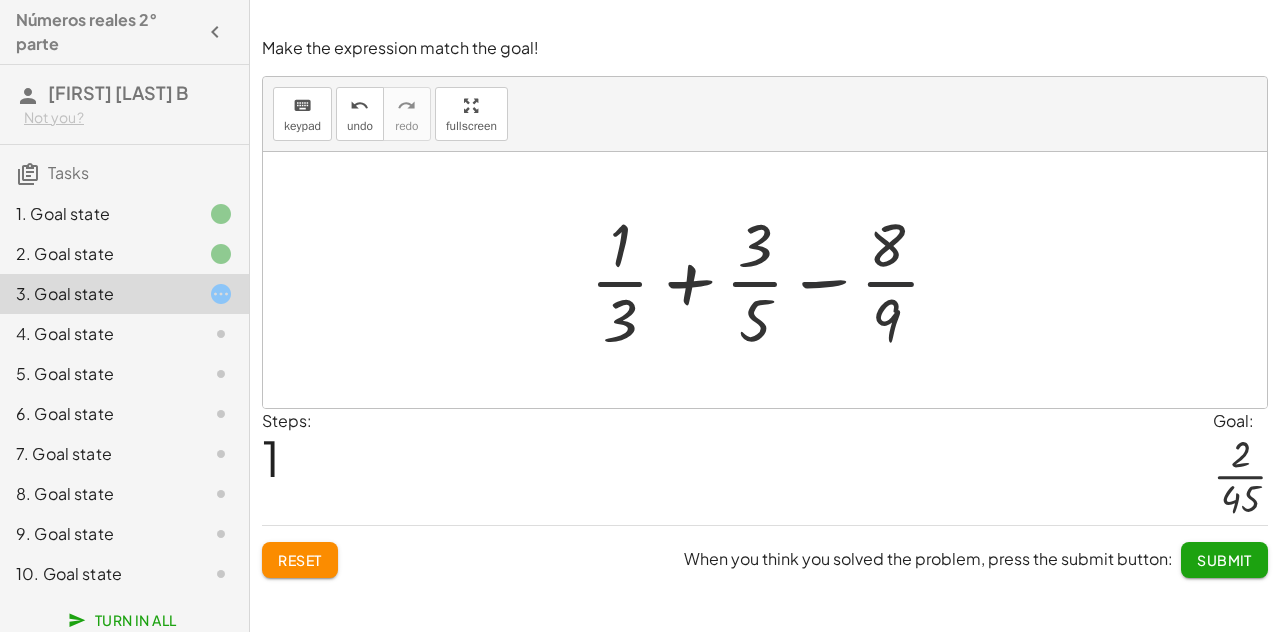 click at bounding box center [773, 280] 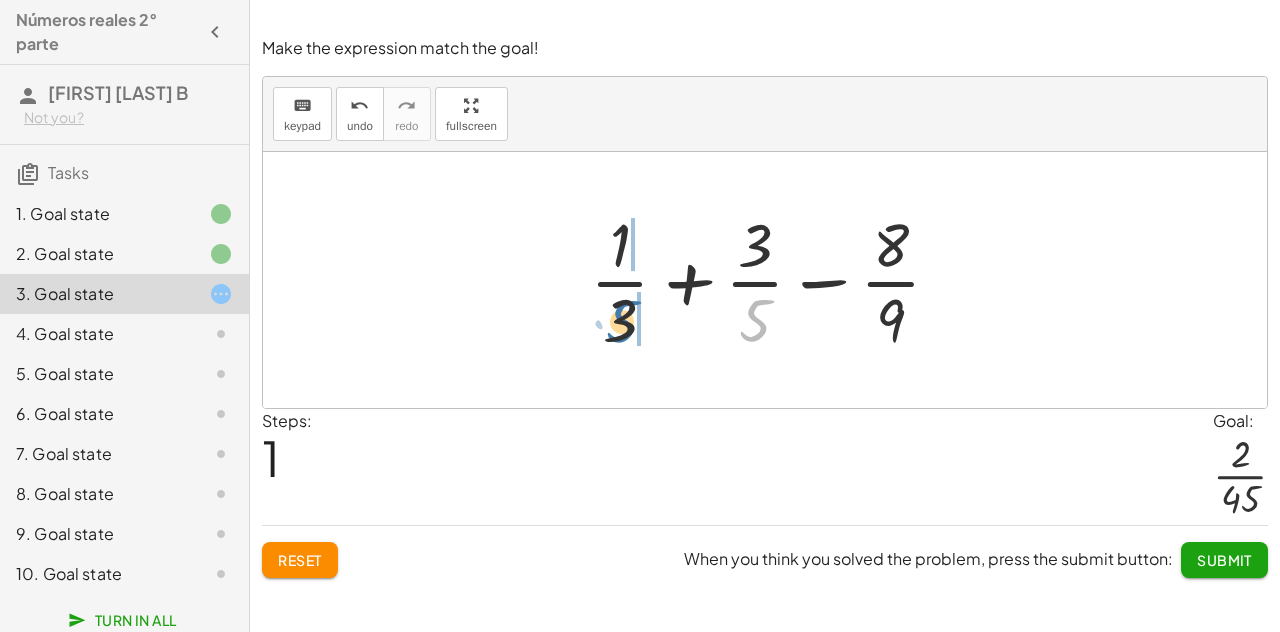 drag, startPoint x: 758, startPoint y: 319, endPoint x: 628, endPoint y: 325, distance: 130.13838 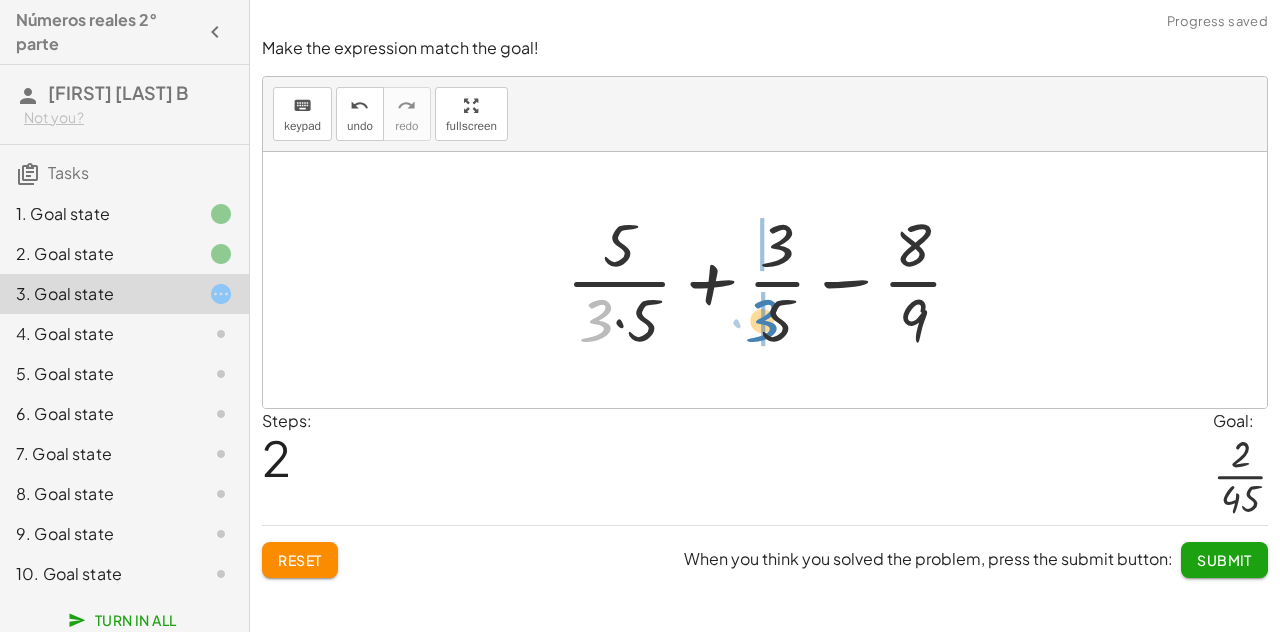 drag, startPoint x: 602, startPoint y: 324, endPoint x: 771, endPoint y: 325, distance: 169.00296 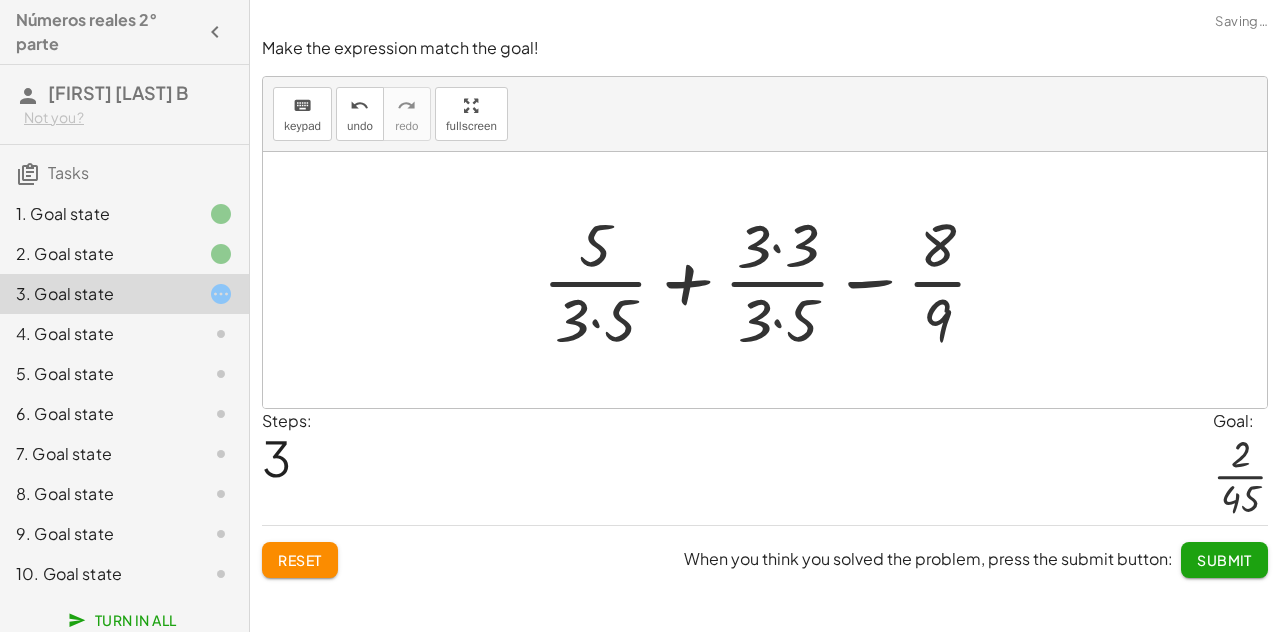 click at bounding box center [773, 280] 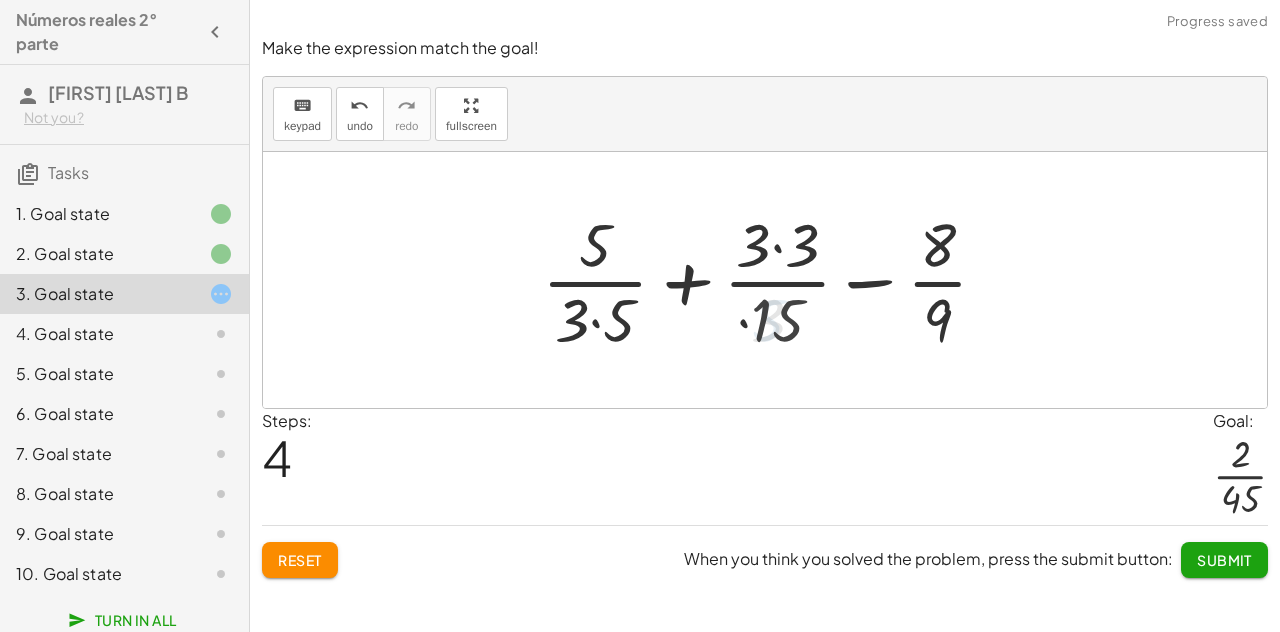 click at bounding box center [773, 280] 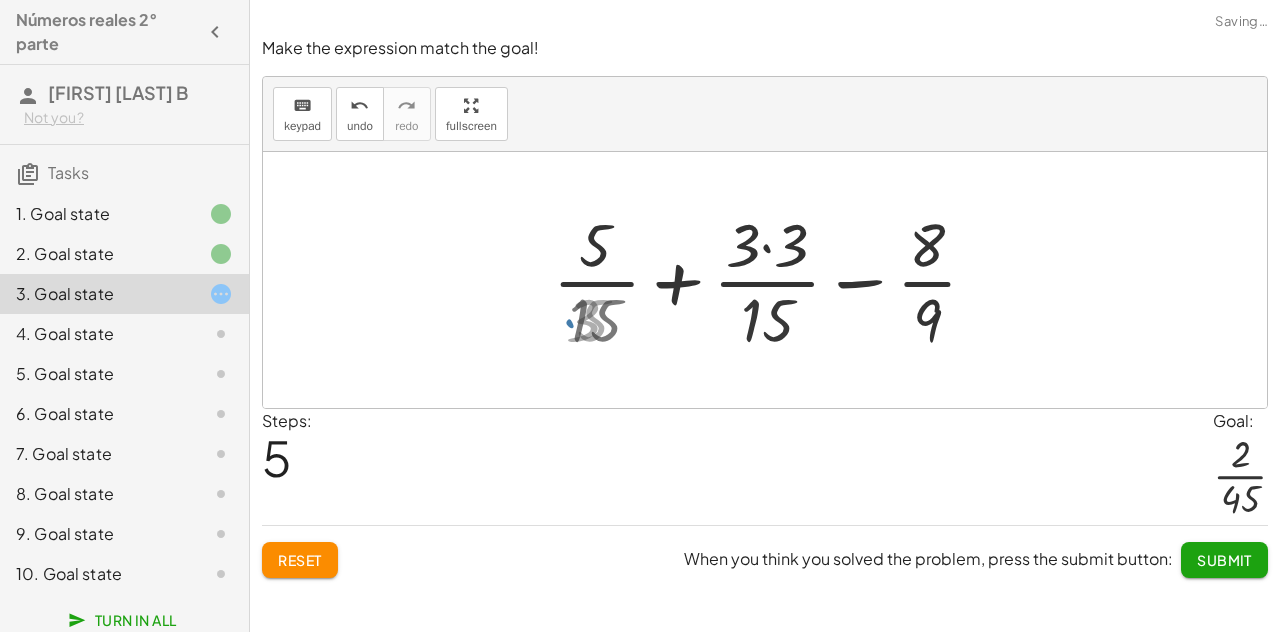 click at bounding box center (773, 280) 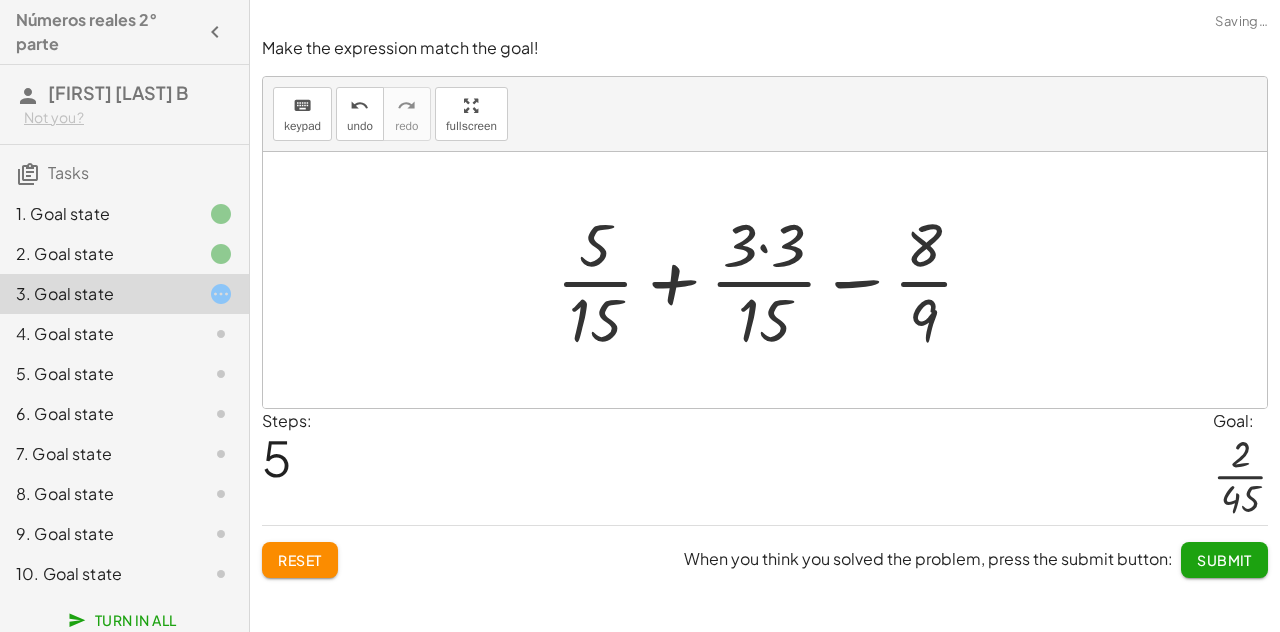 click at bounding box center (773, 280) 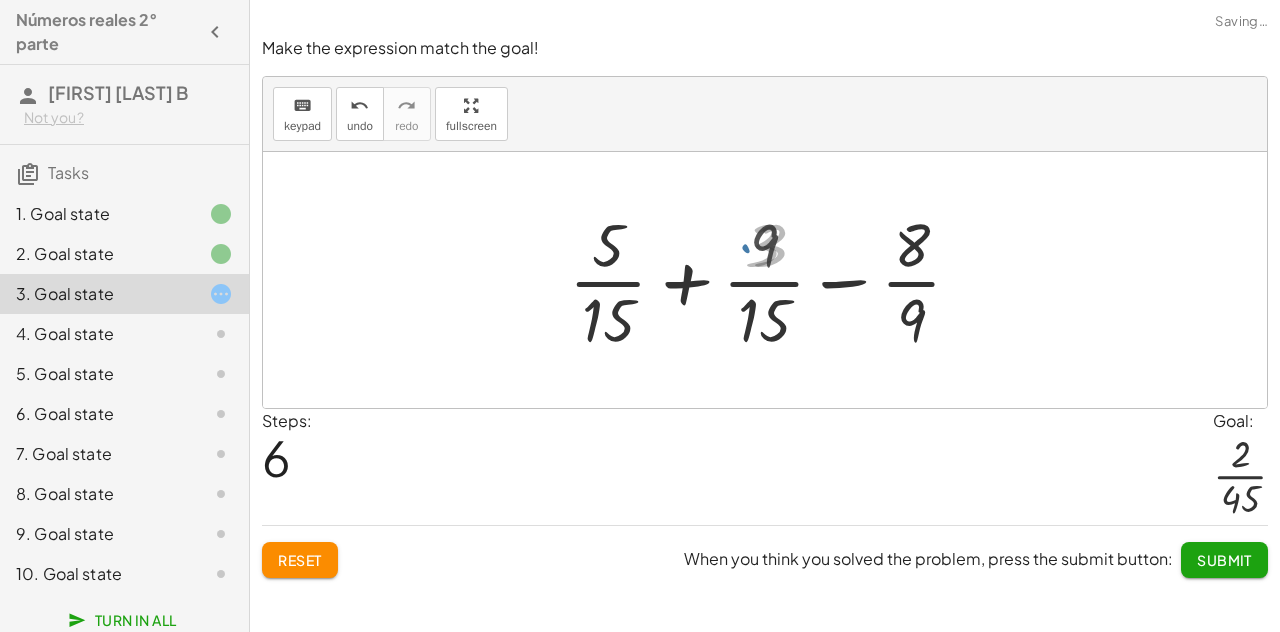 click at bounding box center (773, 280) 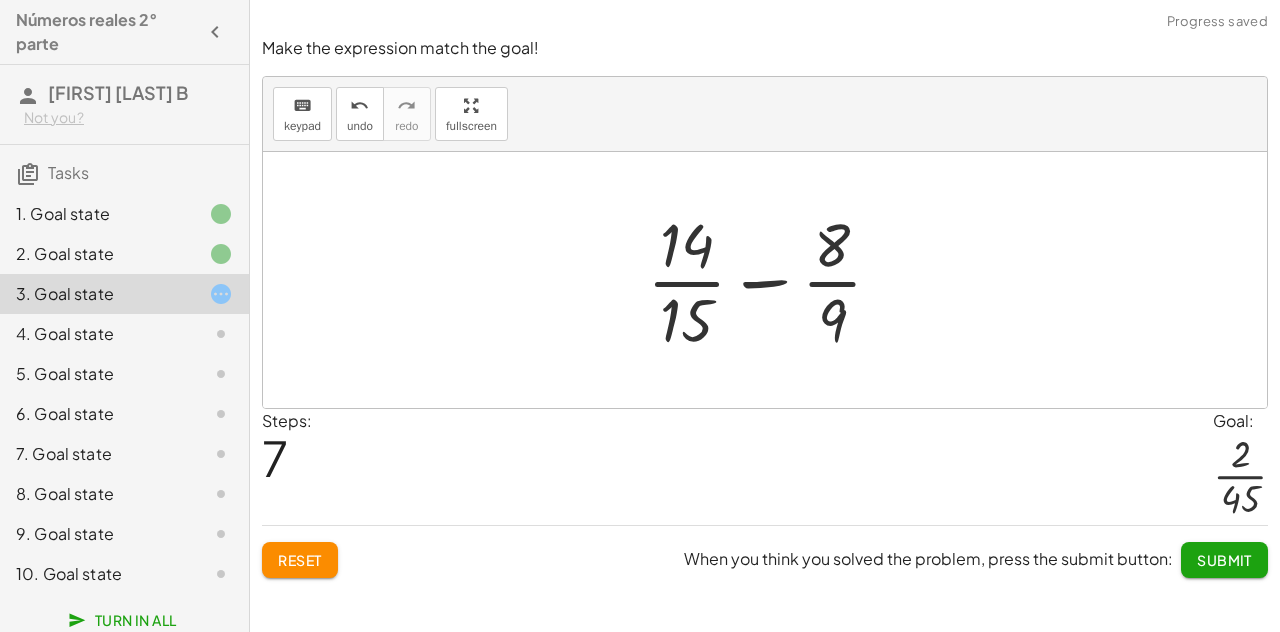 click at bounding box center [773, 280] 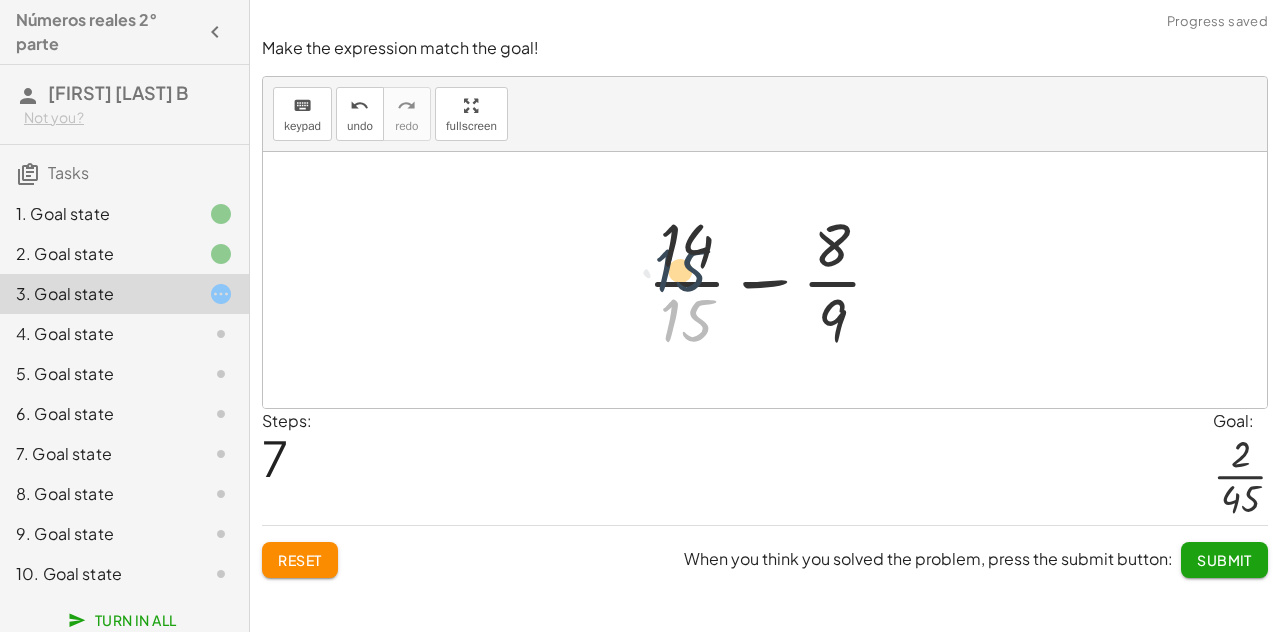drag, startPoint x: 688, startPoint y: 317, endPoint x: 688, endPoint y: 235, distance: 82 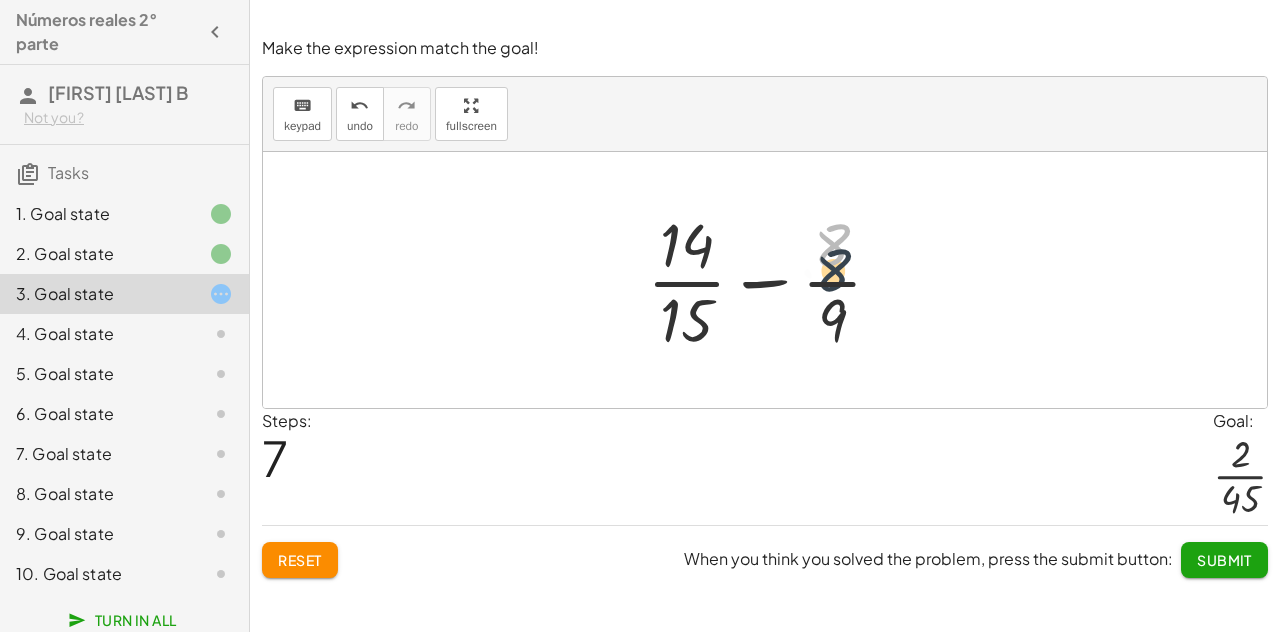 drag, startPoint x: 832, startPoint y: 249, endPoint x: 834, endPoint y: 290, distance: 41.04875 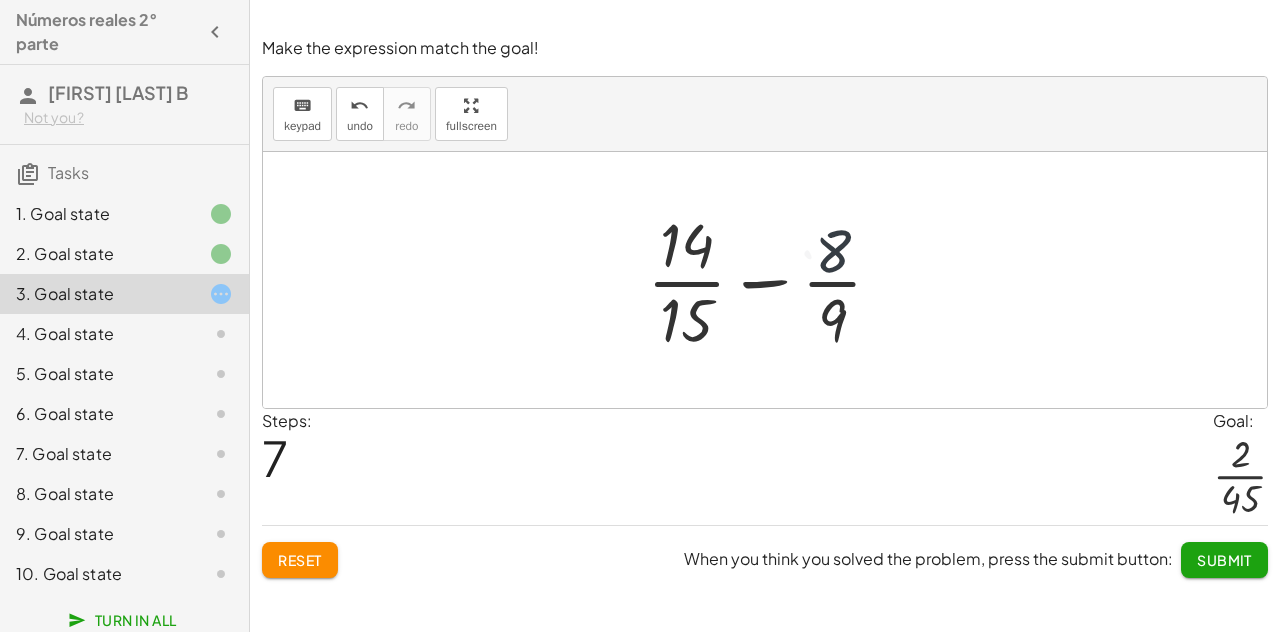 click at bounding box center (773, 280) 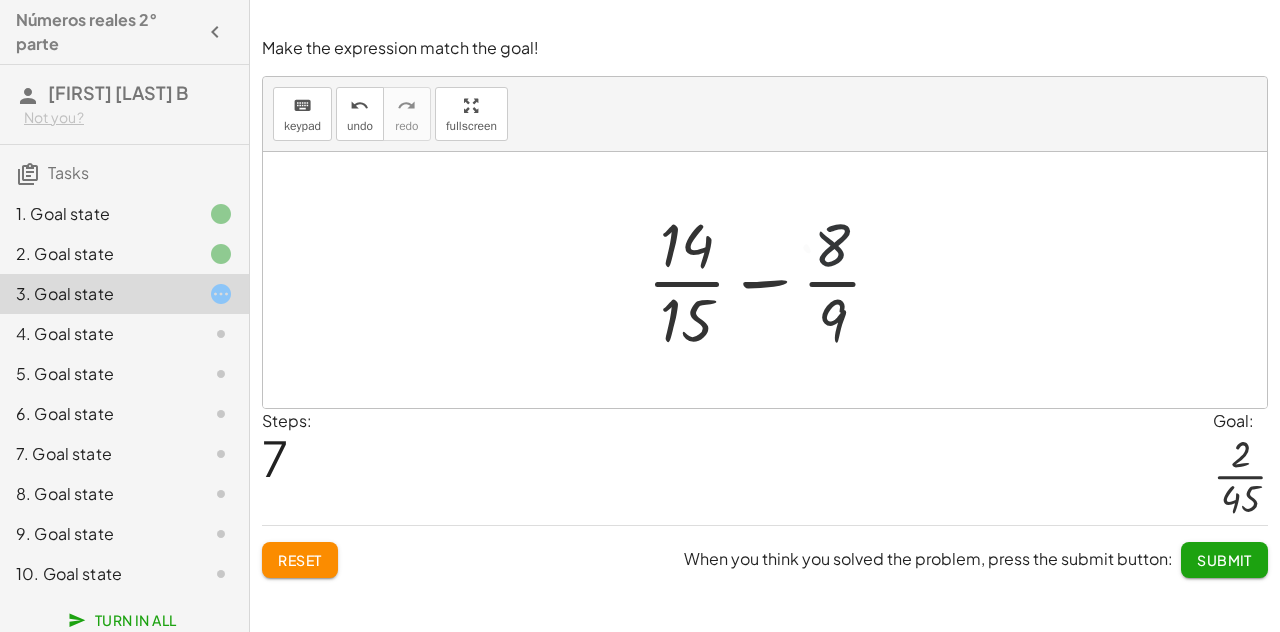 drag, startPoint x: 764, startPoint y: 271, endPoint x: 755, endPoint y: 287, distance: 18.35756 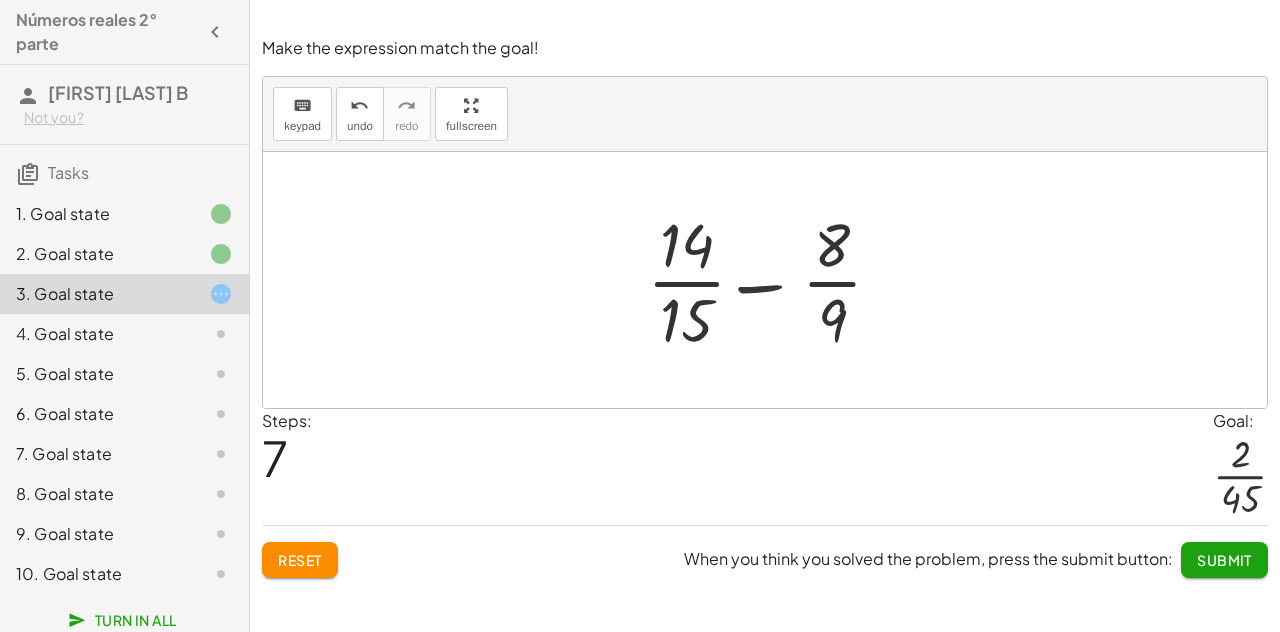 click at bounding box center (773, 280) 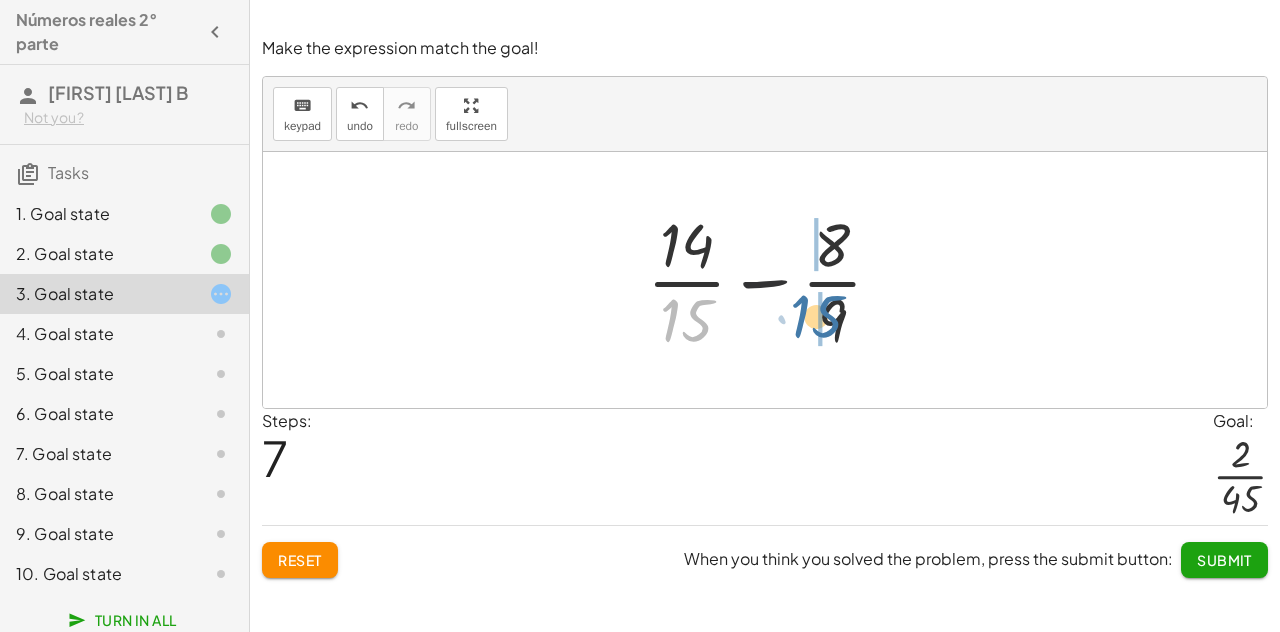 drag, startPoint x: 695, startPoint y: 322, endPoint x: 830, endPoint y: 319, distance: 135.03333 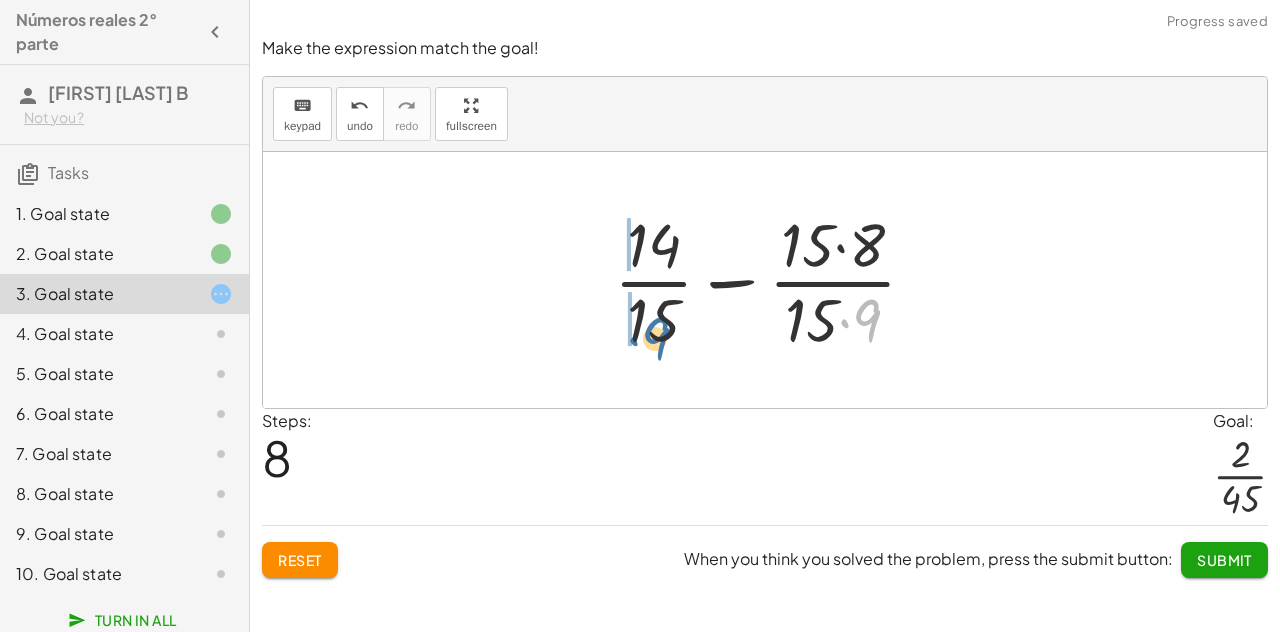 drag, startPoint x: 858, startPoint y: 323, endPoint x: 643, endPoint y: 341, distance: 215.75217 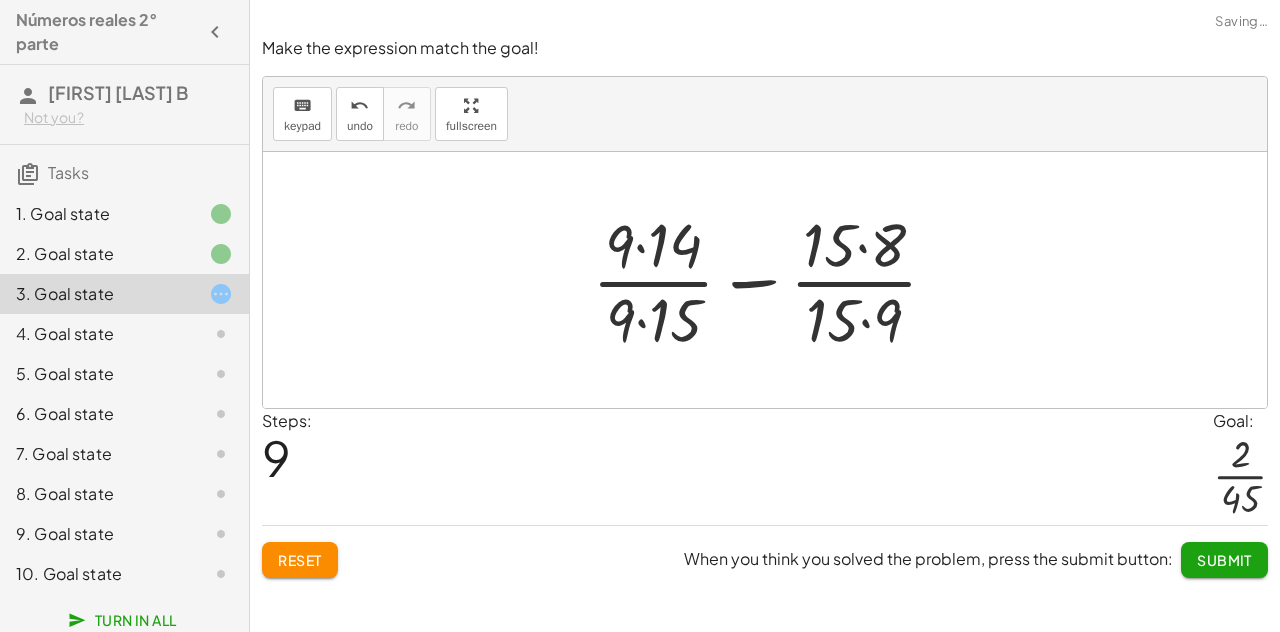 click at bounding box center (773, 280) 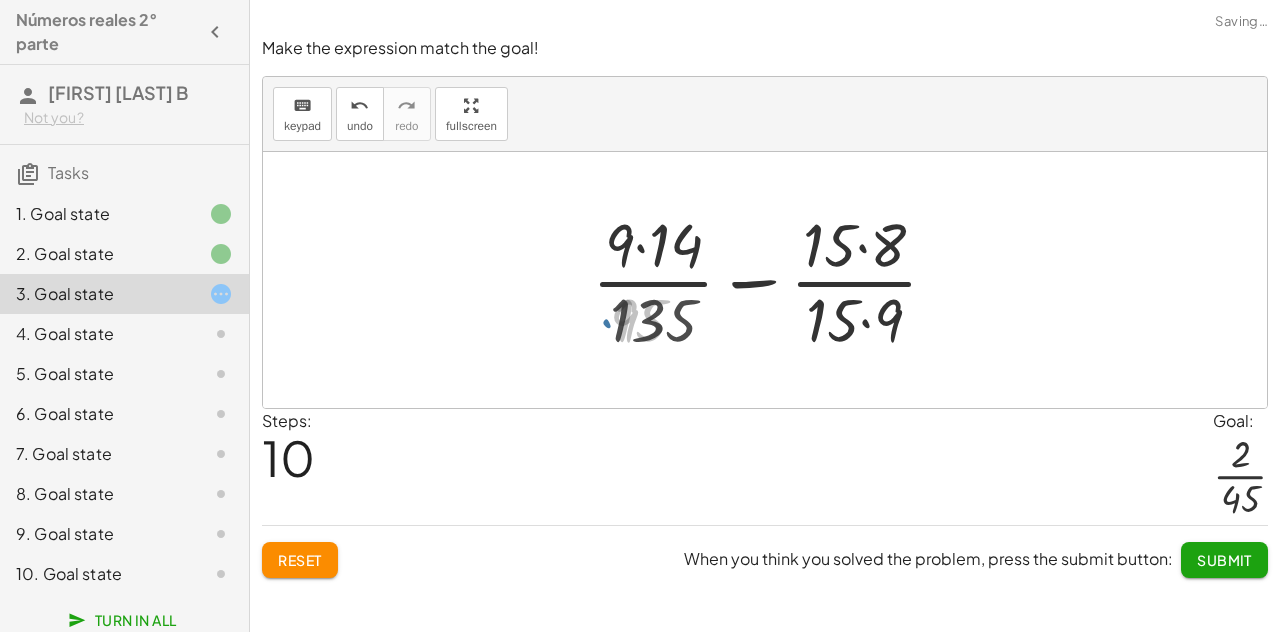 click at bounding box center (773, 280) 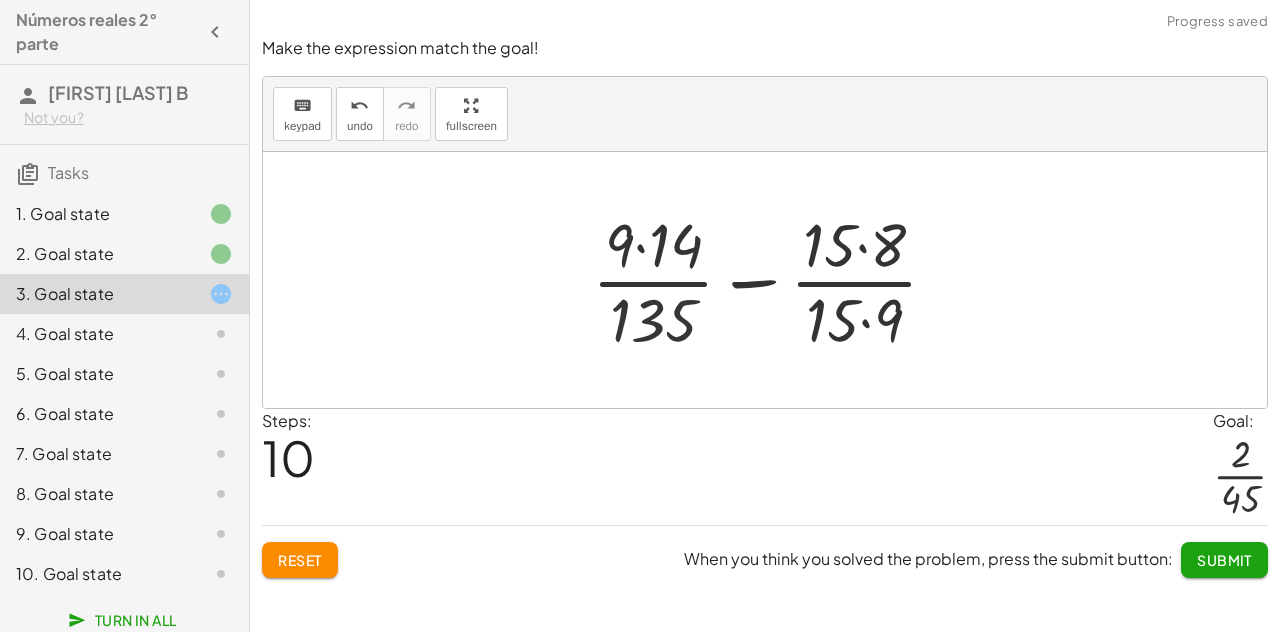 click at bounding box center [773, 280] 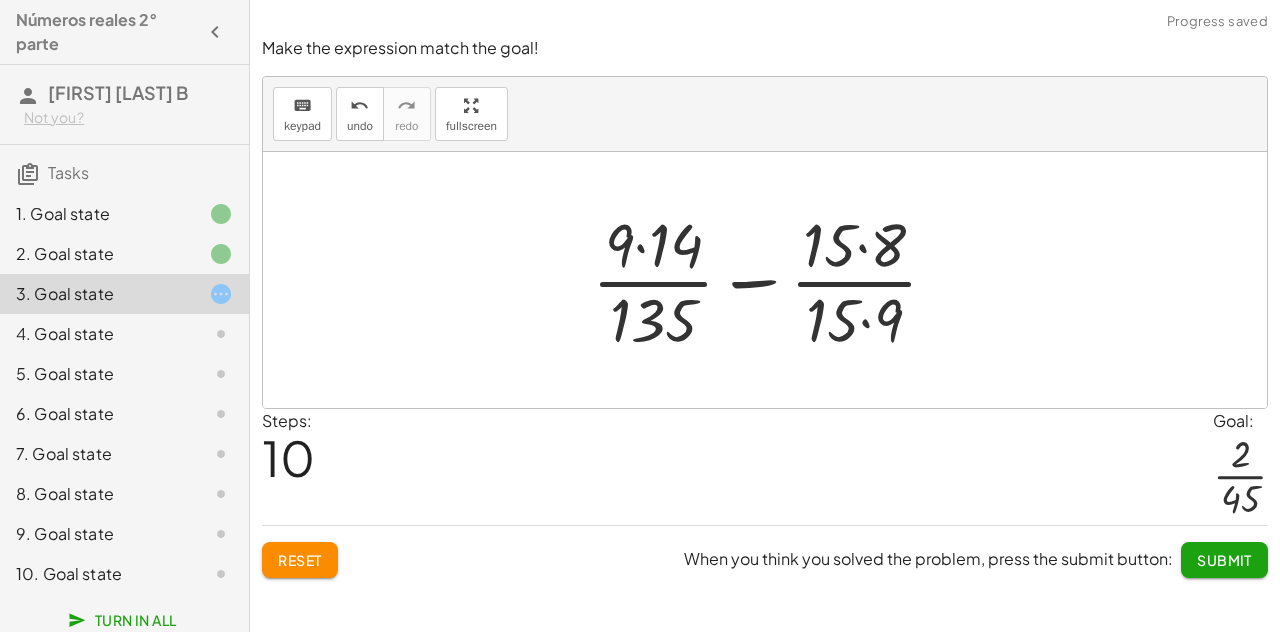 click at bounding box center [773, 280] 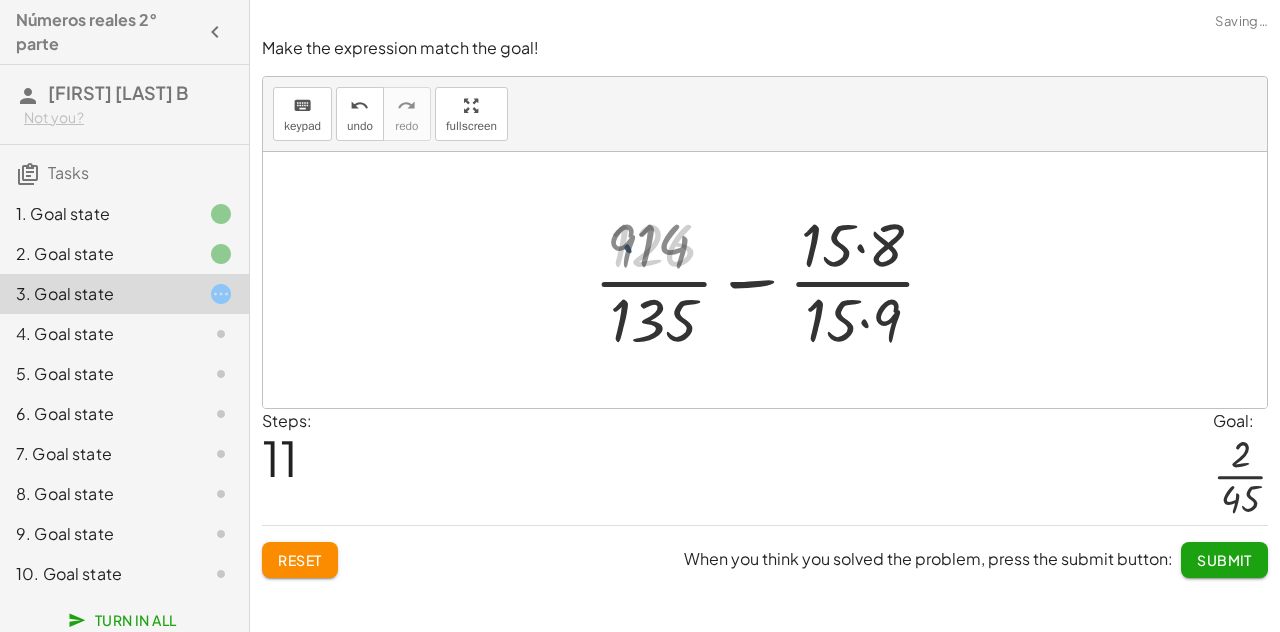 click at bounding box center (773, 280) 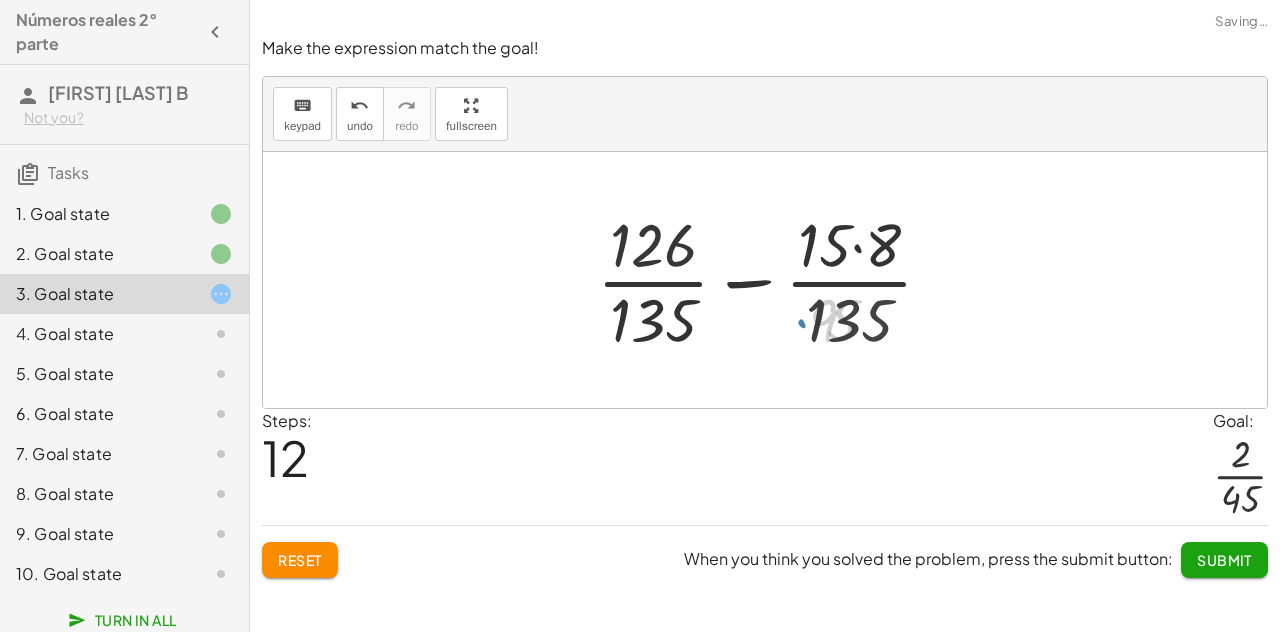 click at bounding box center (773, 280) 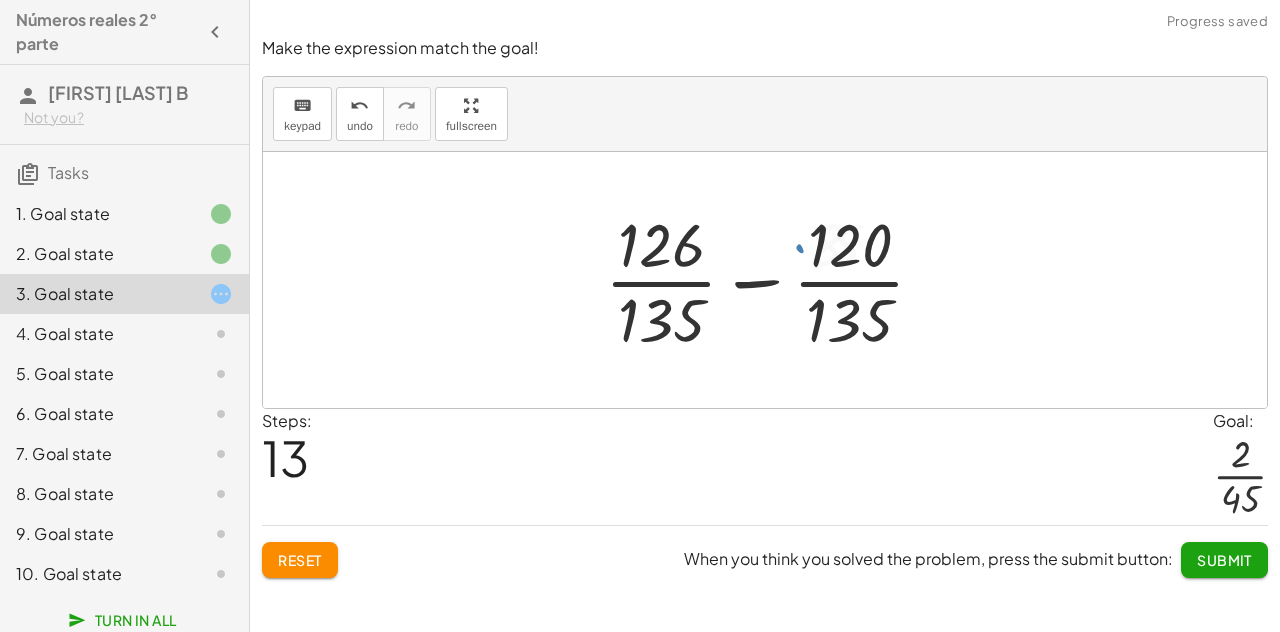 click at bounding box center (773, 280) 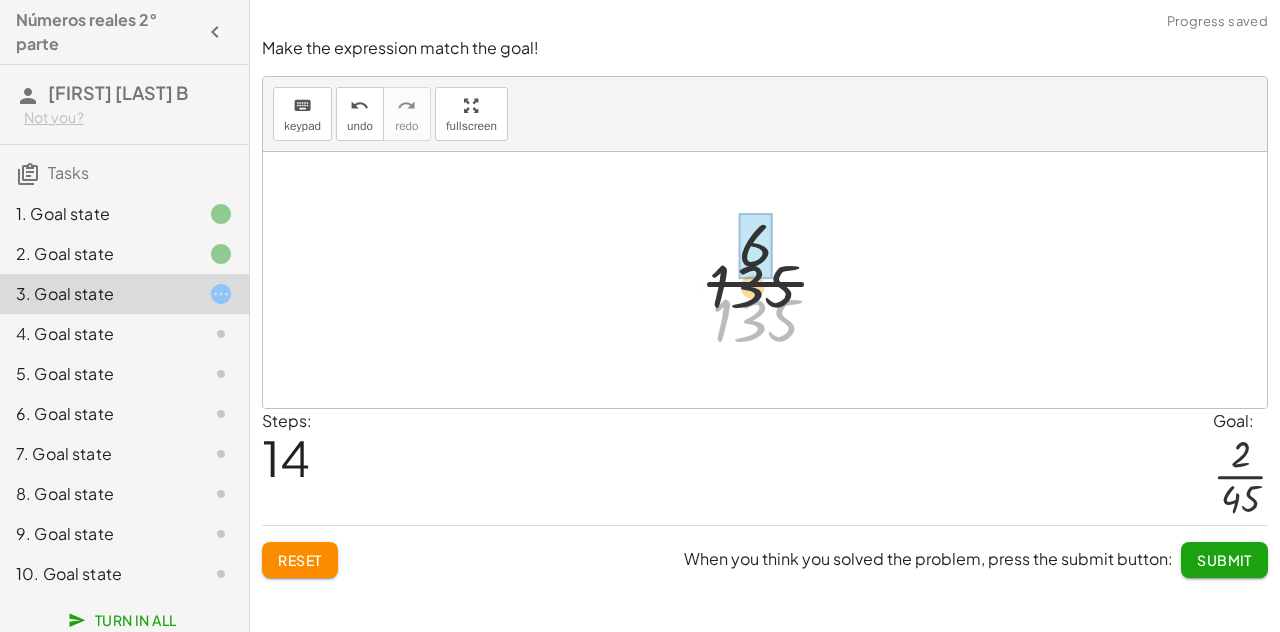 drag, startPoint x: 768, startPoint y: 327, endPoint x: 765, endPoint y: 267, distance: 60.074955 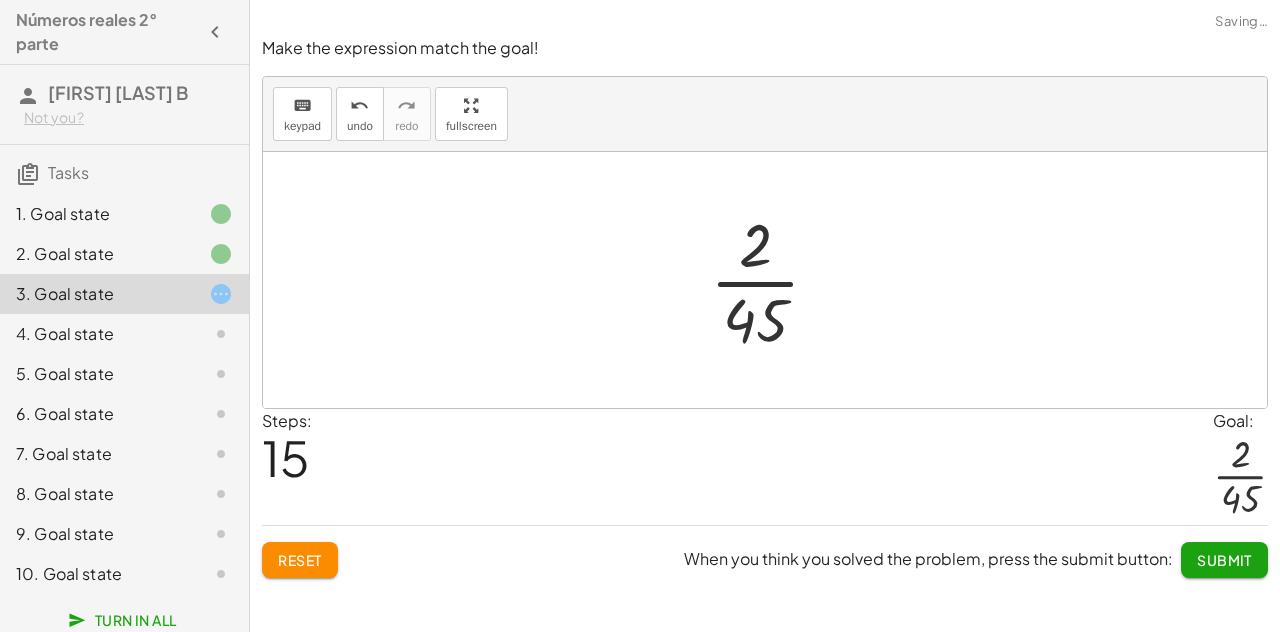 click on "Submit" at bounding box center (1224, 560) 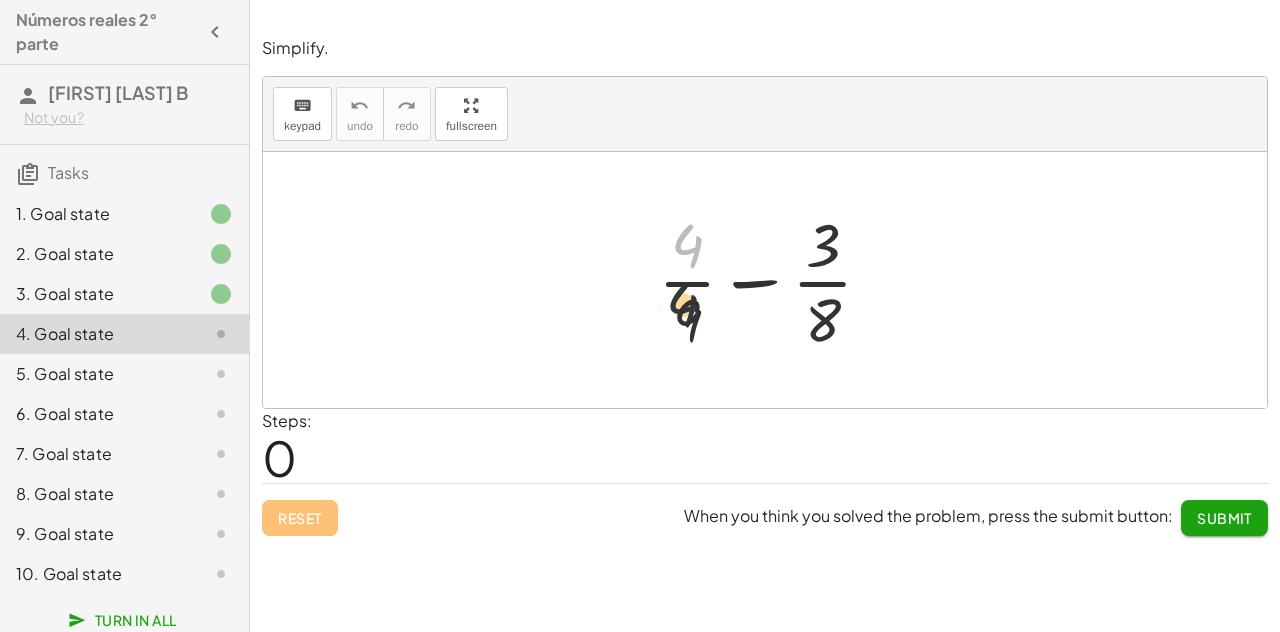 drag, startPoint x: 689, startPoint y: 237, endPoint x: 684, endPoint y: 309, distance: 72.1734 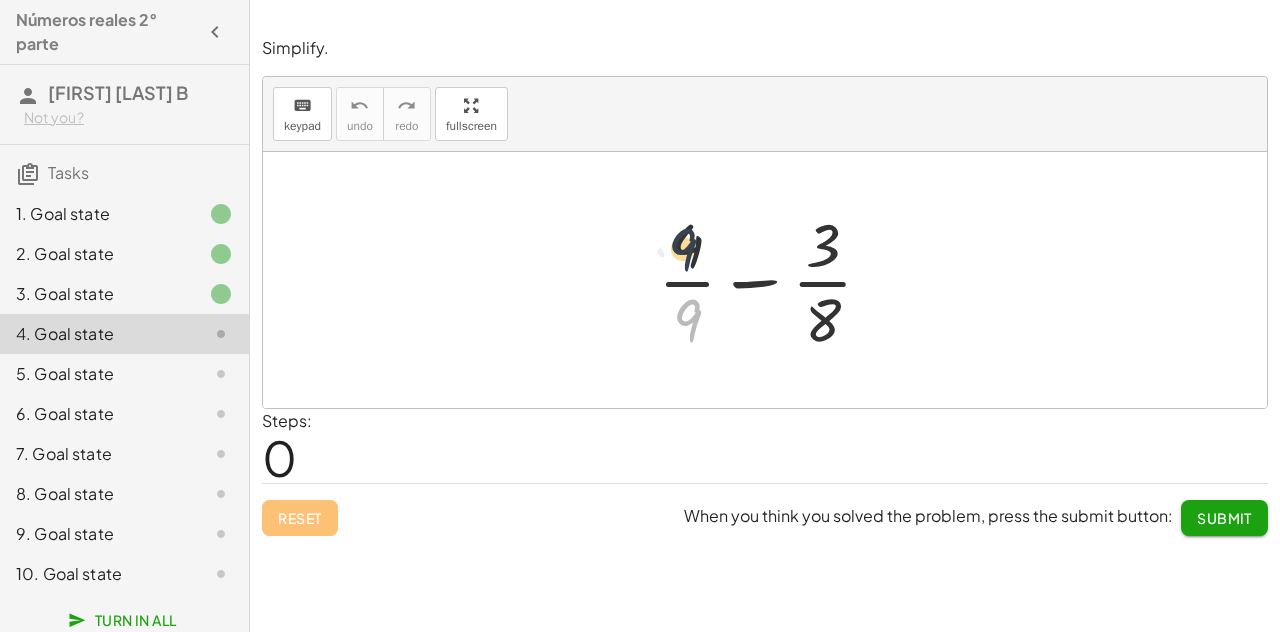 drag, startPoint x: 684, startPoint y: 281, endPoint x: 683, endPoint y: 245, distance: 36.013885 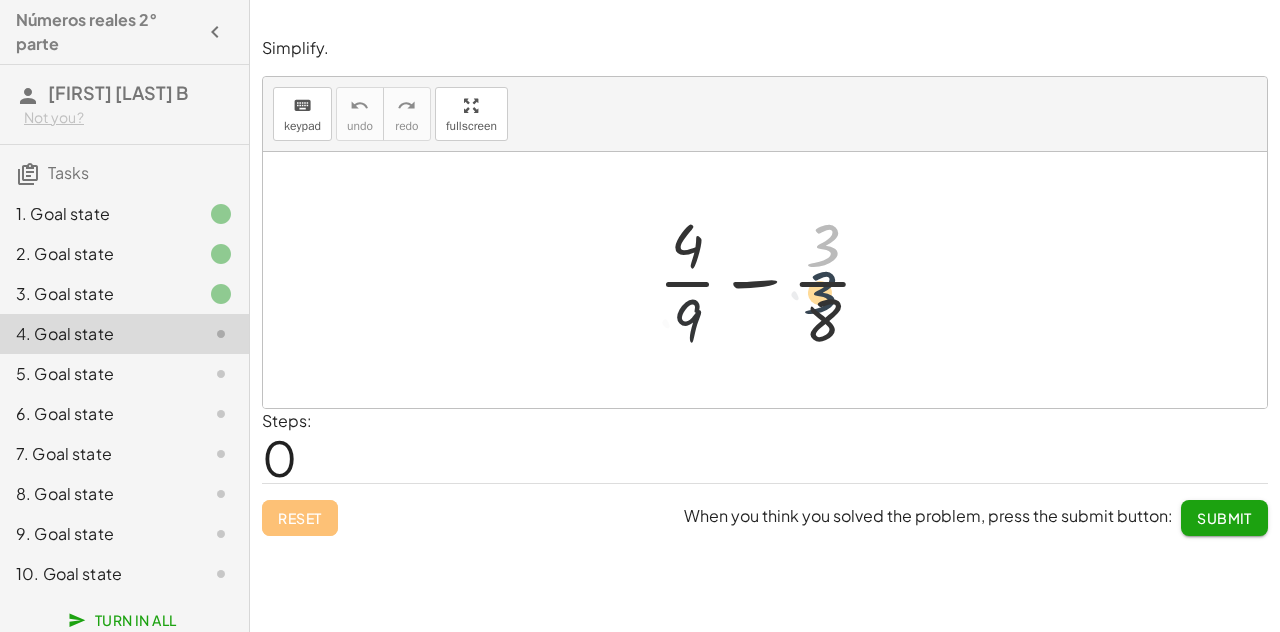 drag, startPoint x: 821, startPoint y: 252, endPoint x: 818, endPoint y: 318, distance: 66.068146 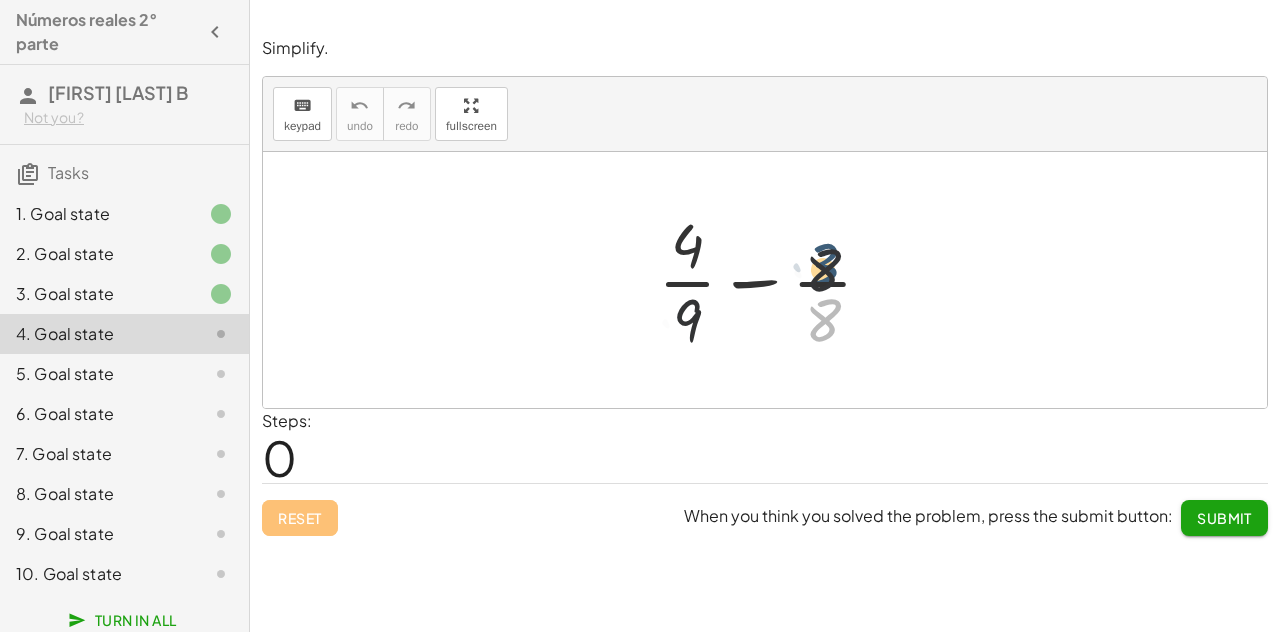 drag, startPoint x: 818, startPoint y: 323, endPoint x: 818, endPoint y: 247, distance: 76 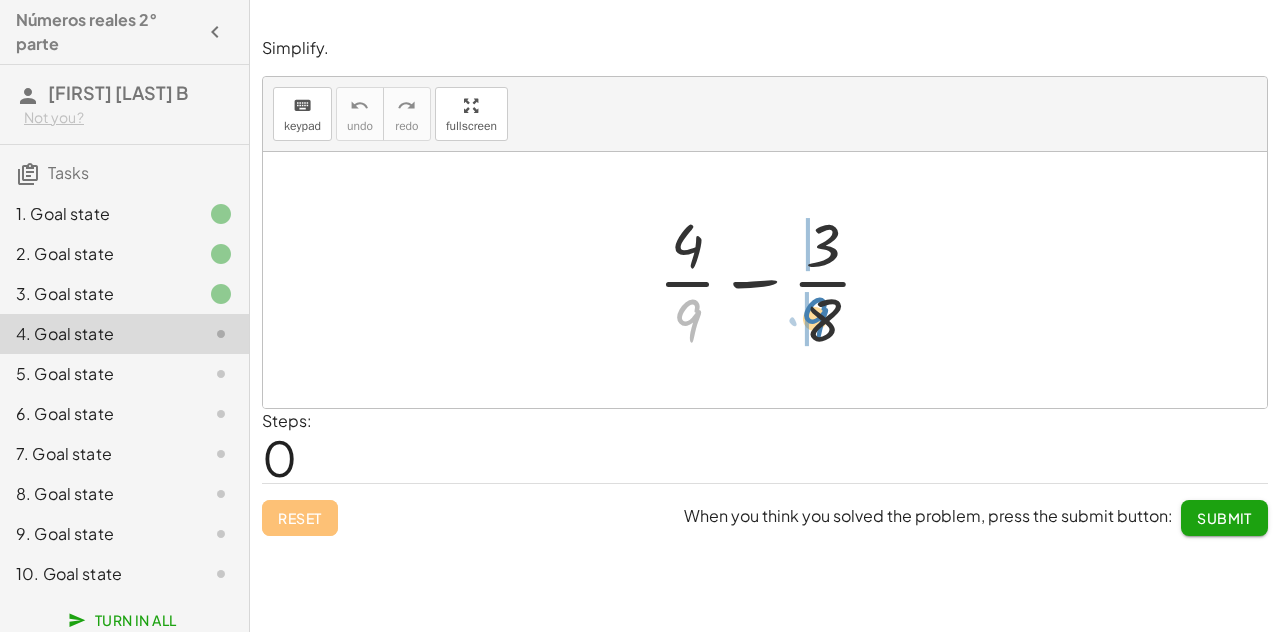 drag, startPoint x: 690, startPoint y: 322, endPoint x: 818, endPoint y: 321, distance: 128.0039 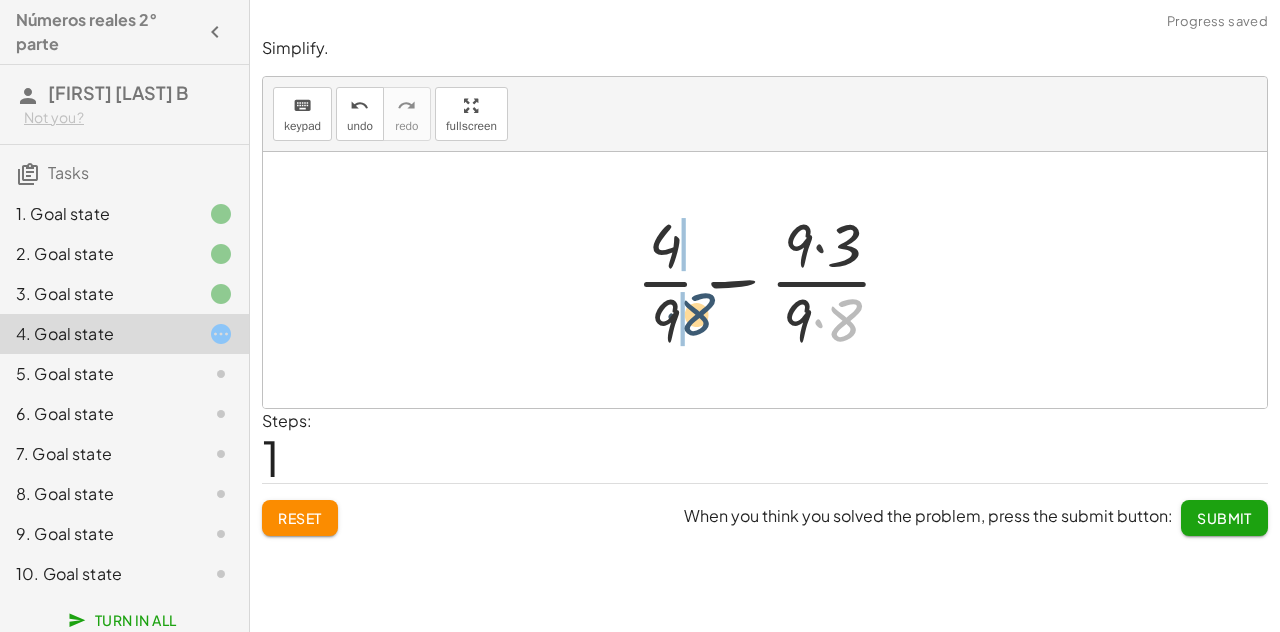 drag, startPoint x: 827, startPoint y: 324, endPoint x: 668, endPoint y: 321, distance: 159.0283 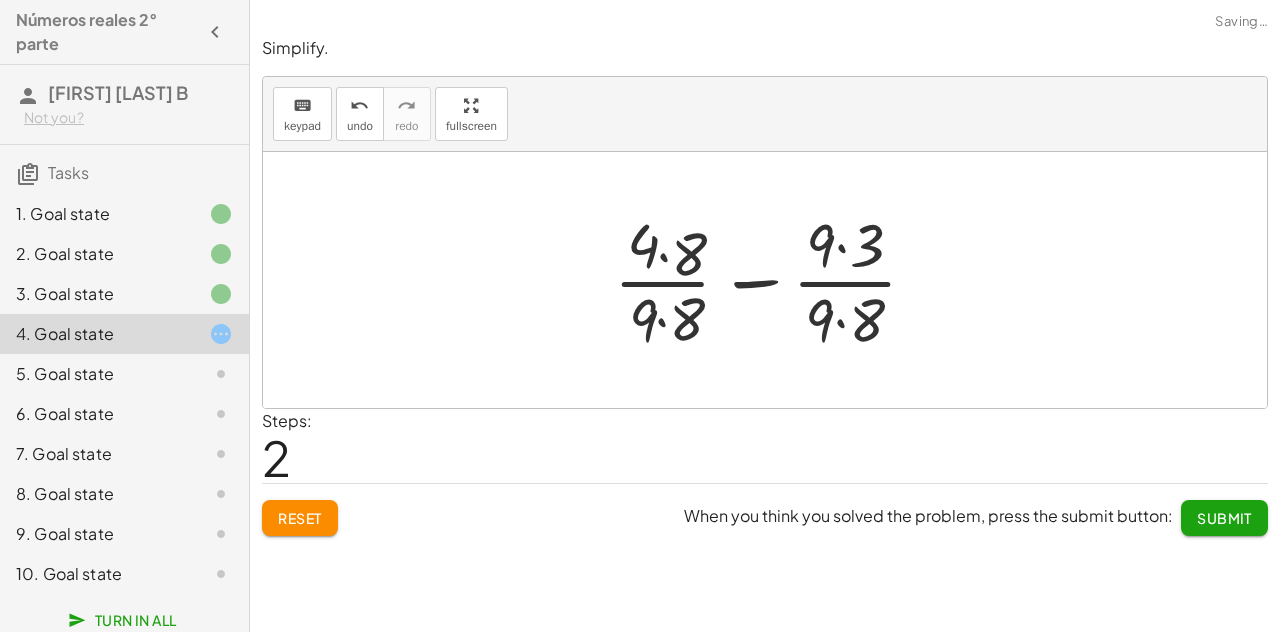click at bounding box center (773, 280) 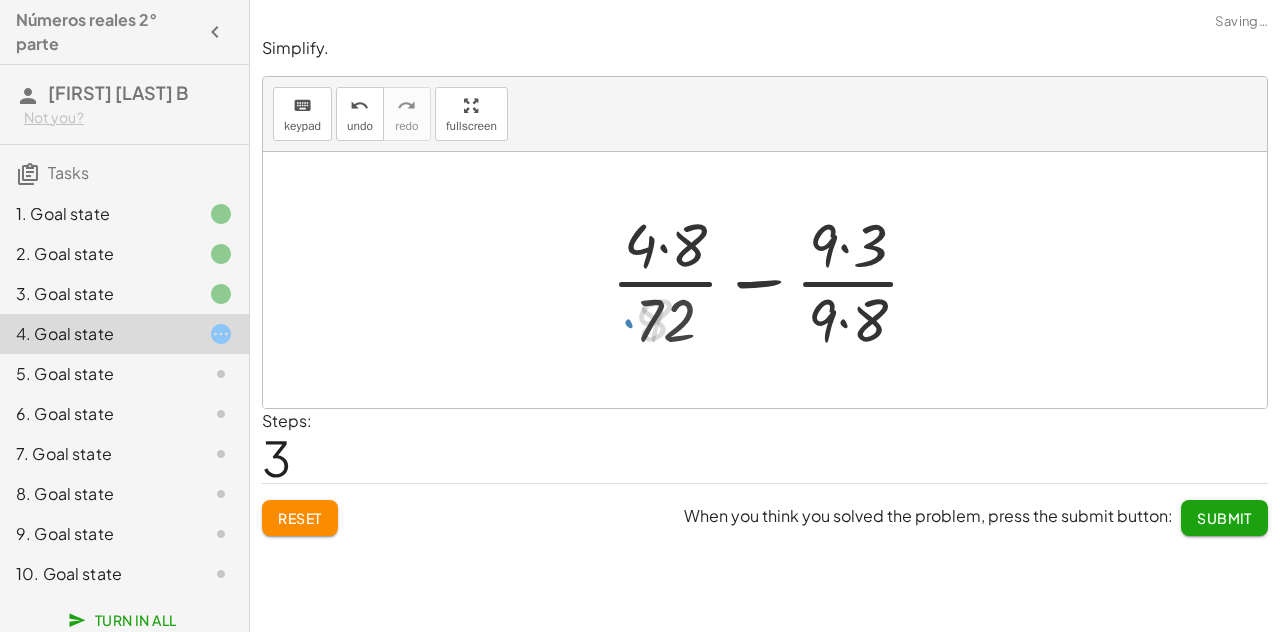 click at bounding box center [773, 280] 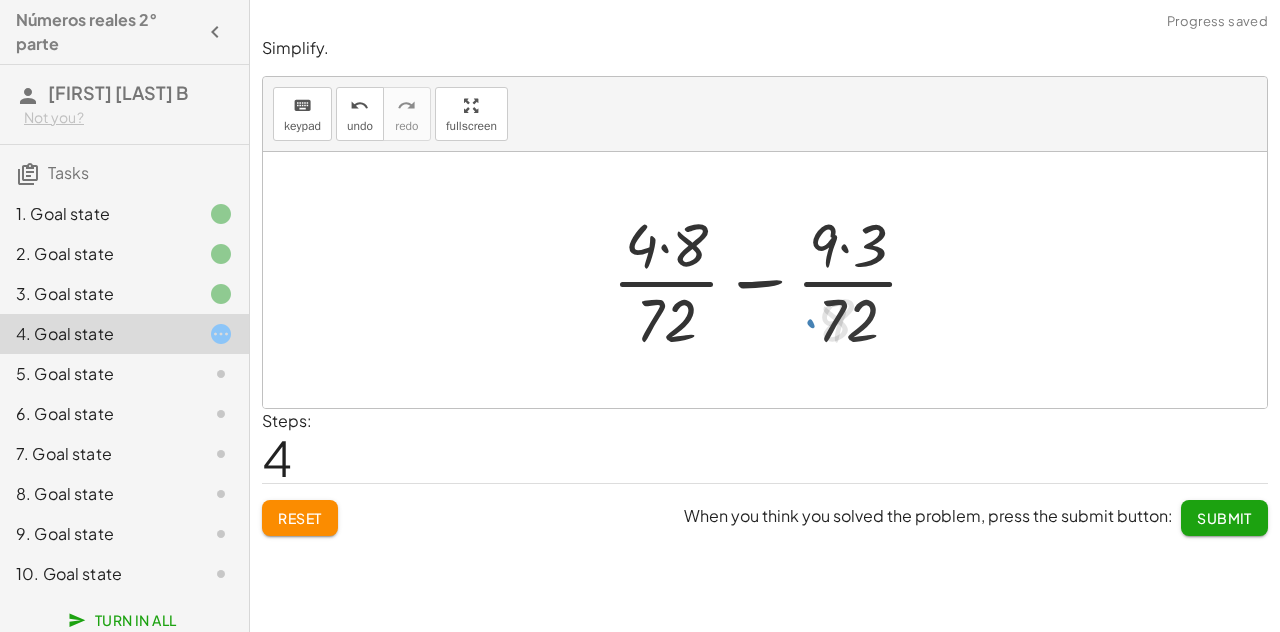 drag, startPoint x: 678, startPoint y: 248, endPoint x: 776, endPoint y: 242, distance: 98.1835 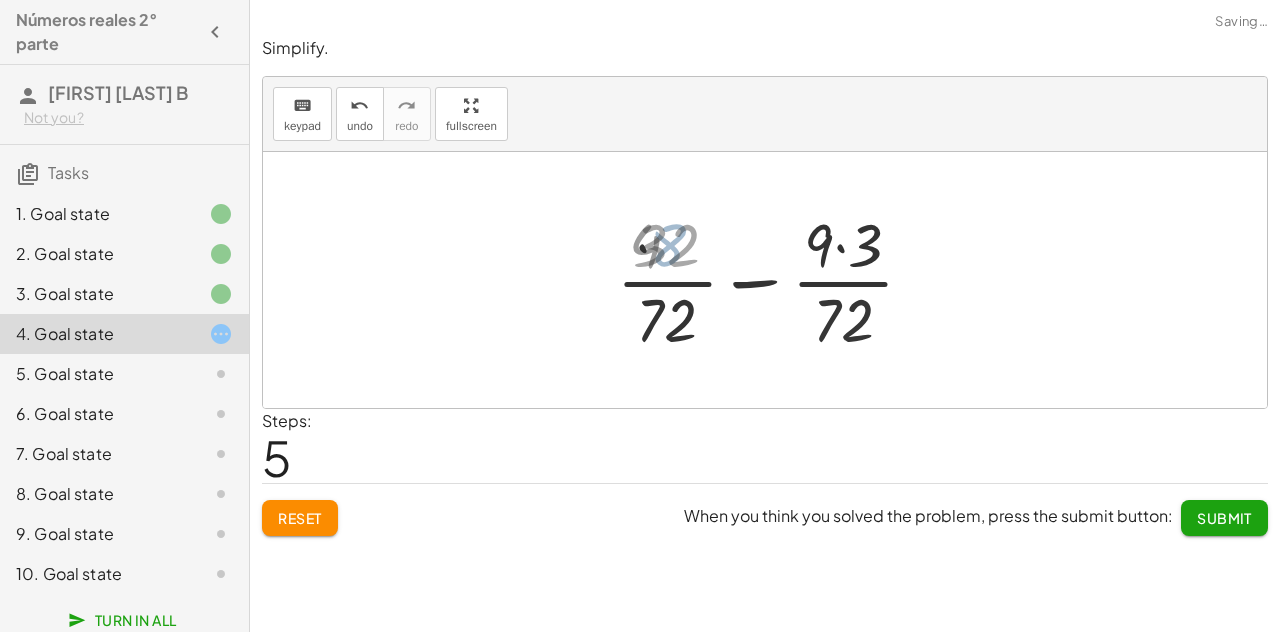 click at bounding box center (773, 280) 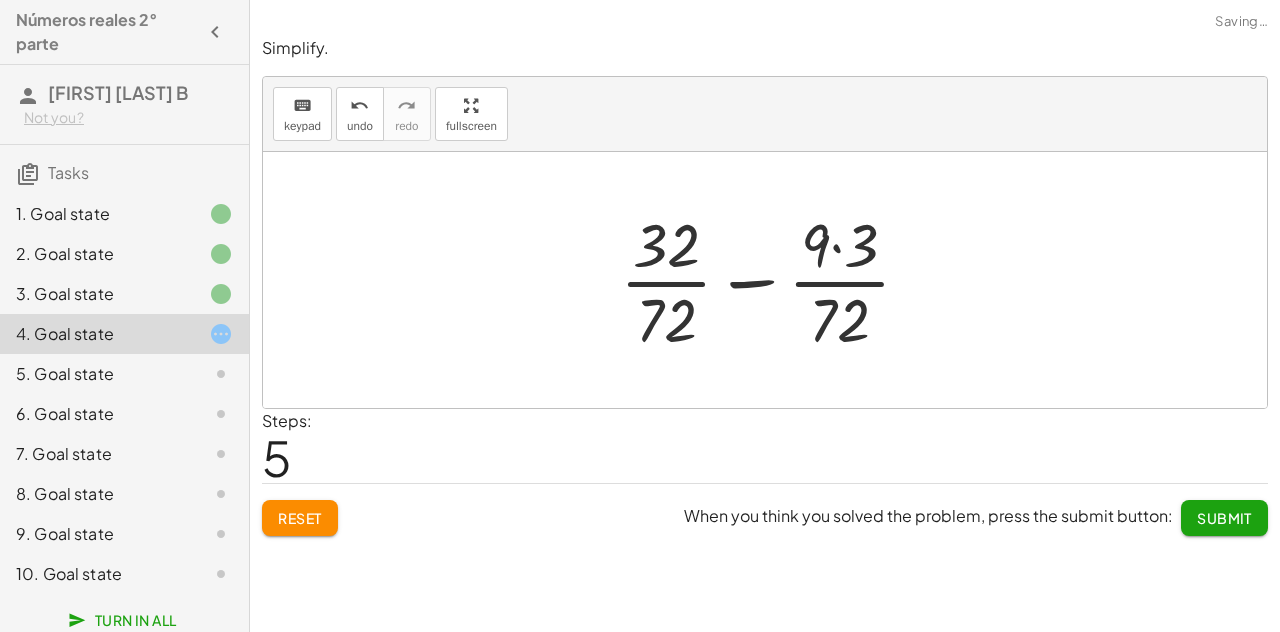 click at bounding box center (773, 280) 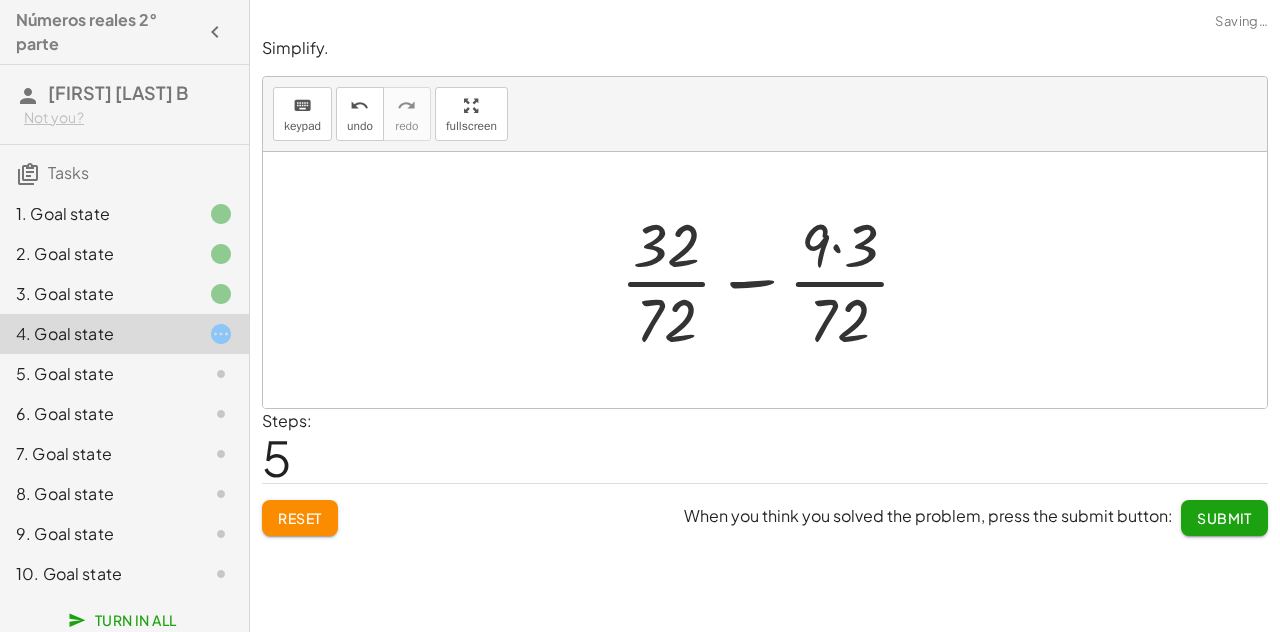 drag, startPoint x: 828, startPoint y: 255, endPoint x: 838, endPoint y: 251, distance: 10.770329 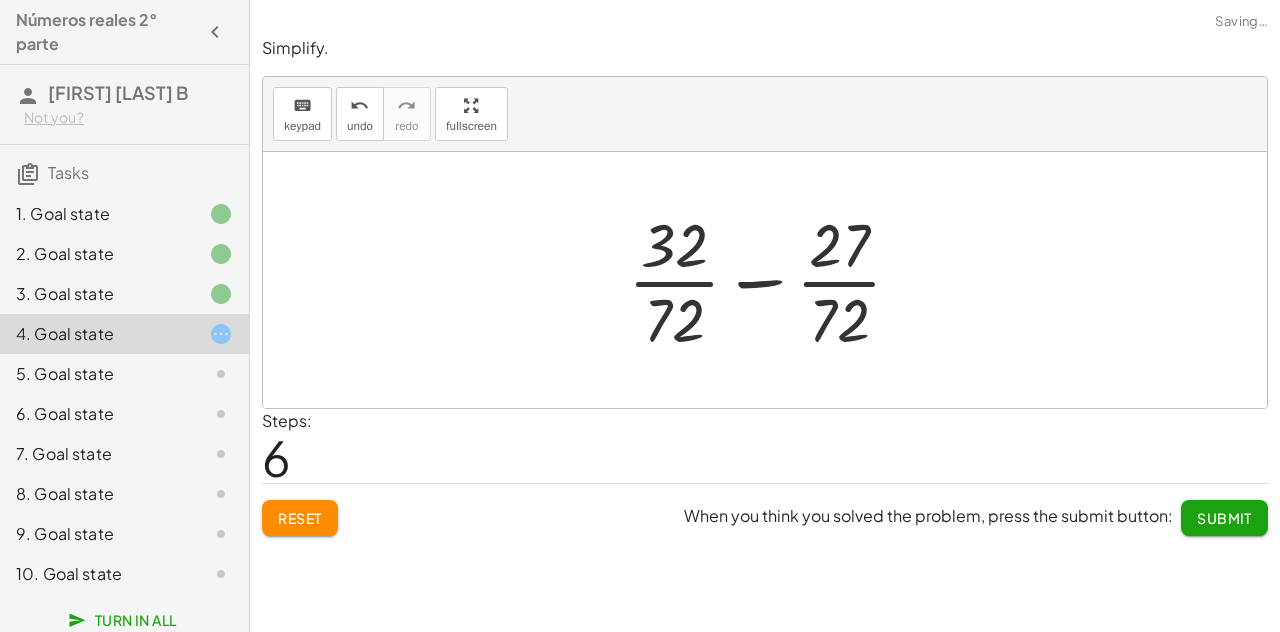 click at bounding box center (772, 280) 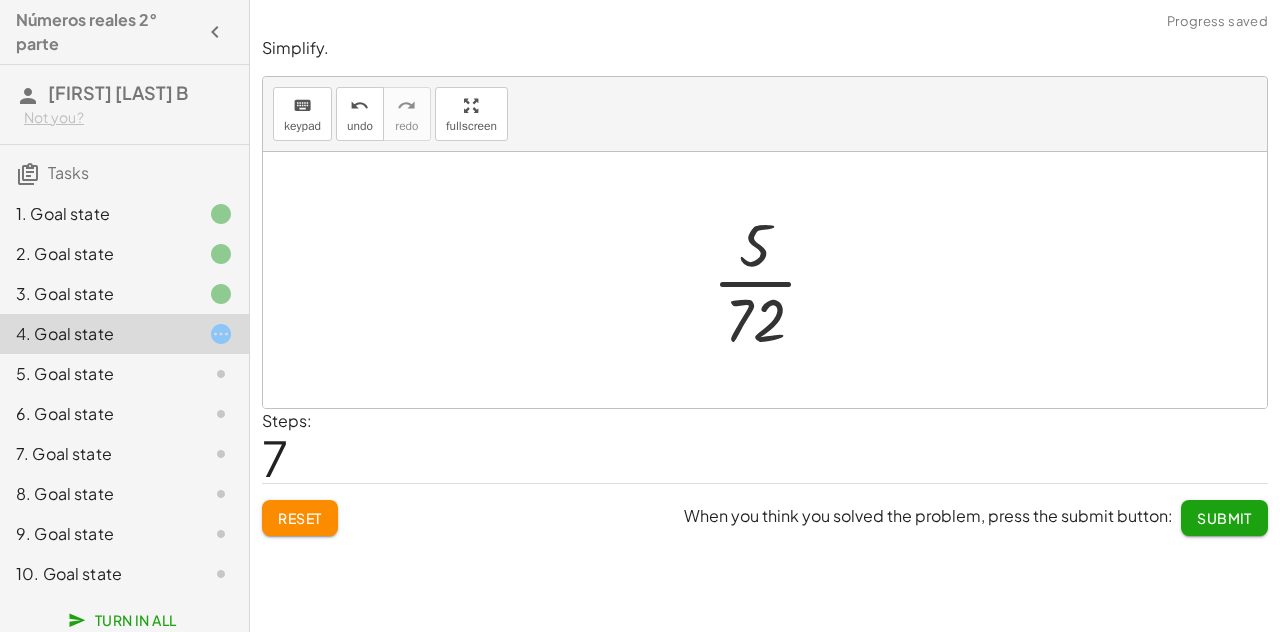 click on "Submit" at bounding box center (1224, 518) 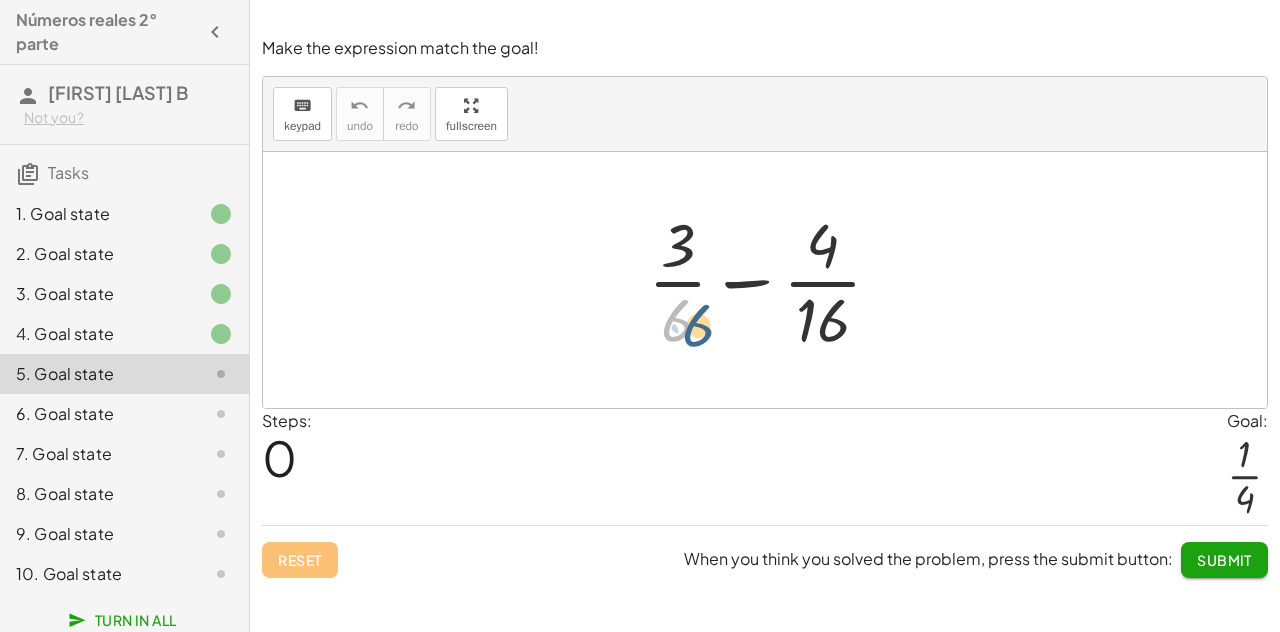drag, startPoint x: 684, startPoint y: 313, endPoint x: 697, endPoint y: 317, distance: 13.601471 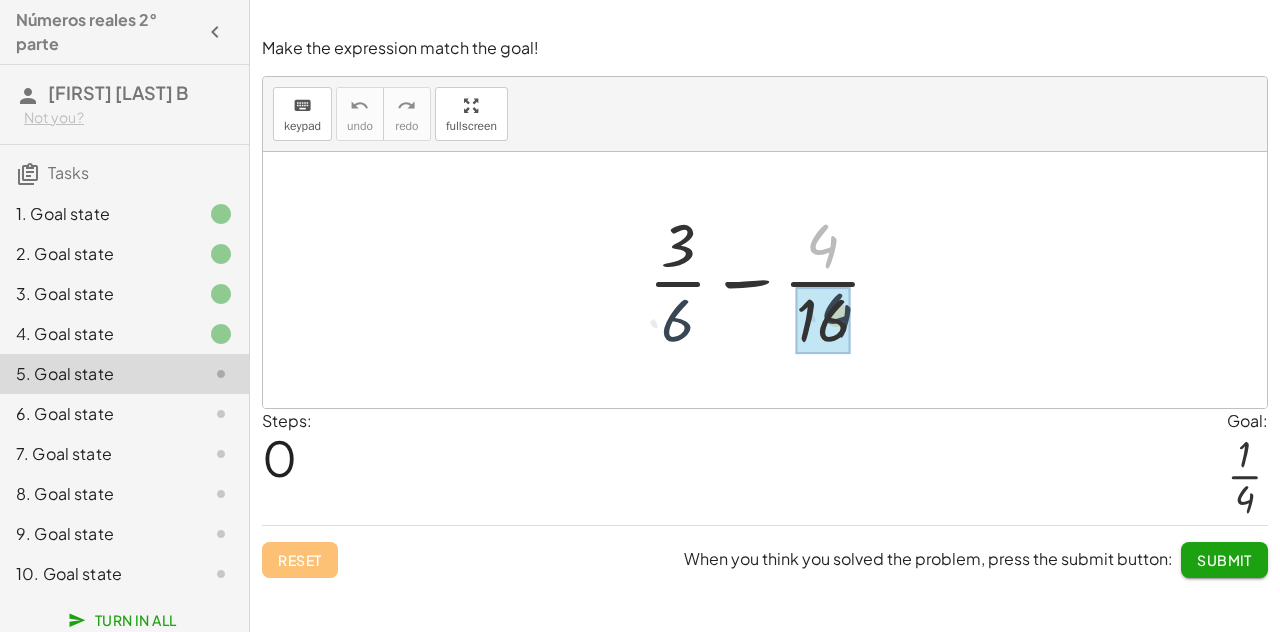 drag, startPoint x: 831, startPoint y: 236, endPoint x: 824, endPoint y: 293, distance: 57.428215 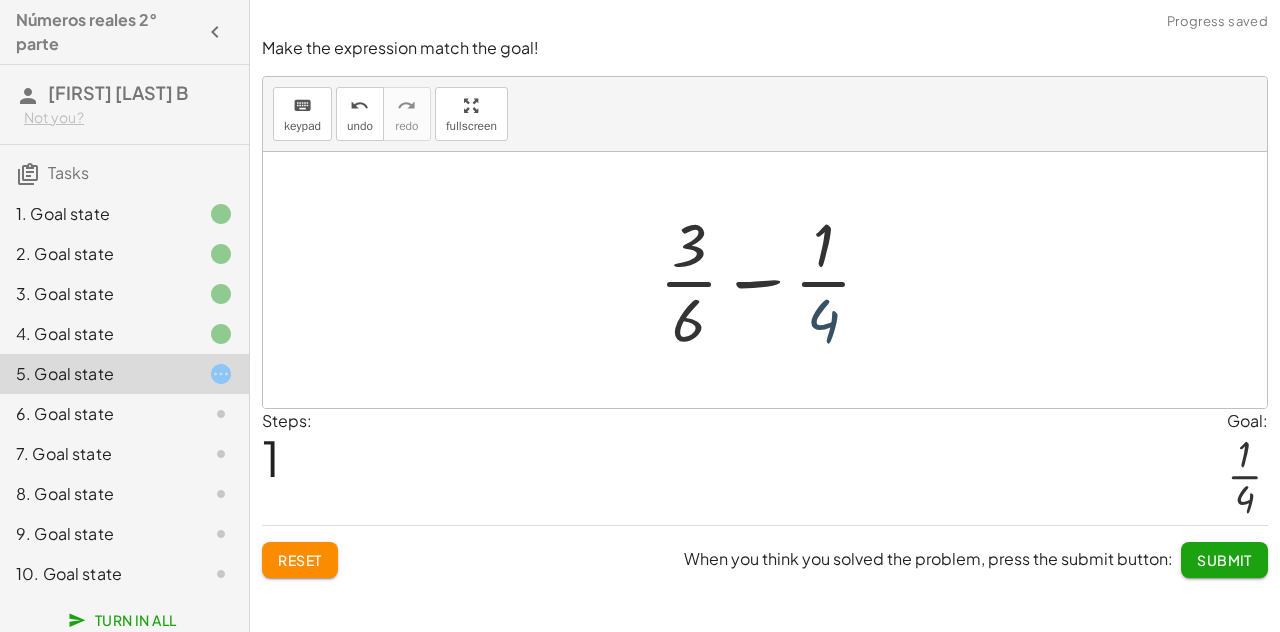 click at bounding box center [773, 280] 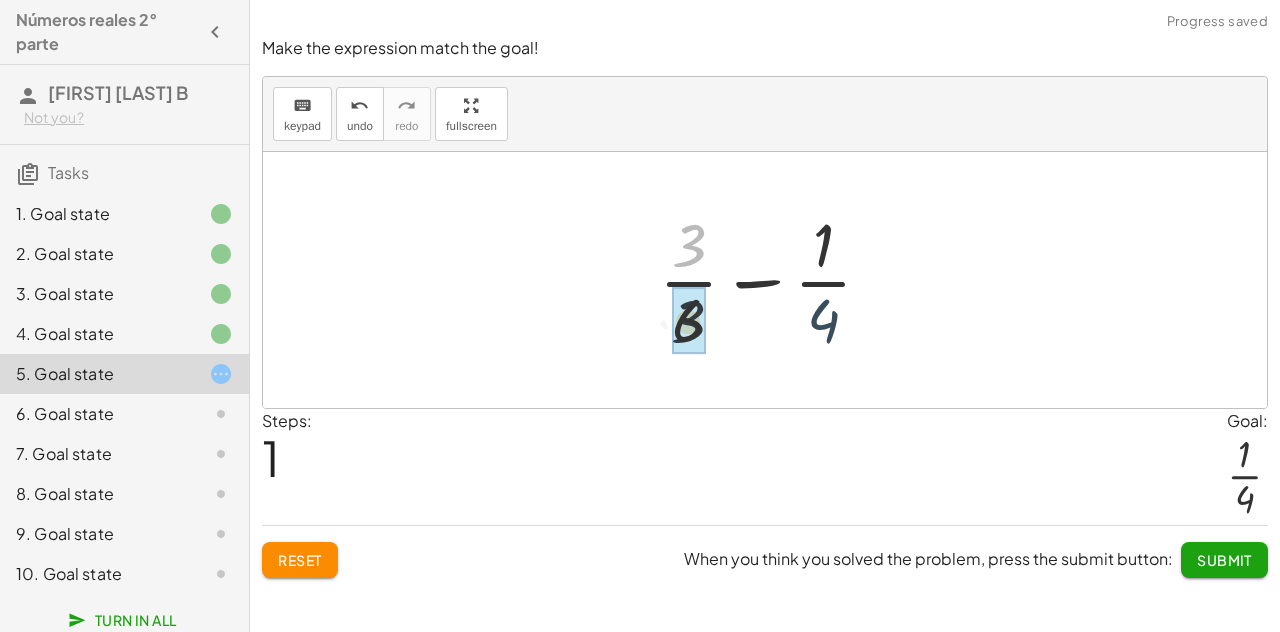 drag, startPoint x: 691, startPoint y: 230, endPoint x: 691, endPoint y: 319, distance: 89 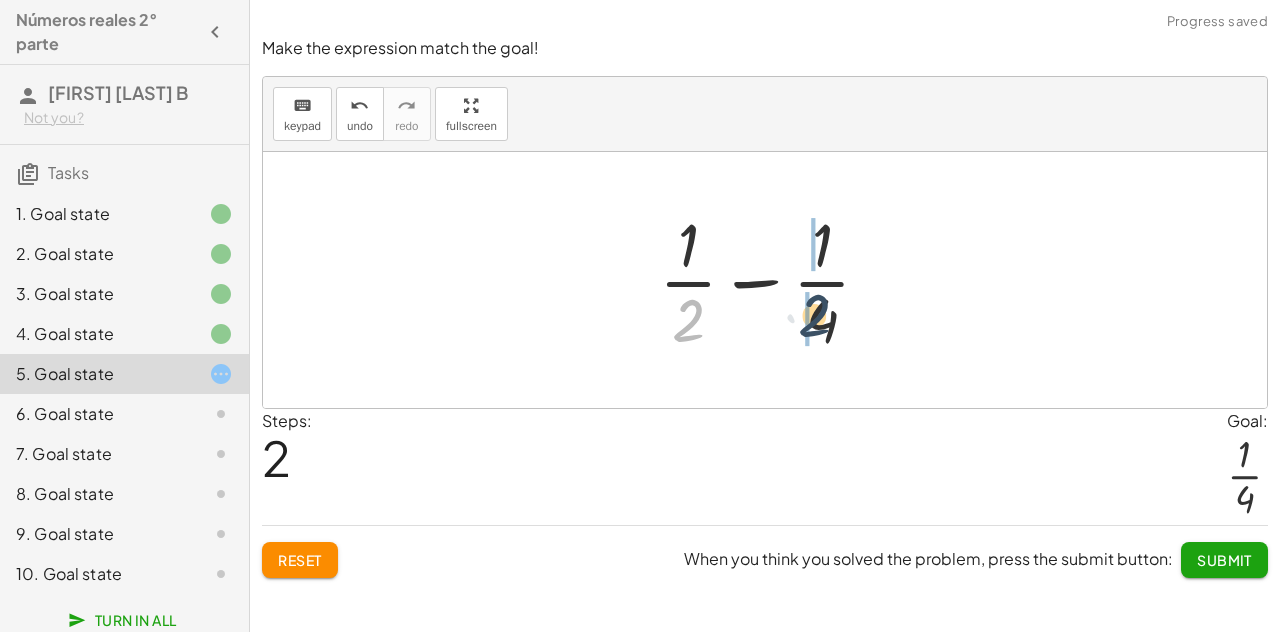drag, startPoint x: 756, startPoint y: 325, endPoint x: 812, endPoint y: 324, distance: 56.008926 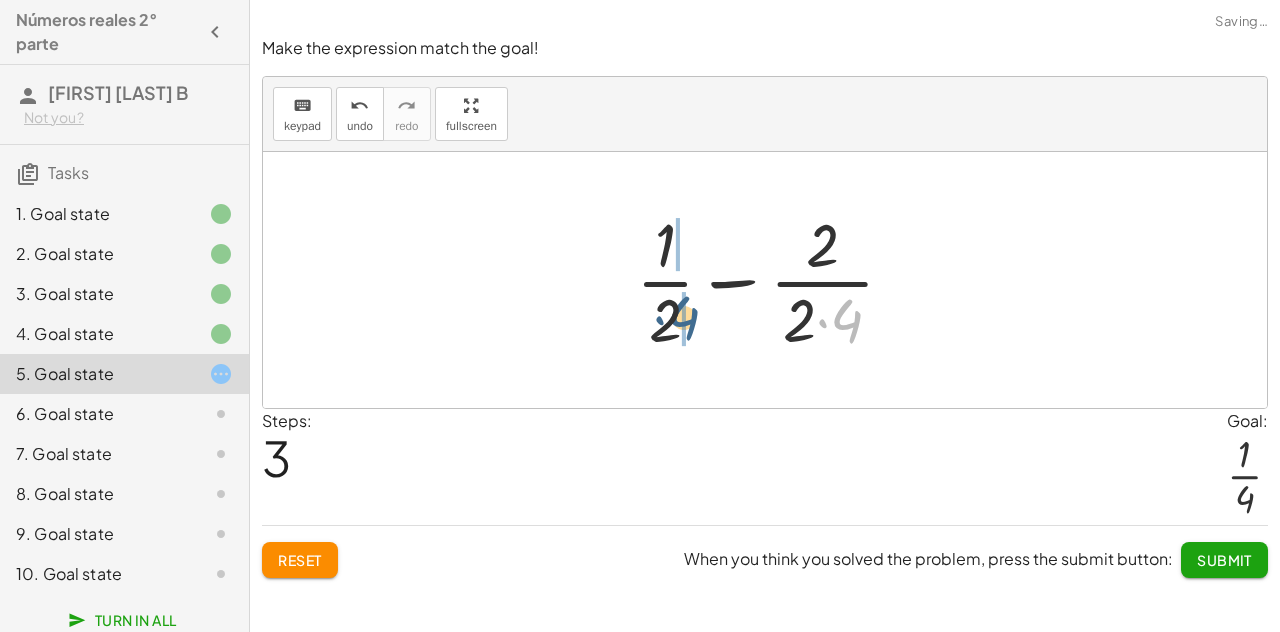drag, startPoint x: 844, startPoint y: 327, endPoint x: 672, endPoint y: 323, distance: 172.04651 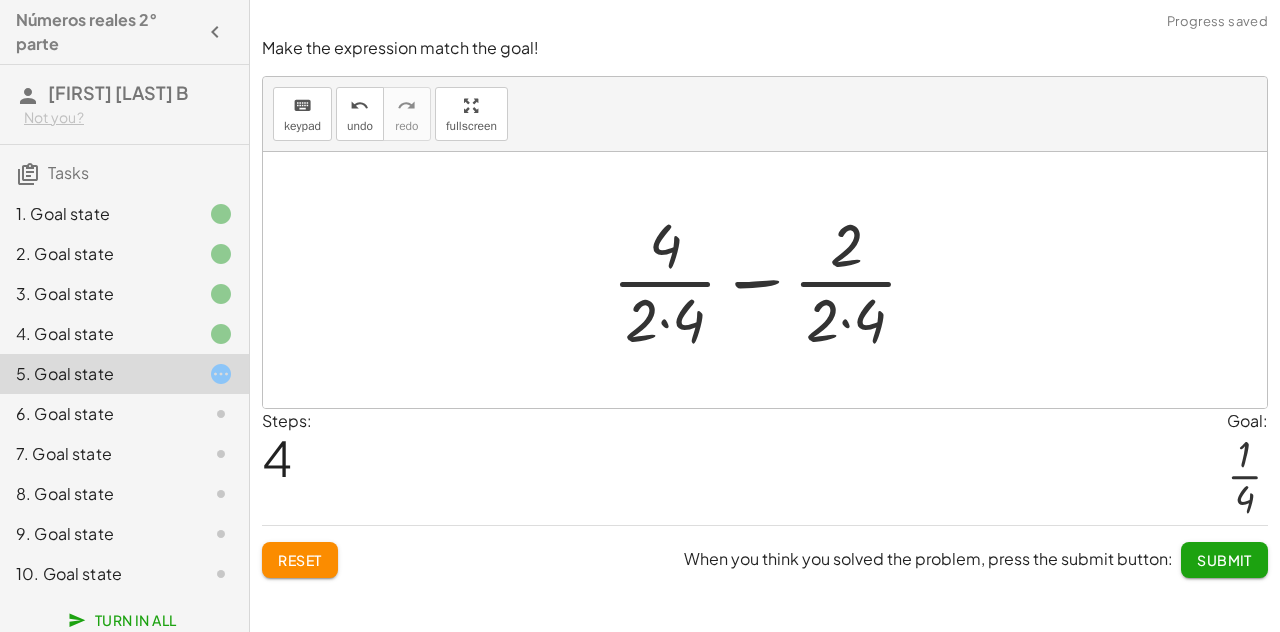 click at bounding box center [773, 280] 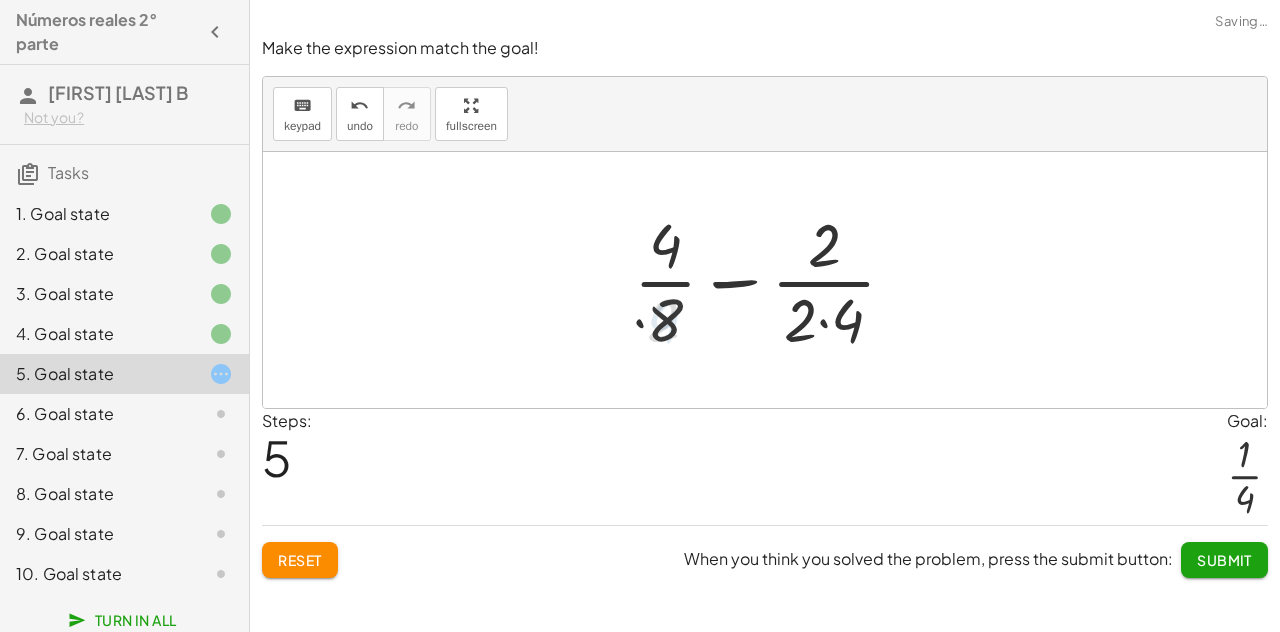 click at bounding box center (773, 280) 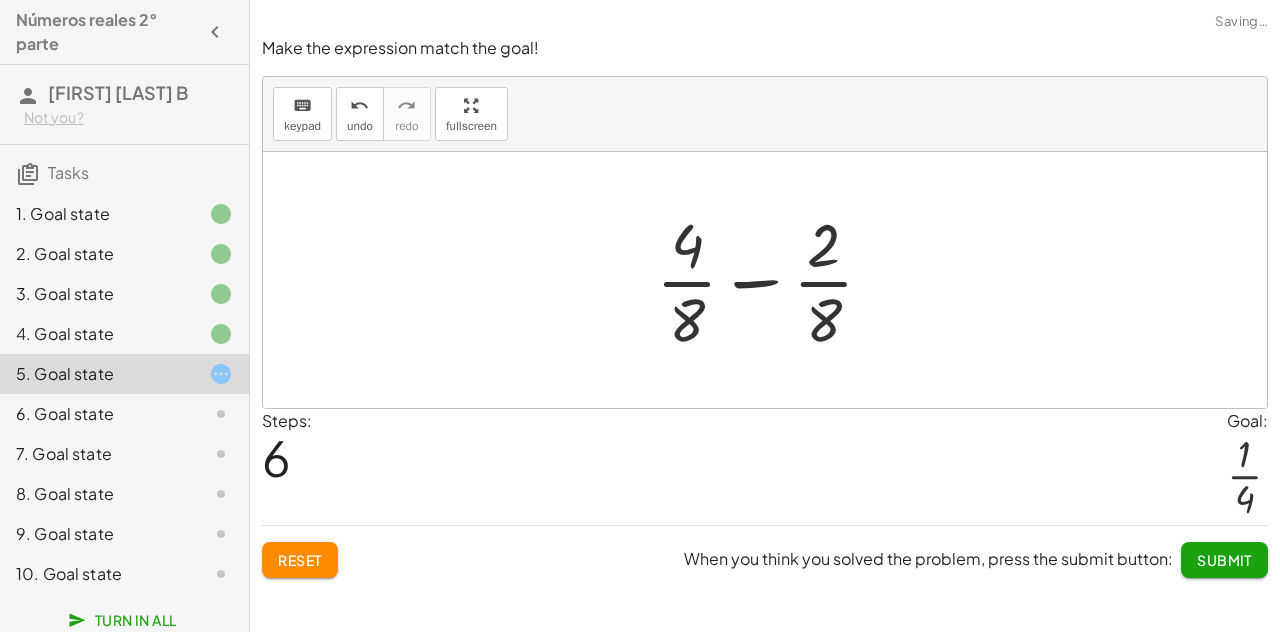 click at bounding box center (773, 280) 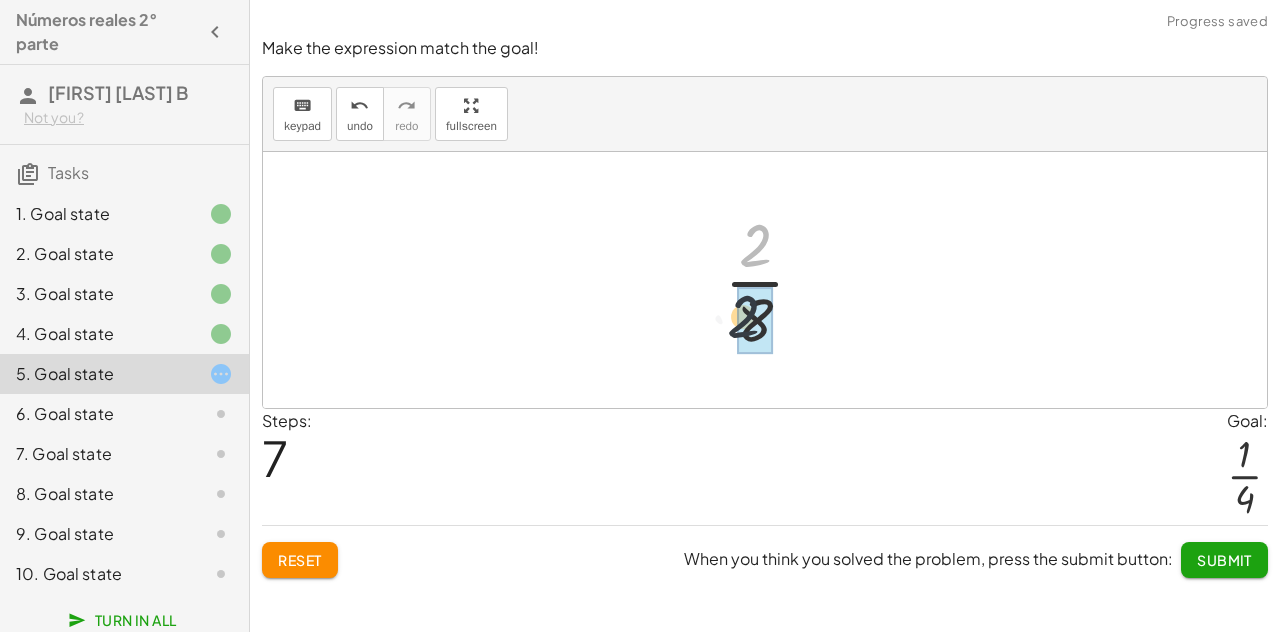 drag, startPoint x: 761, startPoint y: 247, endPoint x: 750, endPoint y: 283, distance: 37.64306 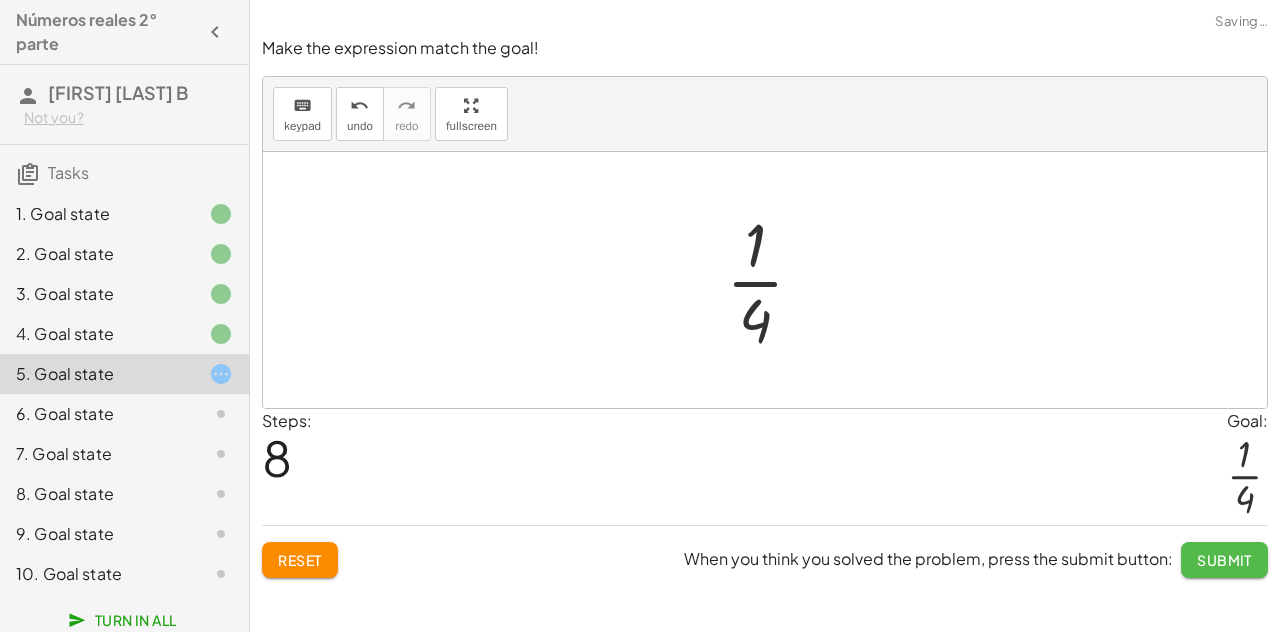 click on "Submit" 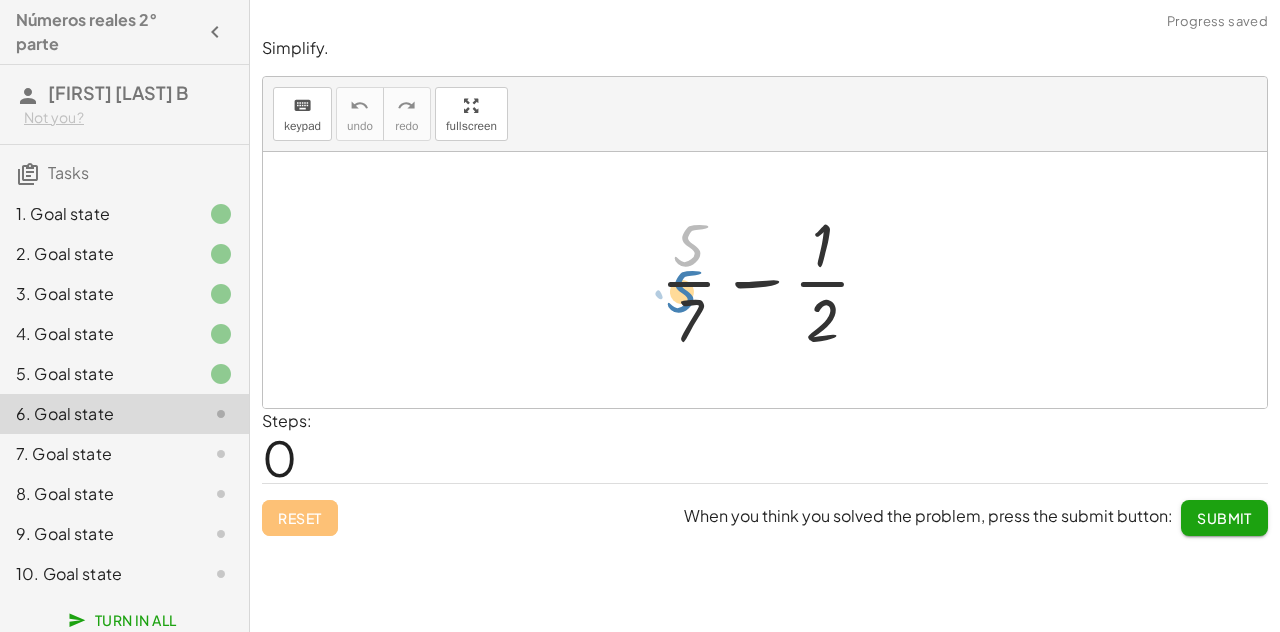 drag, startPoint x: 694, startPoint y: 234, endPoint x: 687, endPoint y: 281, distance: 47.518417 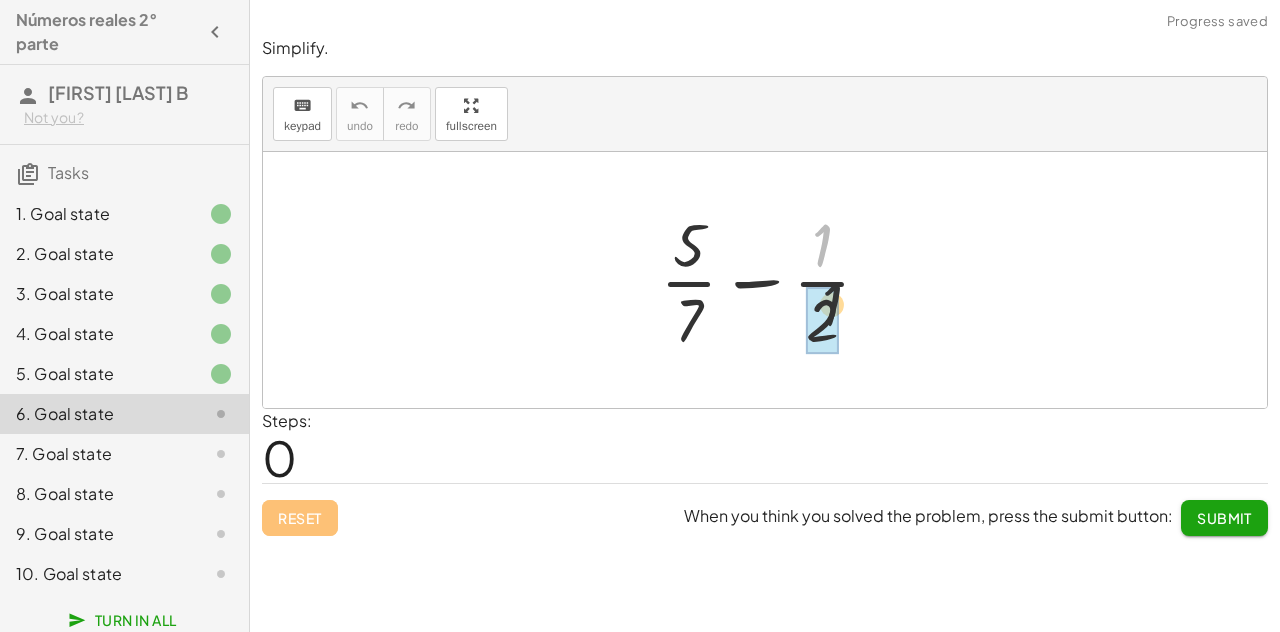 drag, startPoint x: 815, startPoint y: 251, endPoint x: 824, endPoint y: 327, distance: 76.53104 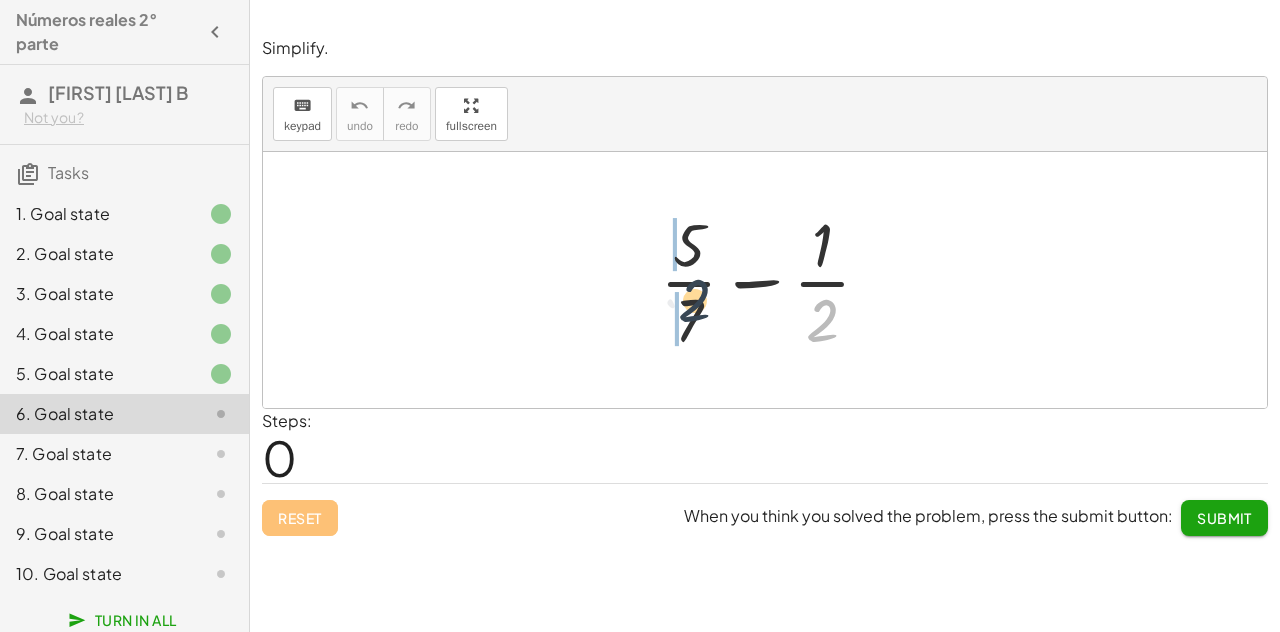drag, startPoint x: 824, startPoint y: 321, endPoint x: 688, endPoint y: 311, distance: 136.36716 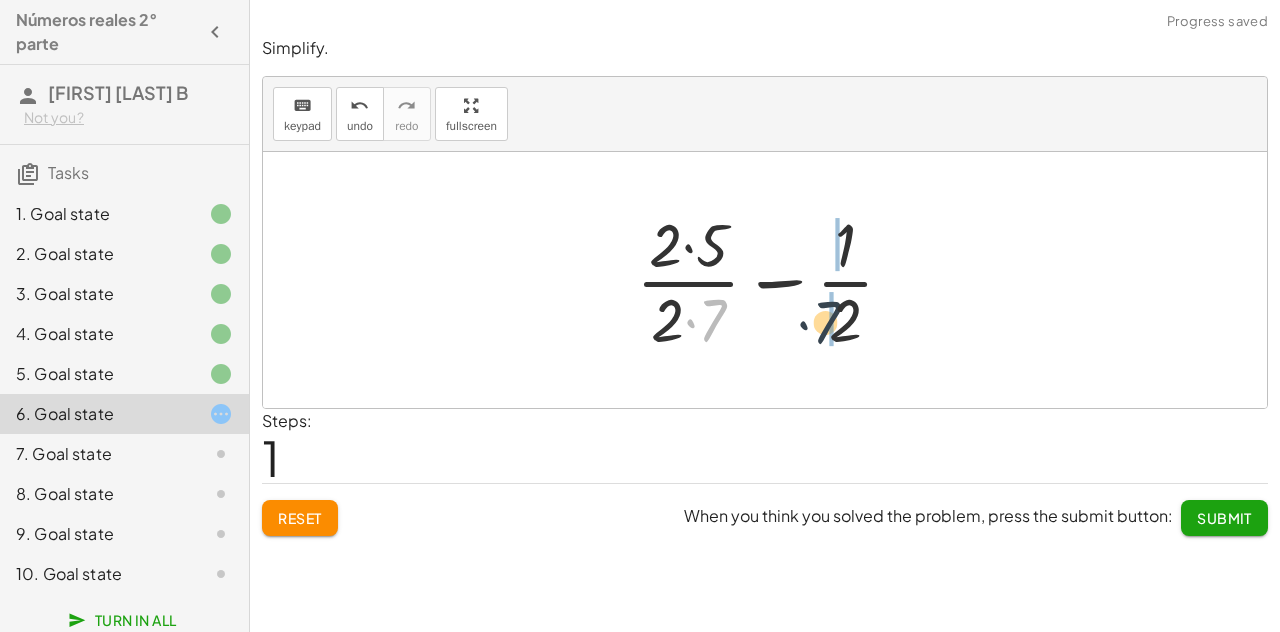 drag, startPoint x: 714, startPoint y: 317, endPoint x: 828, endPoint y: 301, distance: 115.11733 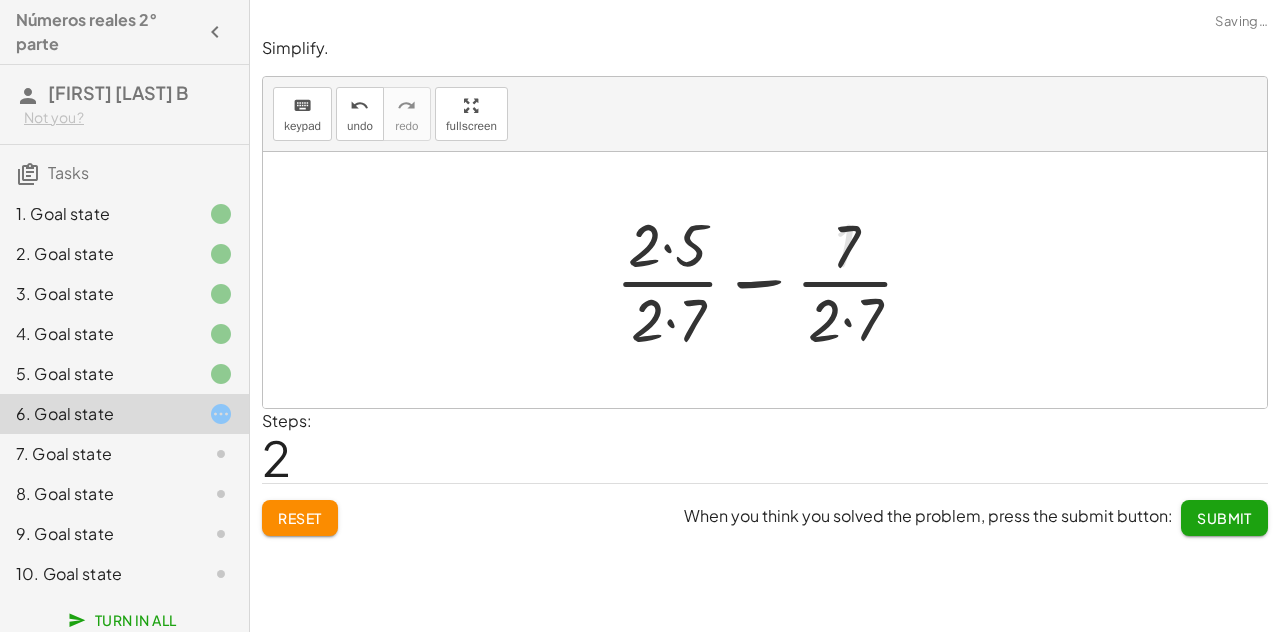 click at bounding box center (773, 280) 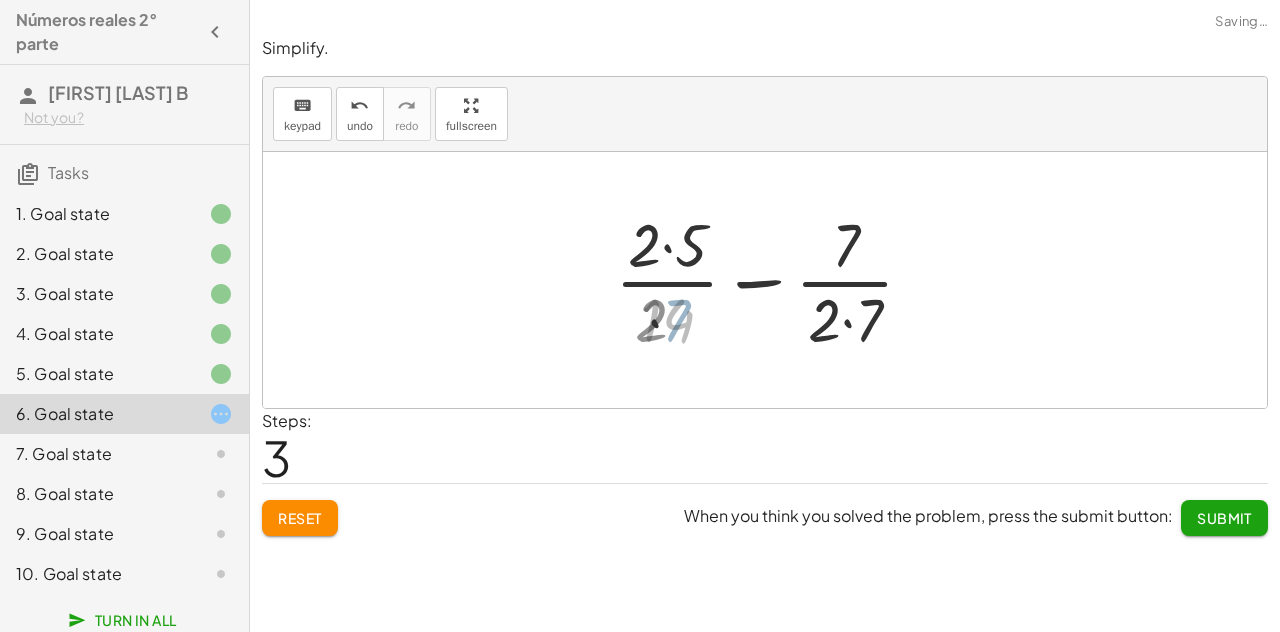 click at bounding box center [773, 280] 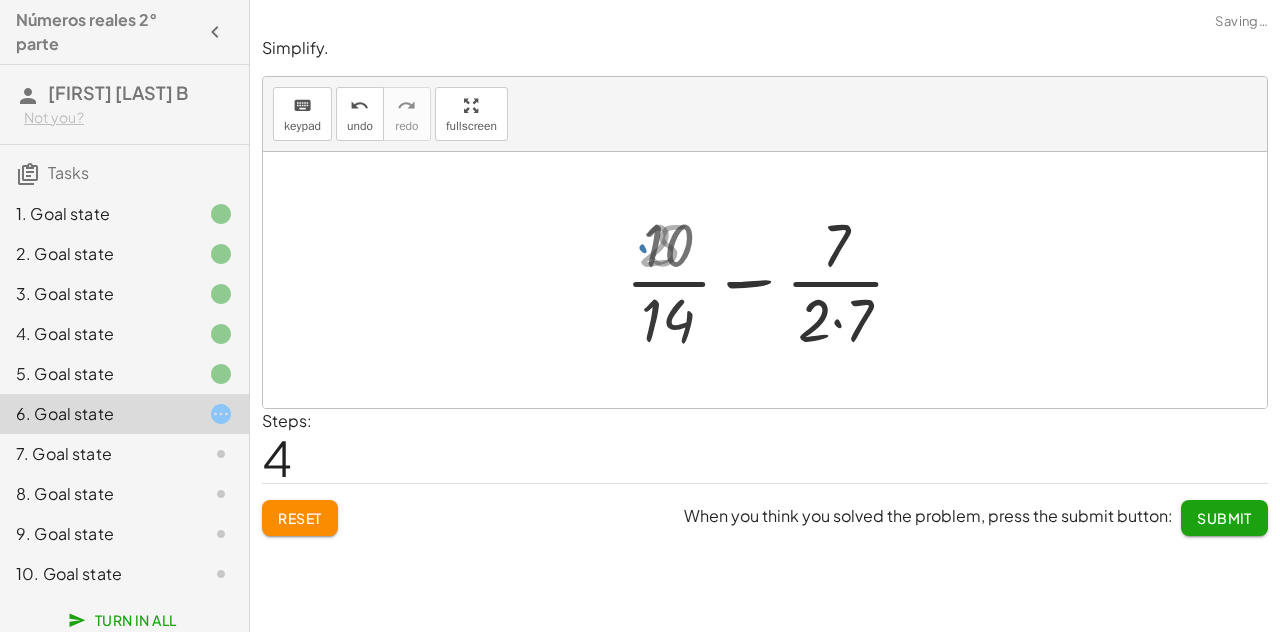 click at bounding box center (773, 280) 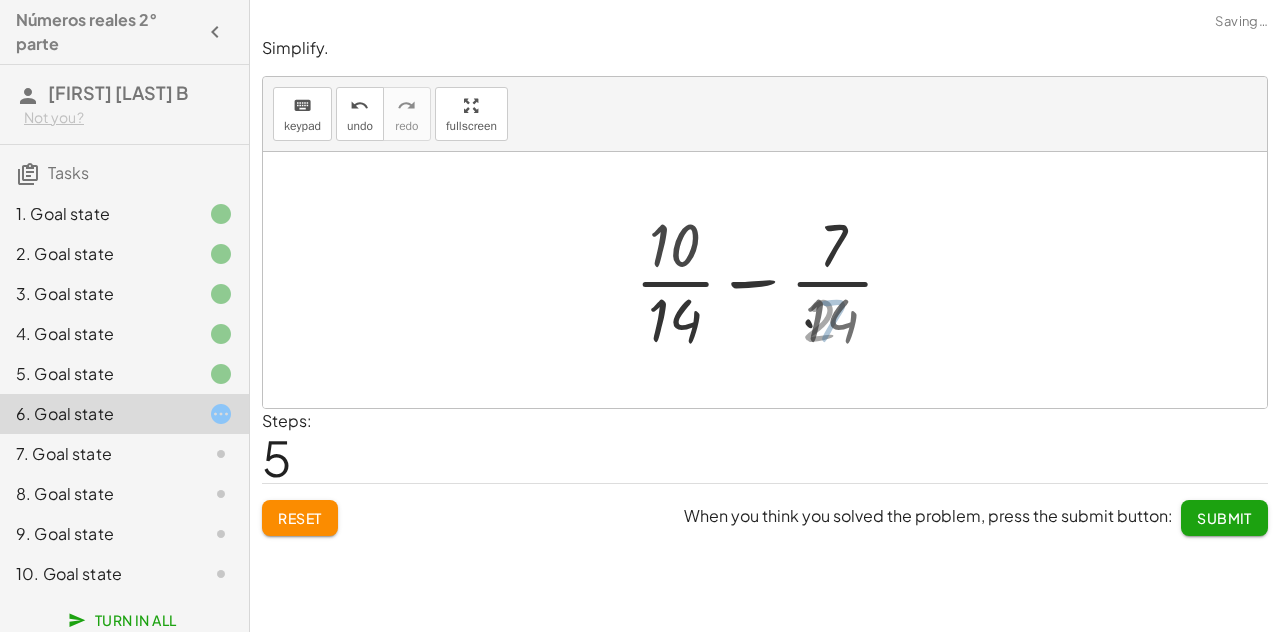 click at bounding box center (772, 280) 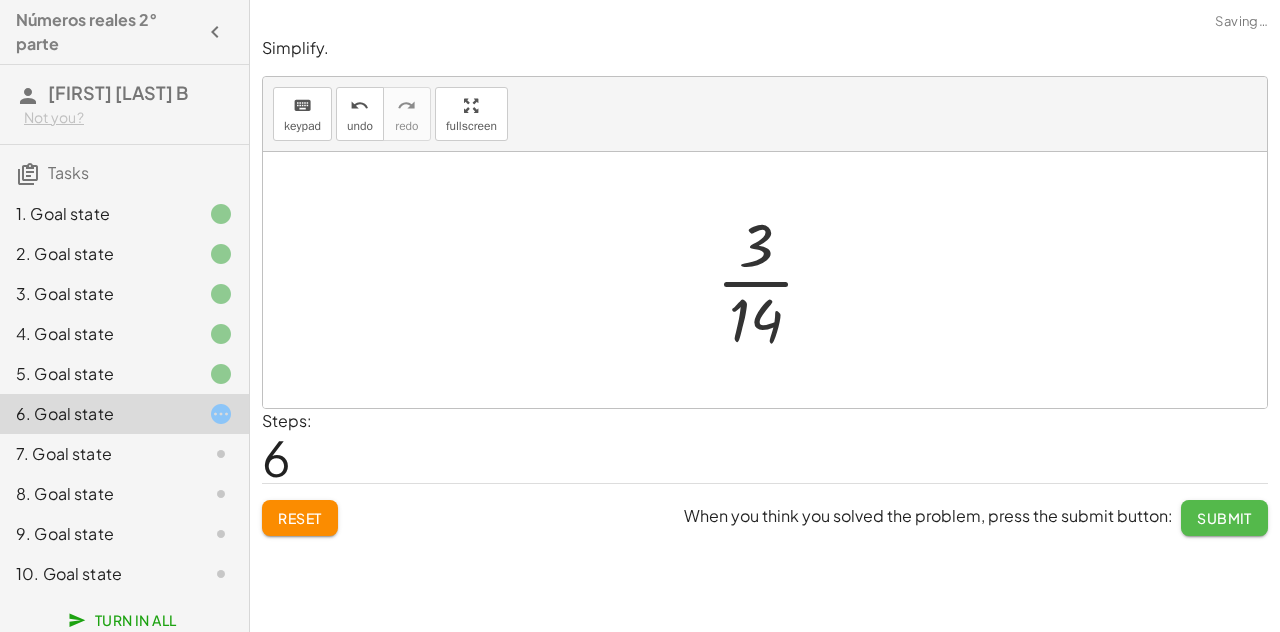 click on "Submit" at bounding box center (1224, 518) 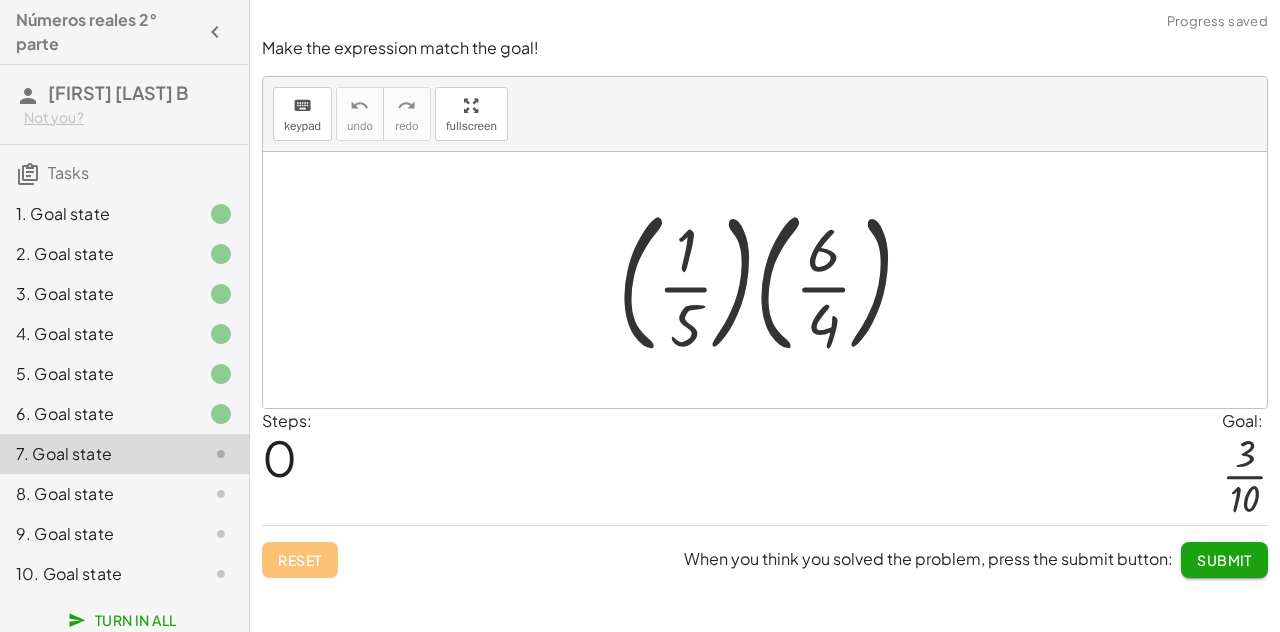 drag, startPoint x: 712, startPoint y: 262, endPoint x: 729, endPoint y: 259, distance: 17.262676 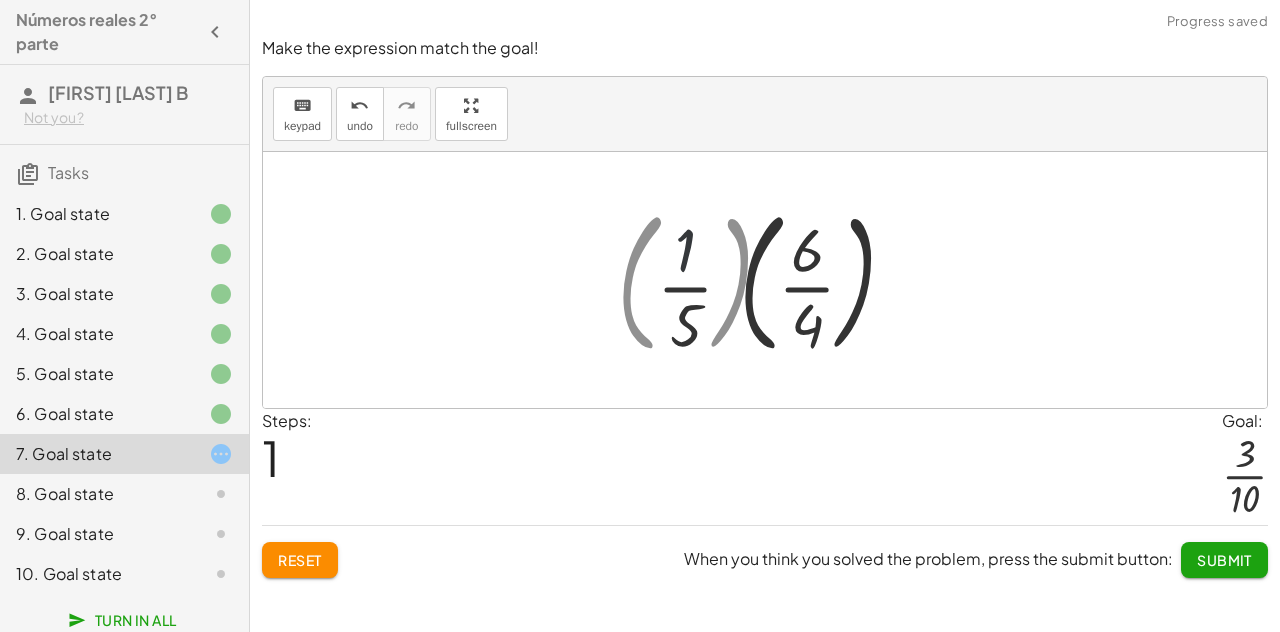 click at bounding box center (773, 280) 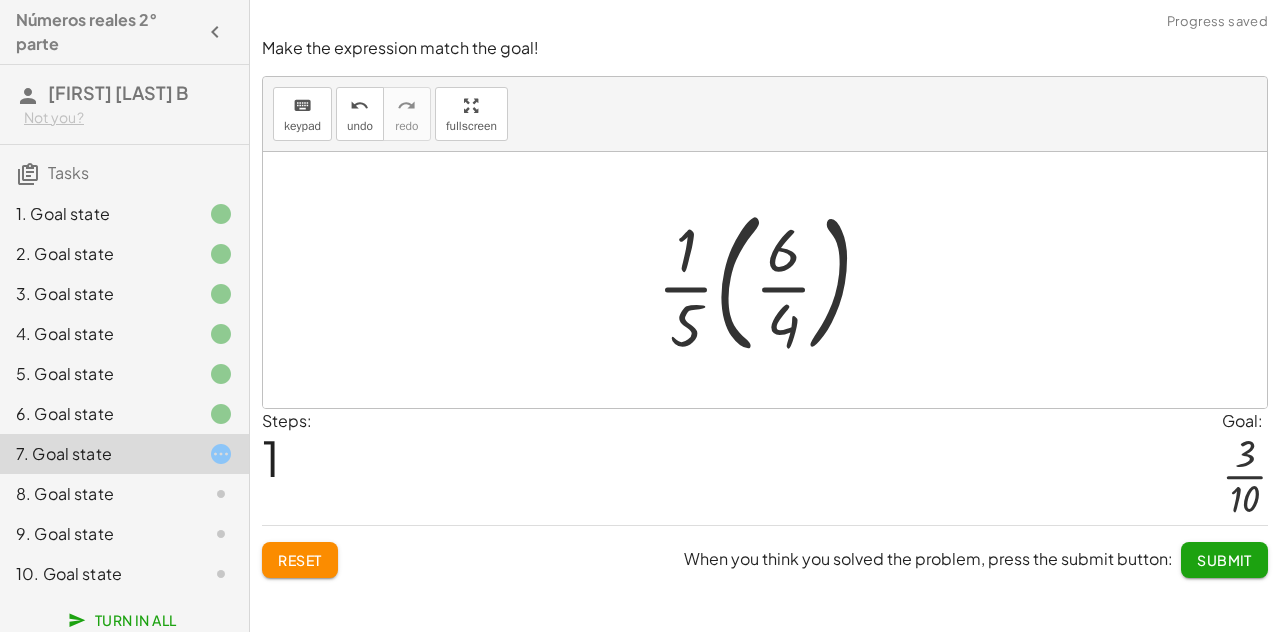 click at bounding box center (773, 280) 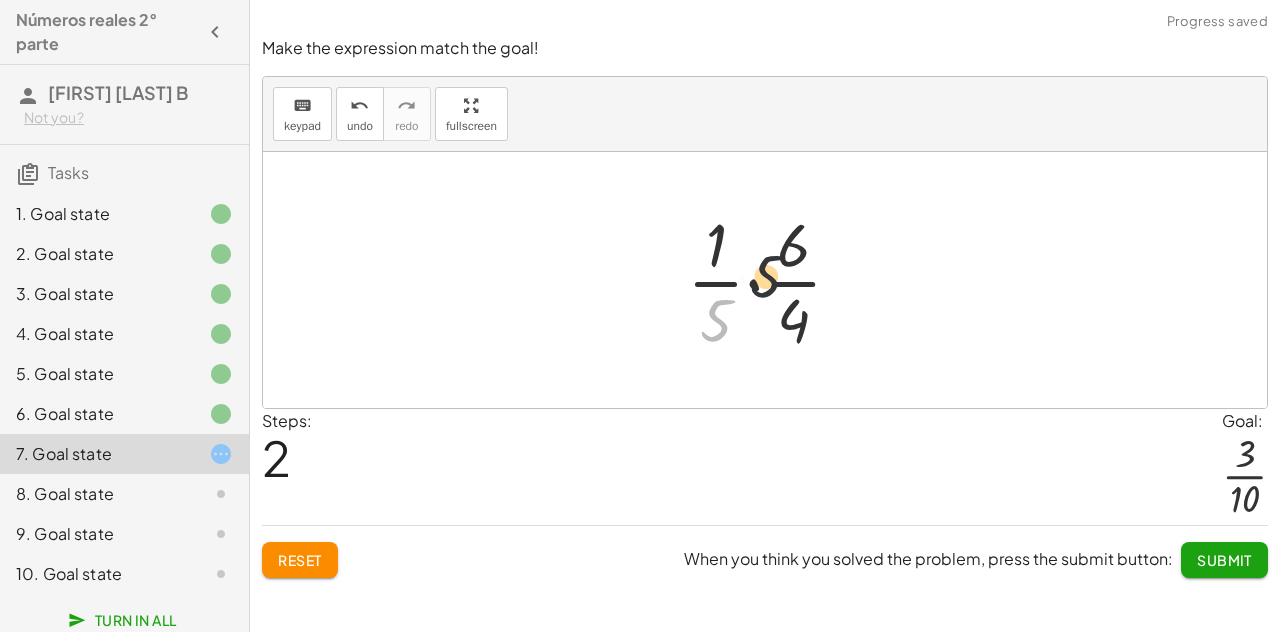 drag, startPoint x: 722, startPoint y: 318, endPoint x: 784, endPoint y: 265, distance: 81.565926 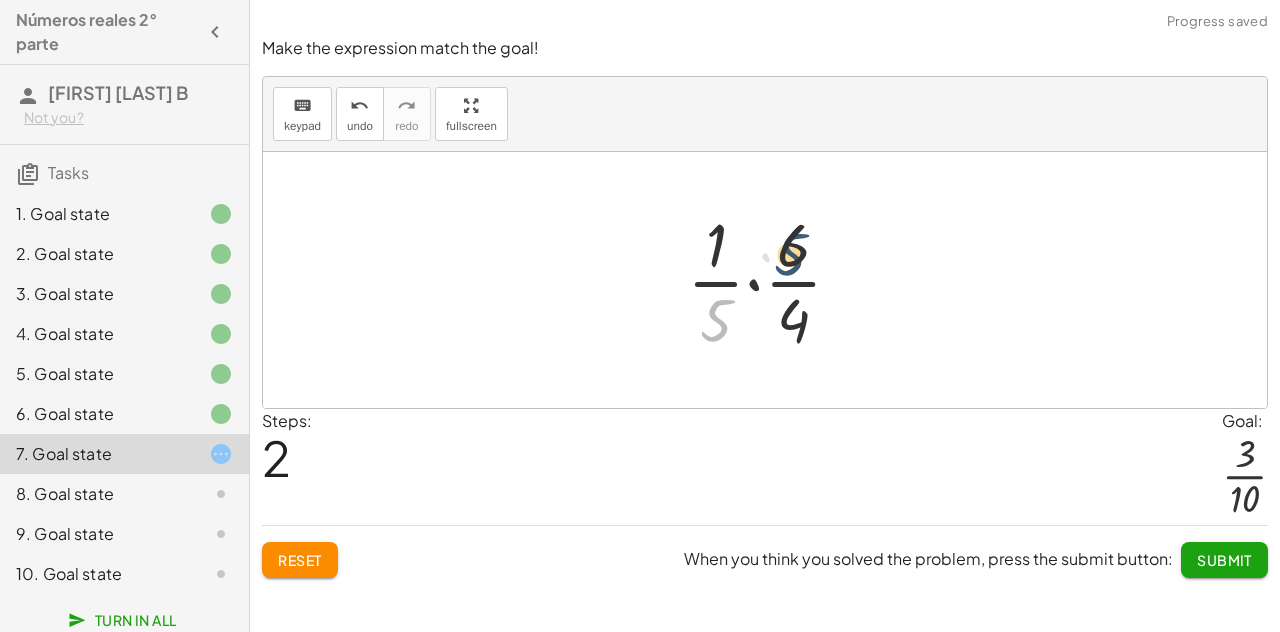 drag, startPoint x: 711, startPoint y: 317, endPoint x: 792, endPoint y: 249, distance: 105.75916 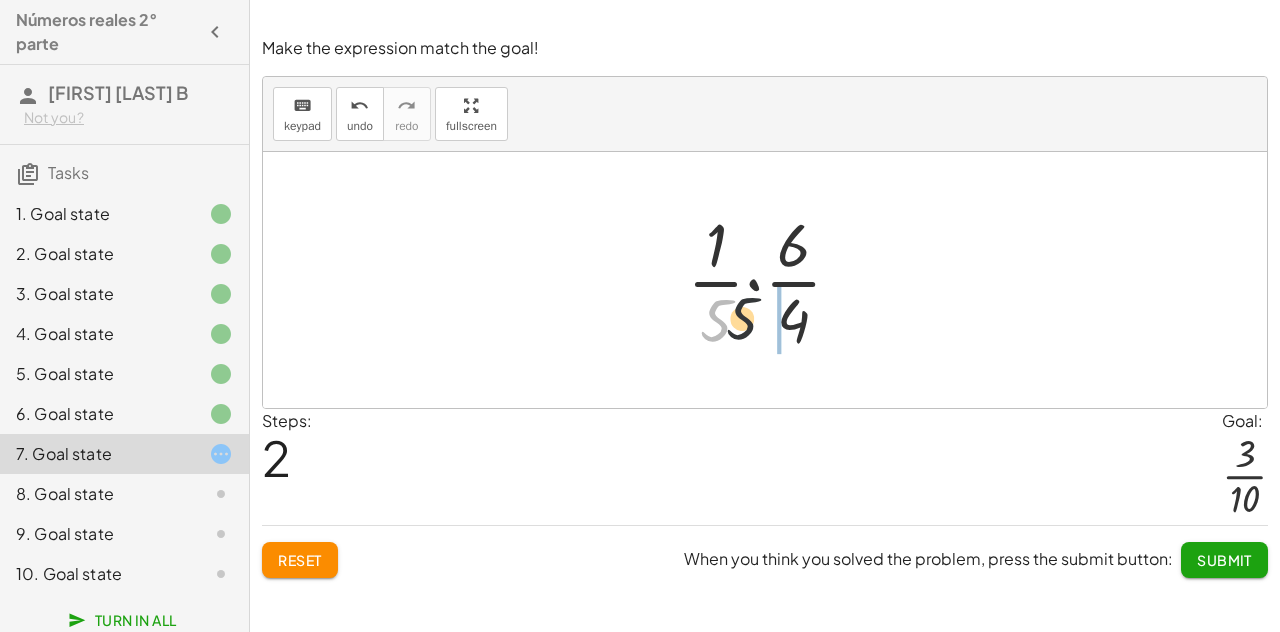 drag, startPoint x: 715, startPoint y: 321, endPoint x: 809, endPoint y: 317, distance: 94.08507 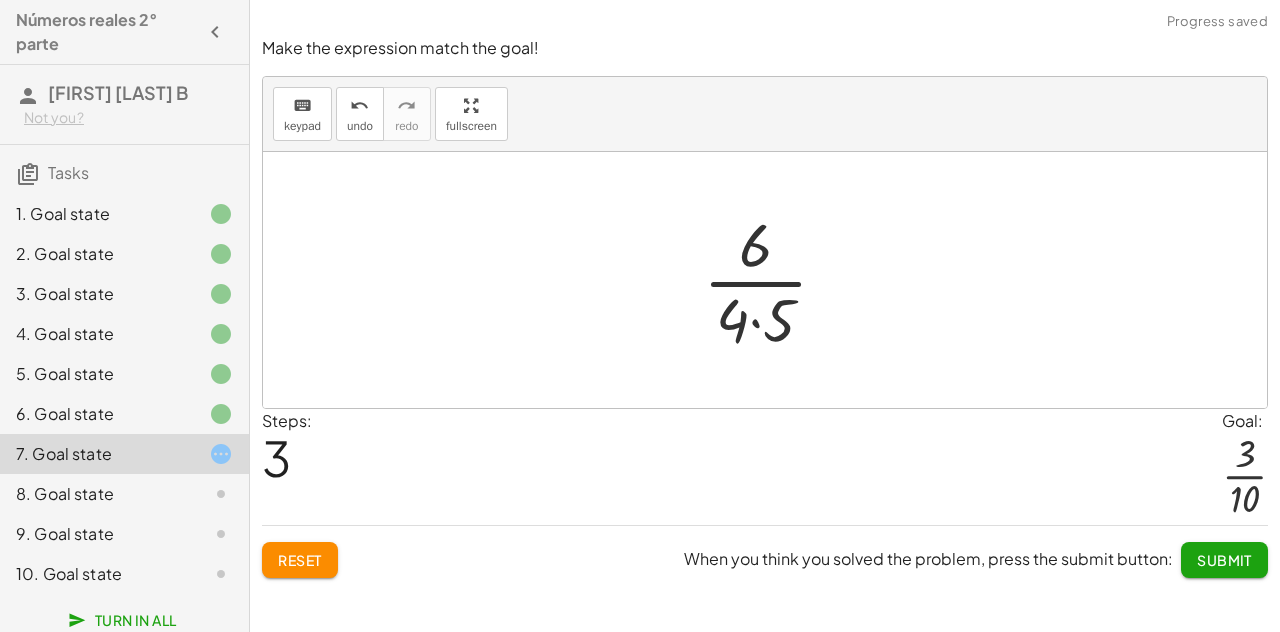 click at bounding box center (773, 280) 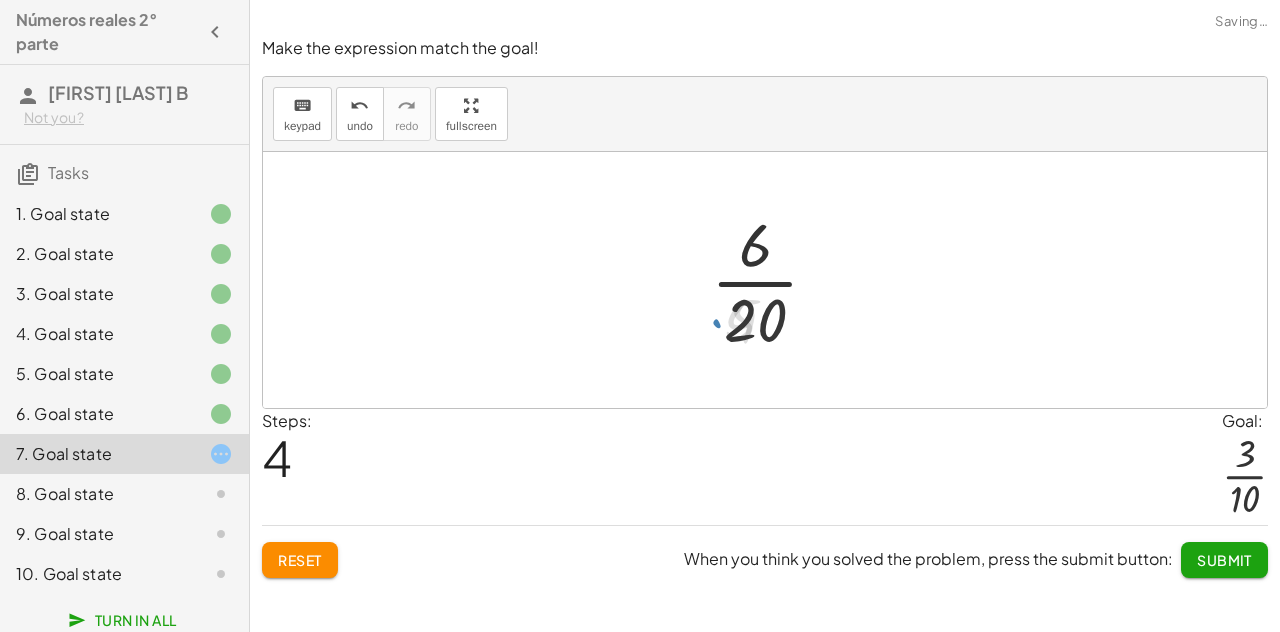 click at bounding box center (773, 280) 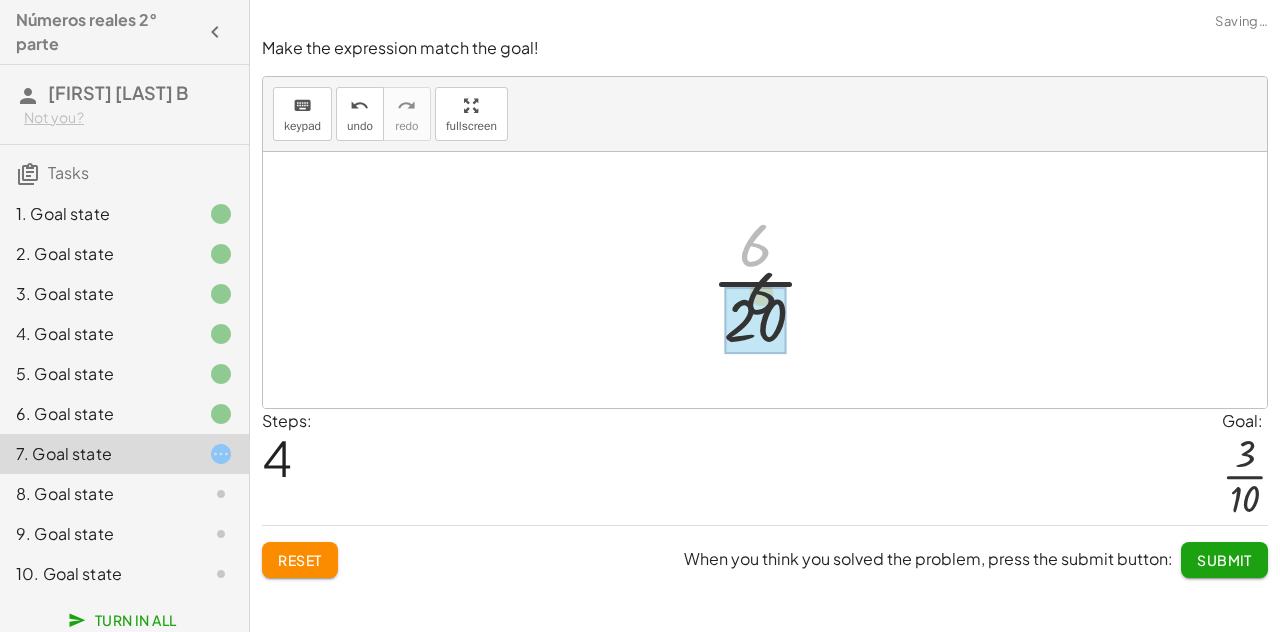 drag, startPoint x: 747, startPoint y: 226, endPoint x: 757, endPoint y: 311, distance: 85.58621 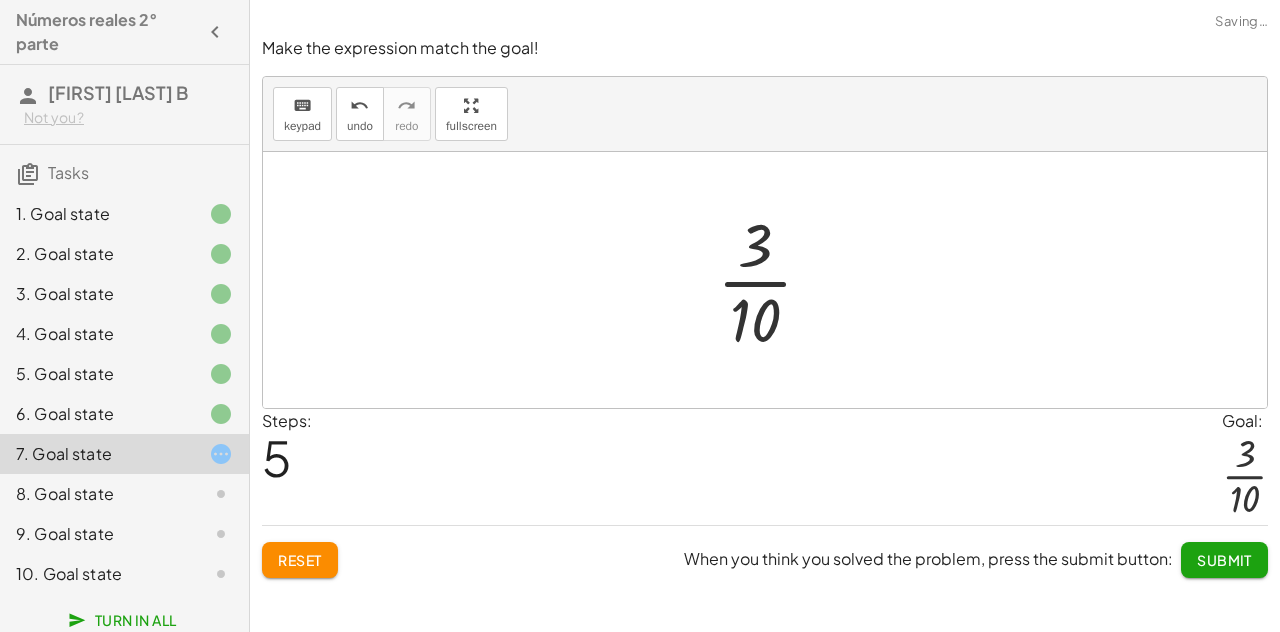 click on "Submit" 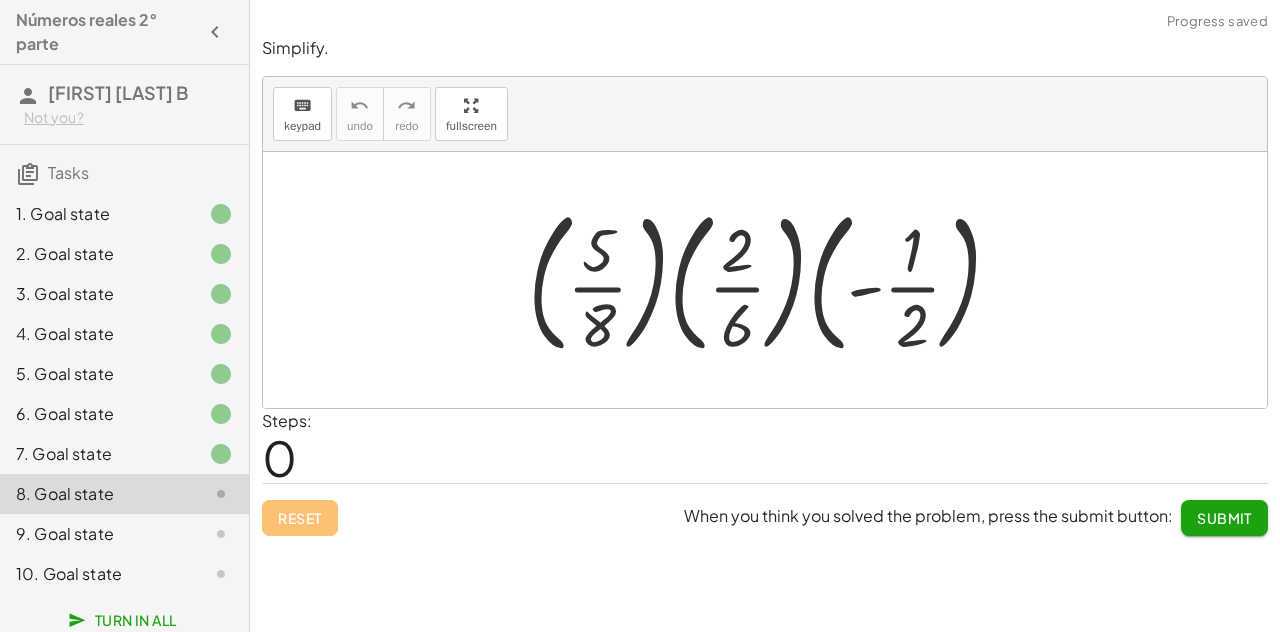 click at bounding box center (773, 280) 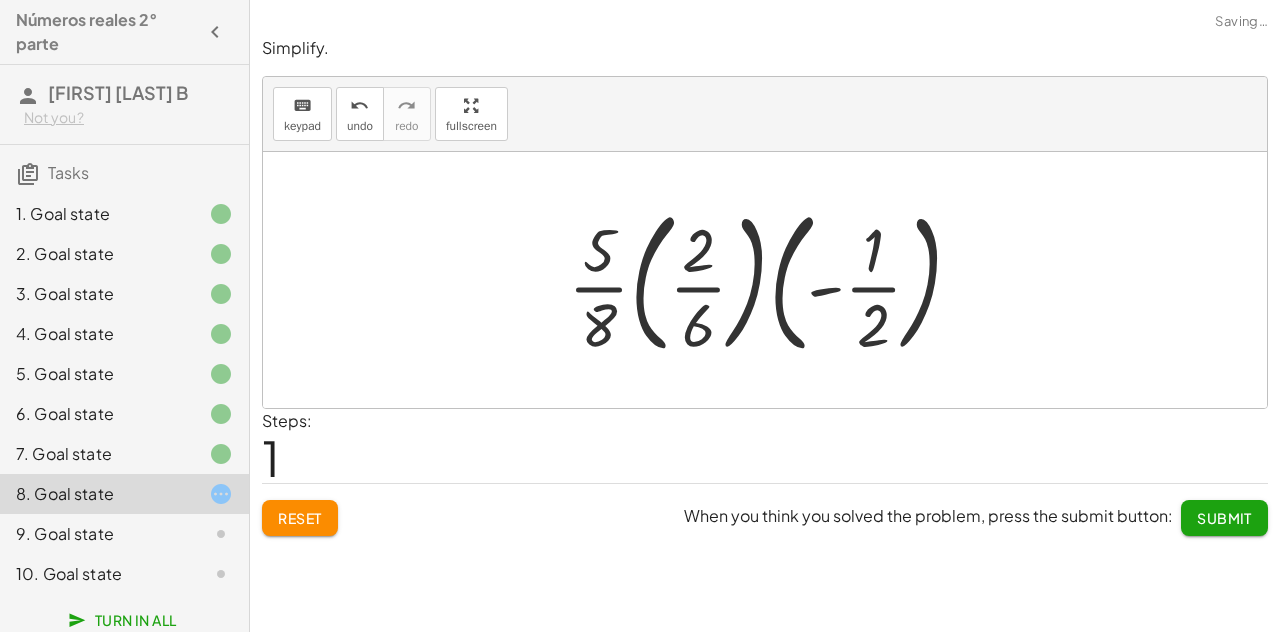 click at bounding box center (773, 280) 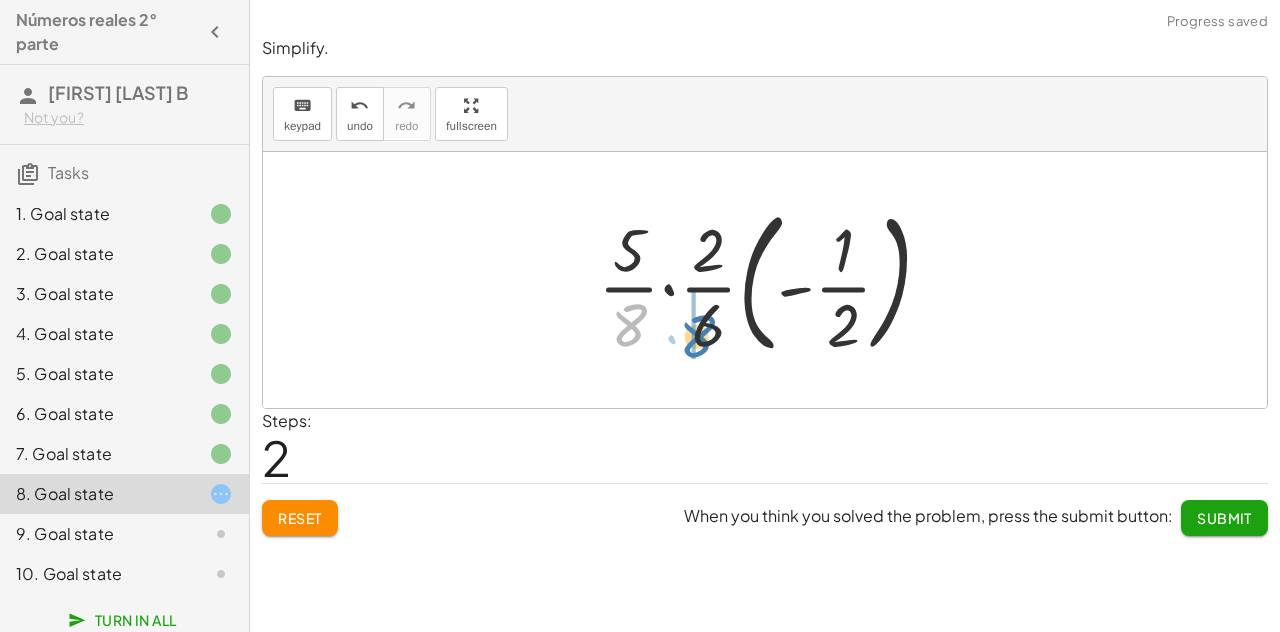 drag, startPoint x: 635, startPoint y: 315, endPoint x: 704, endPoint y: 326, distance: 69.87131 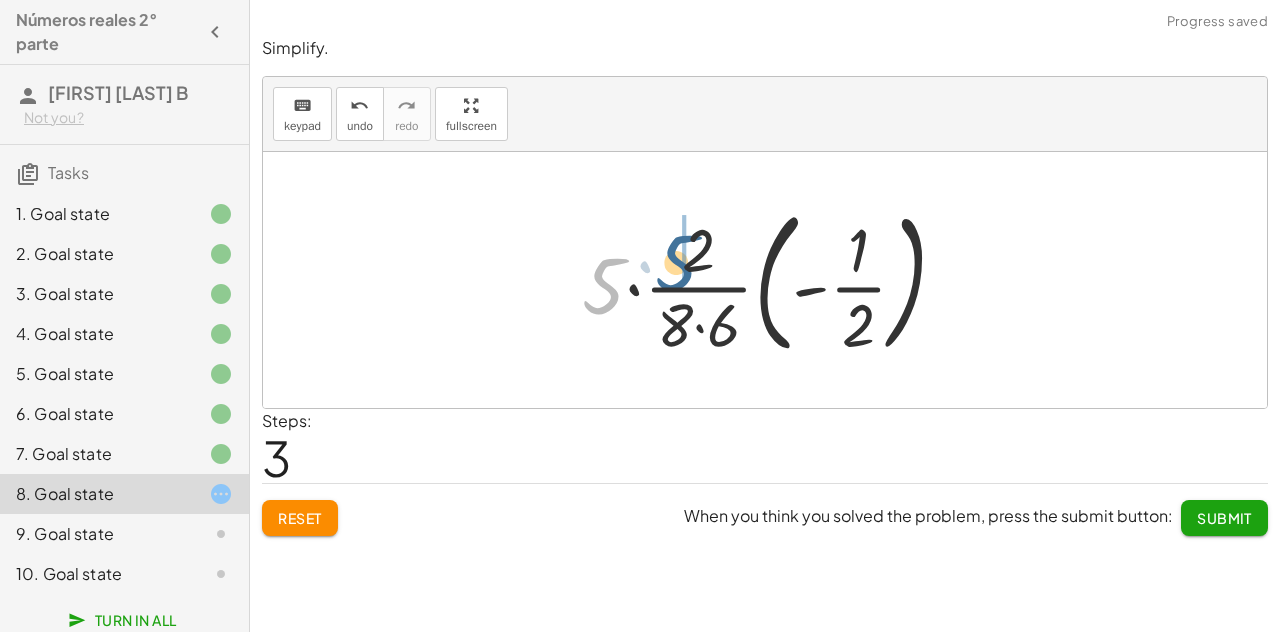 drag, startPoint x: 612, startPoint y: 280, endPoint x: 706, endPoint y: 255, distance: 97.26767 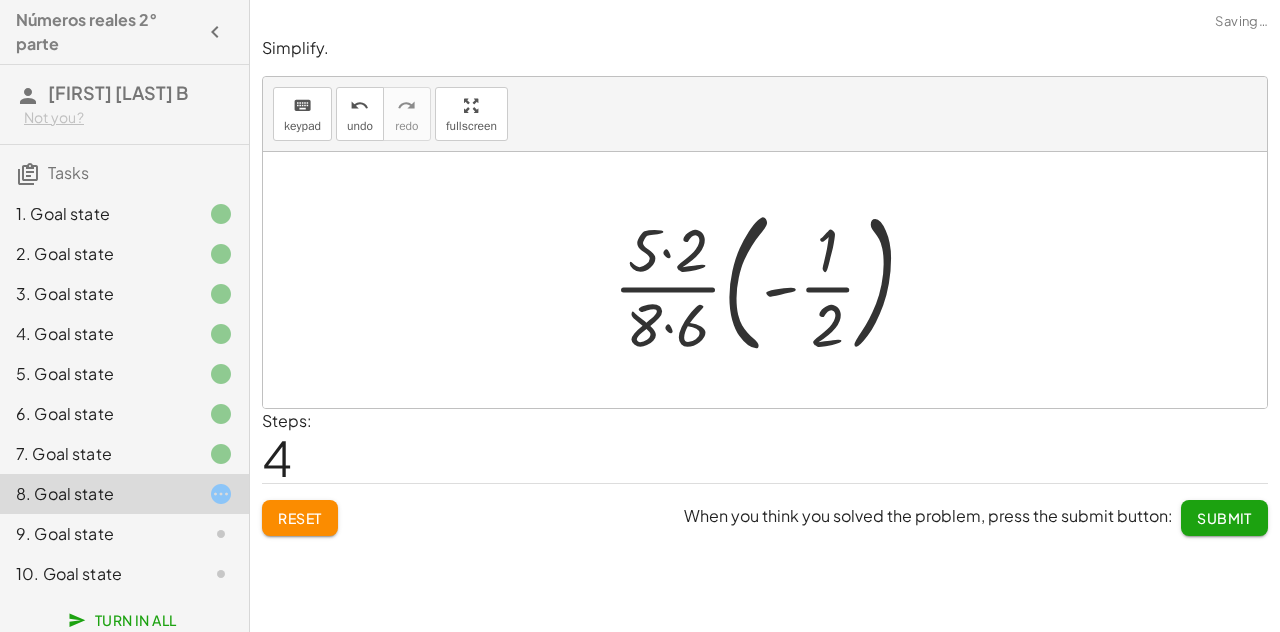 click at bounding box center [773, 280] 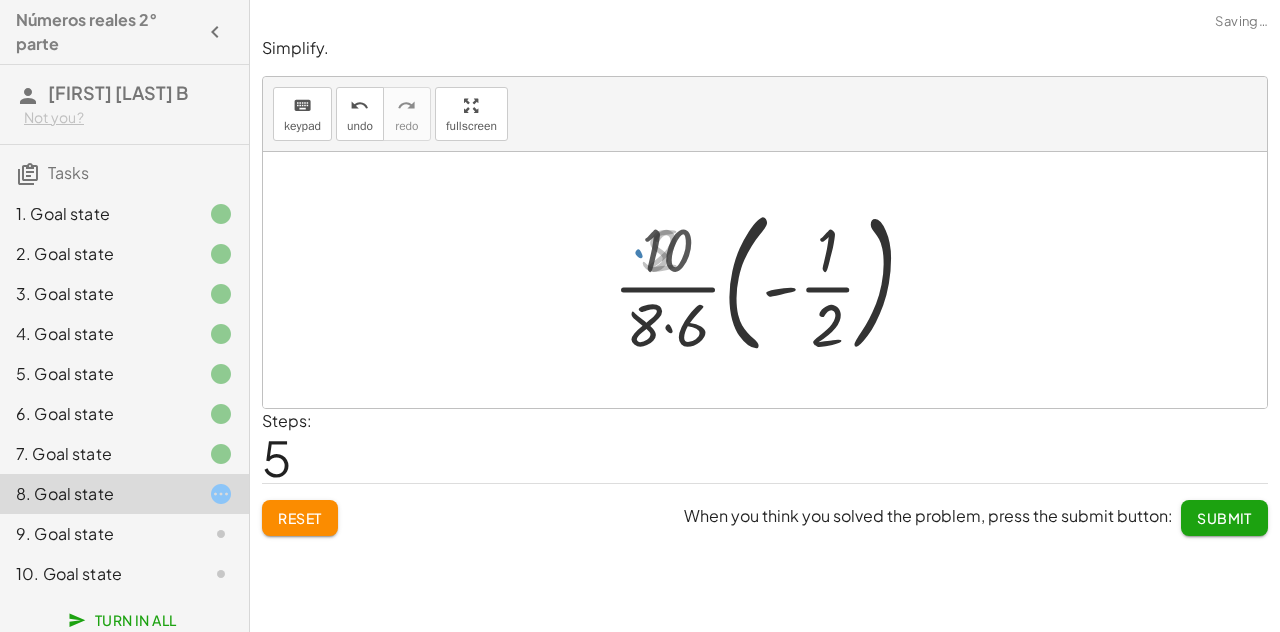 click at bounding box center [773, 280] 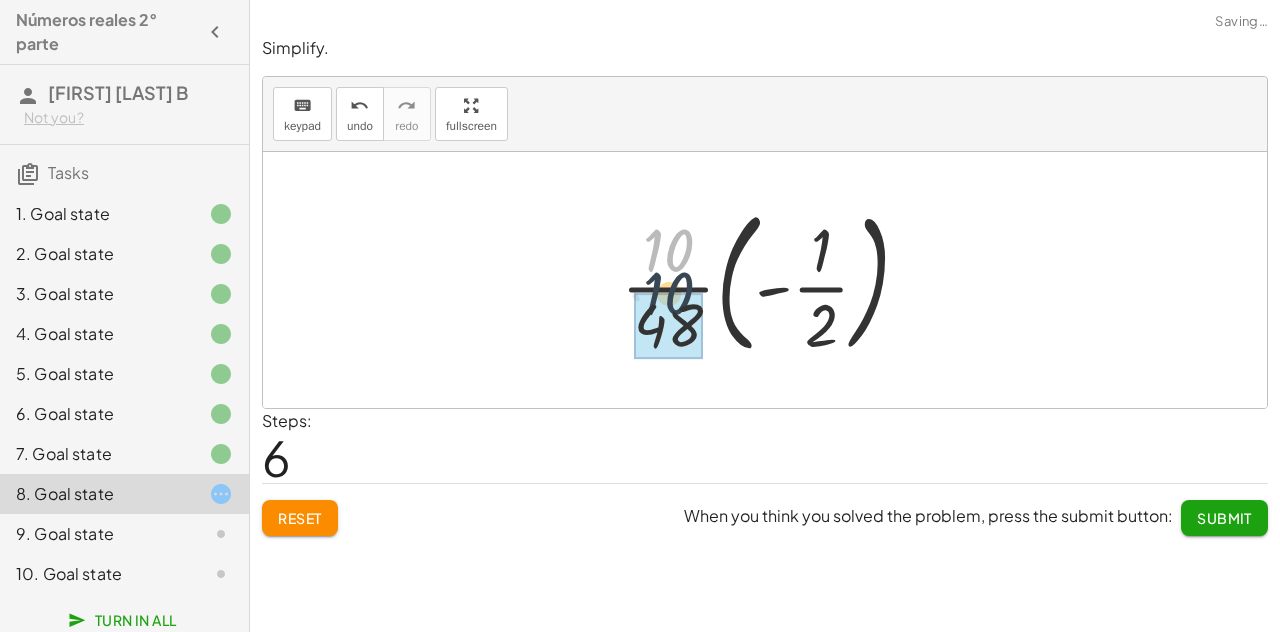 drag, startPoint x: 681, startPoint y: 242, endPoint x: 681, endPoint y: 305, distance: 63 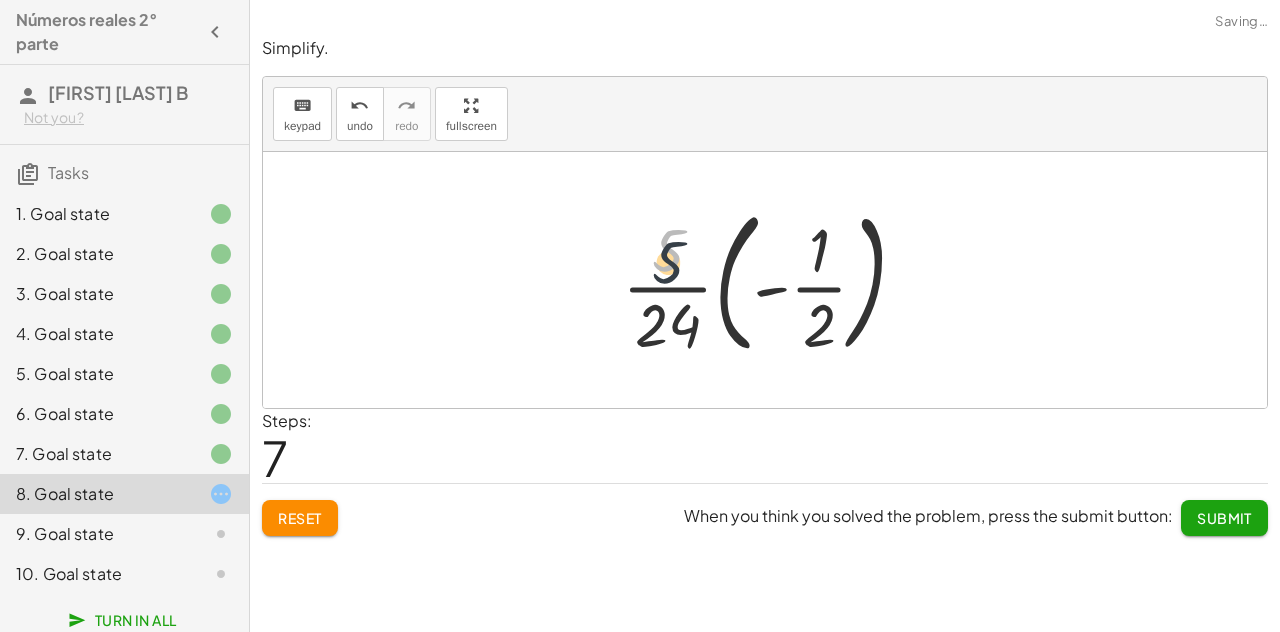 drag, startPoint x: 682, startPoint y: 255, endPoint x: 680, endPoint y: 288, distance: 33.06055 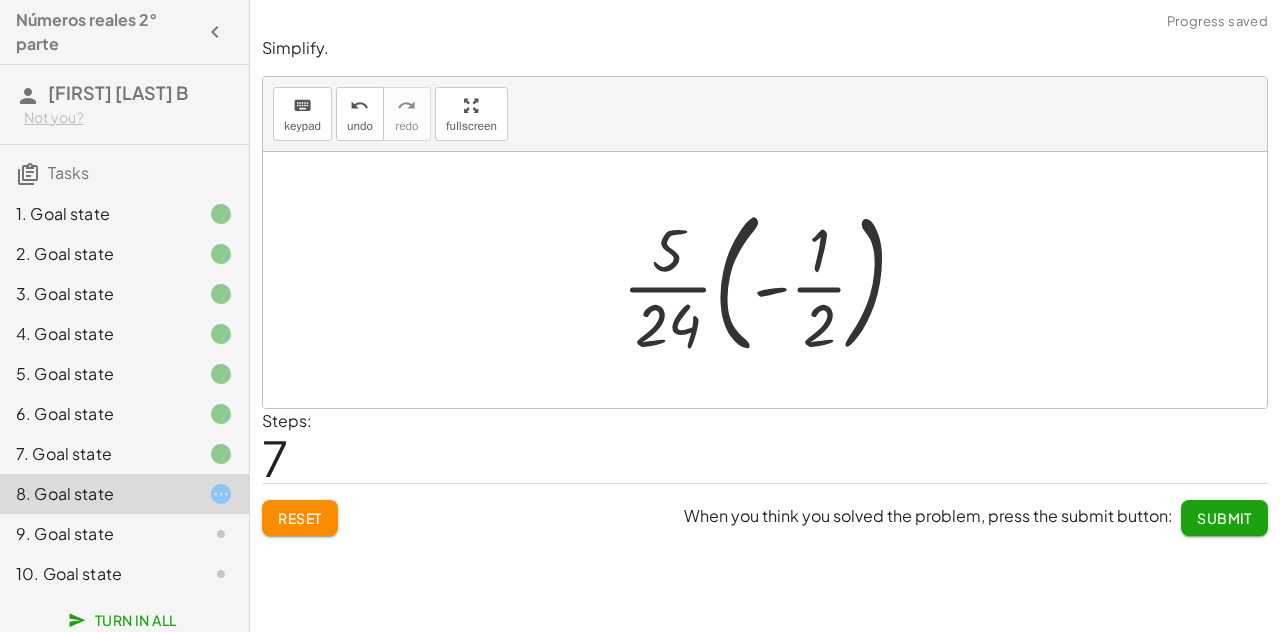 click at bounding box center (773, 280) 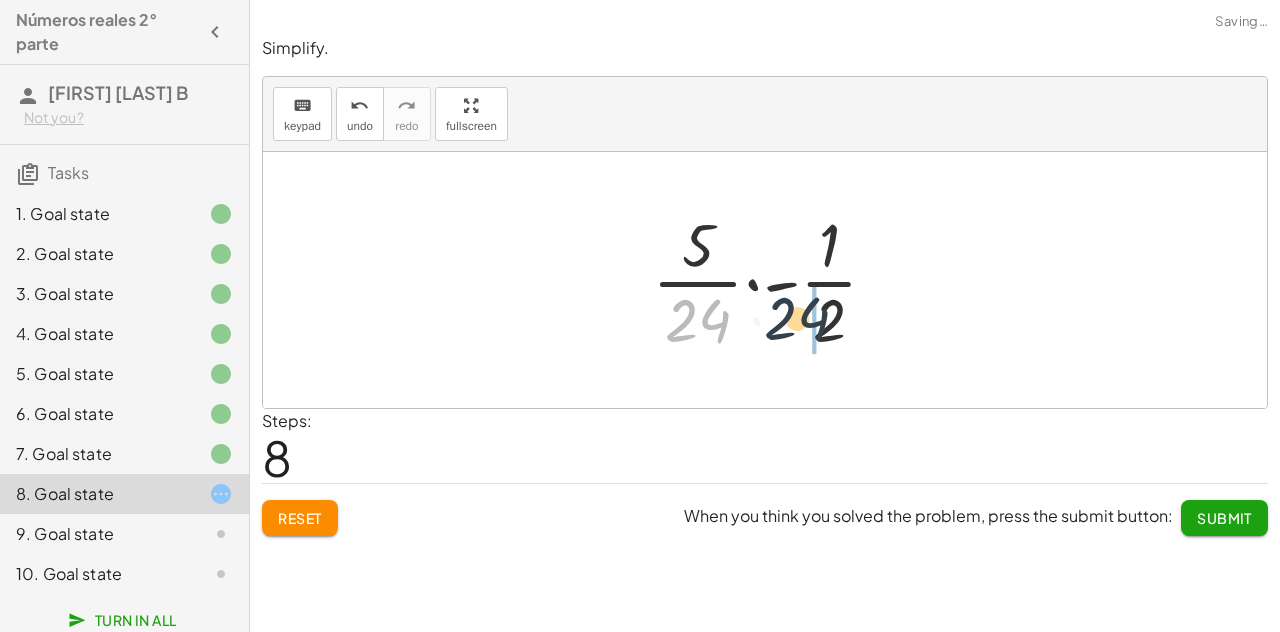 drag, startPoint x: 700, startPoint y: 319, endPoint x: 816, endPoint y: 317, distance: 116.01724 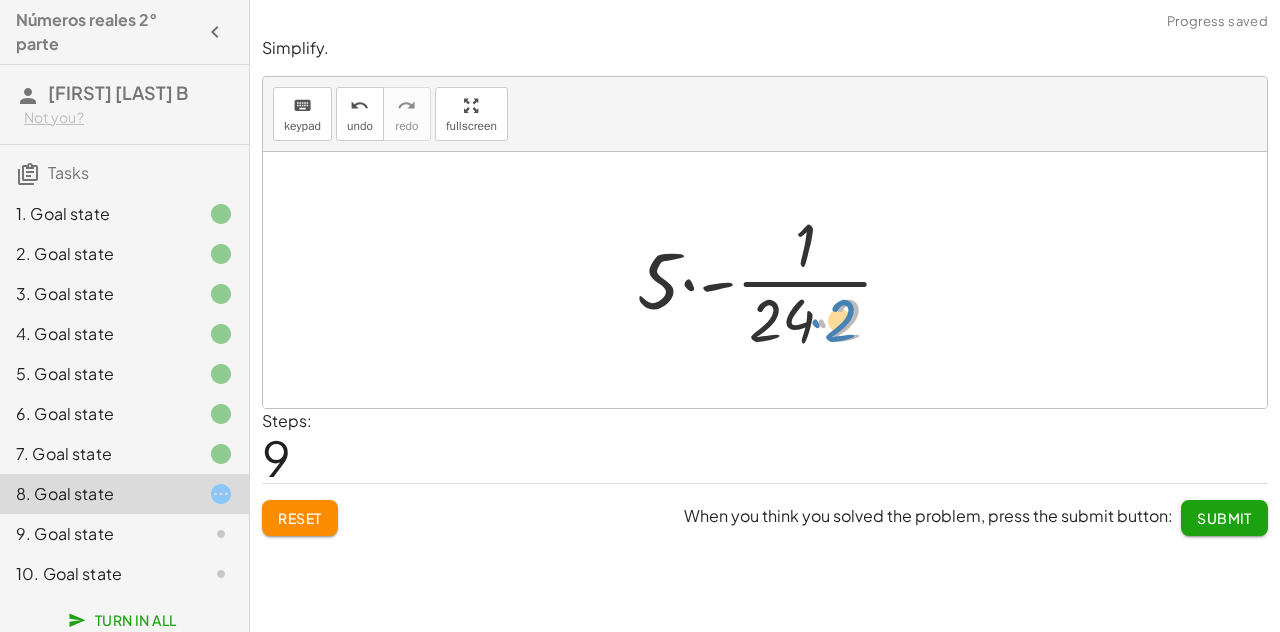 click at bounding box center (773, 280) 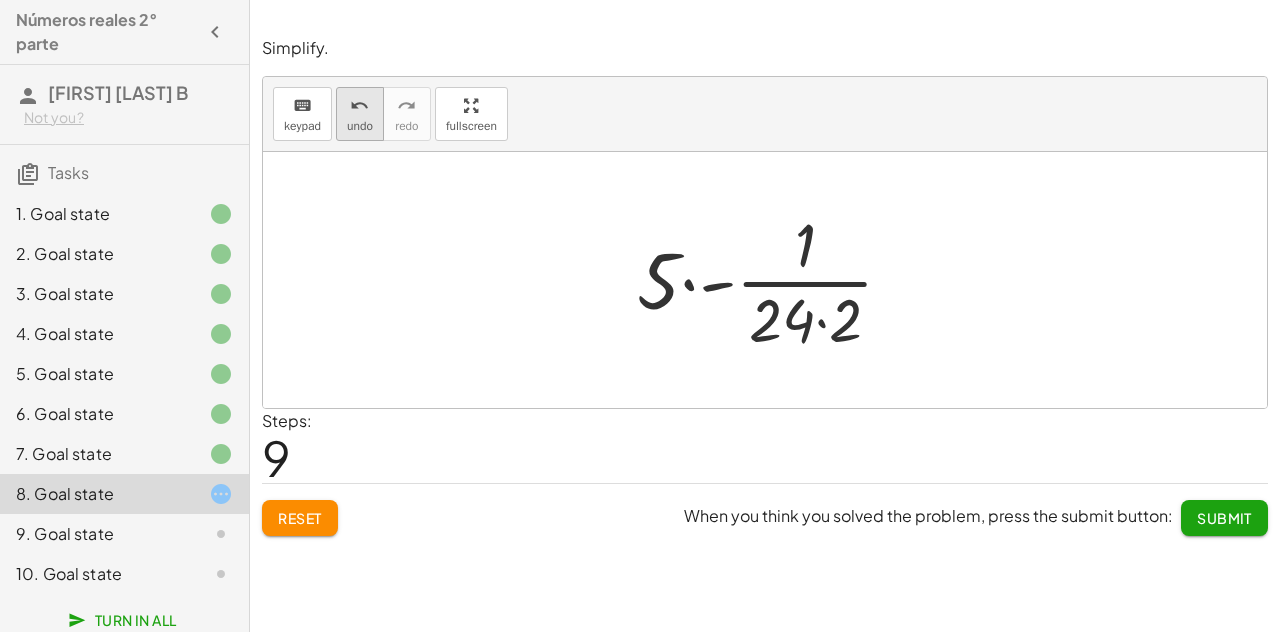 click on "undo" at bounding box center [360, 126] 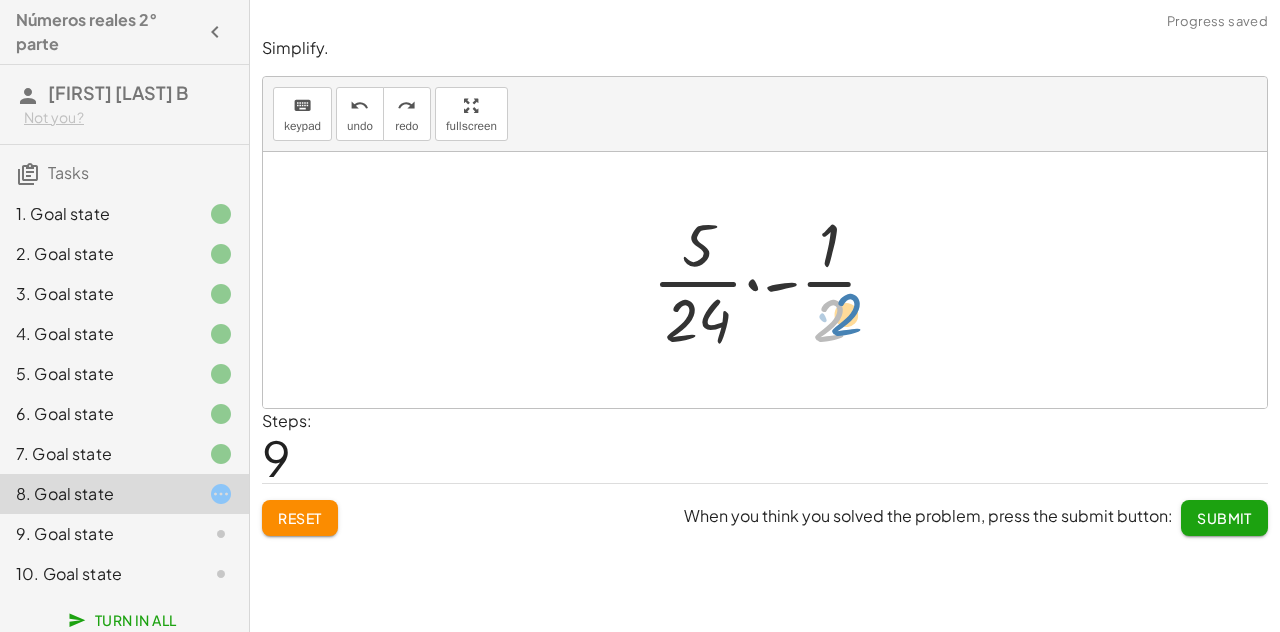 drag, startPoint x: 822, startPoint y: 323, endPoint x: 840, endPoint y: 318, distance: 18.681541 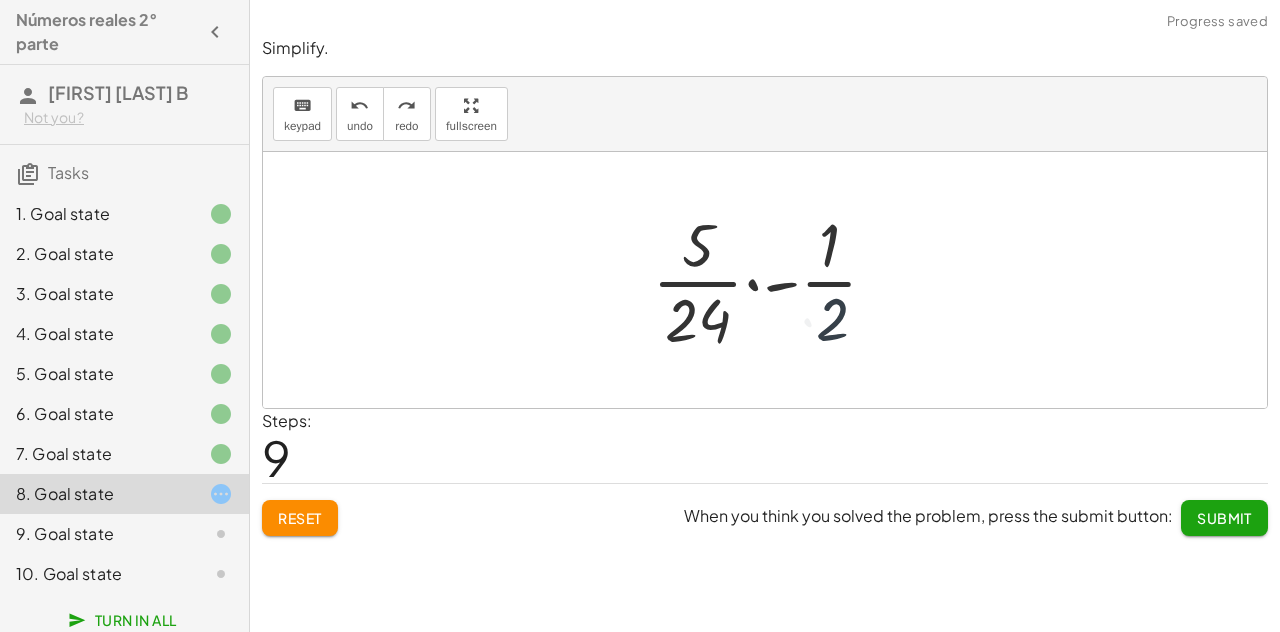 click at bounding box center [773, 280] 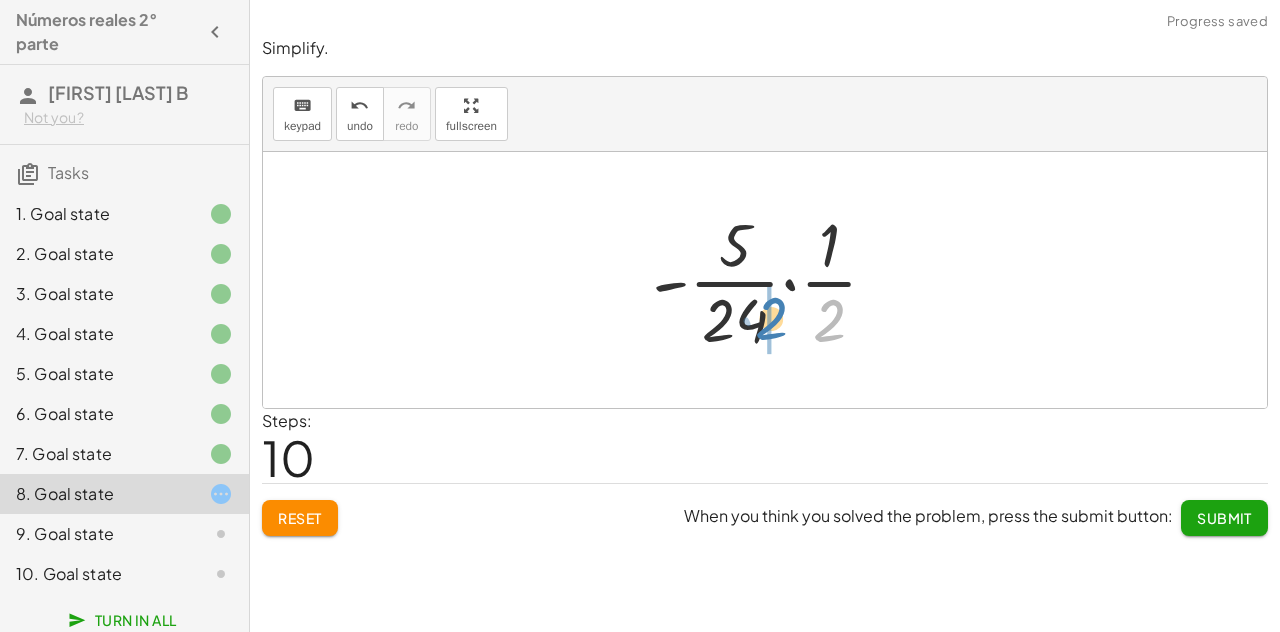 drag, startPoint x: 830, startPoint y: 317, endPoint x: 772, endPoint y: 315, distance: 58.034473 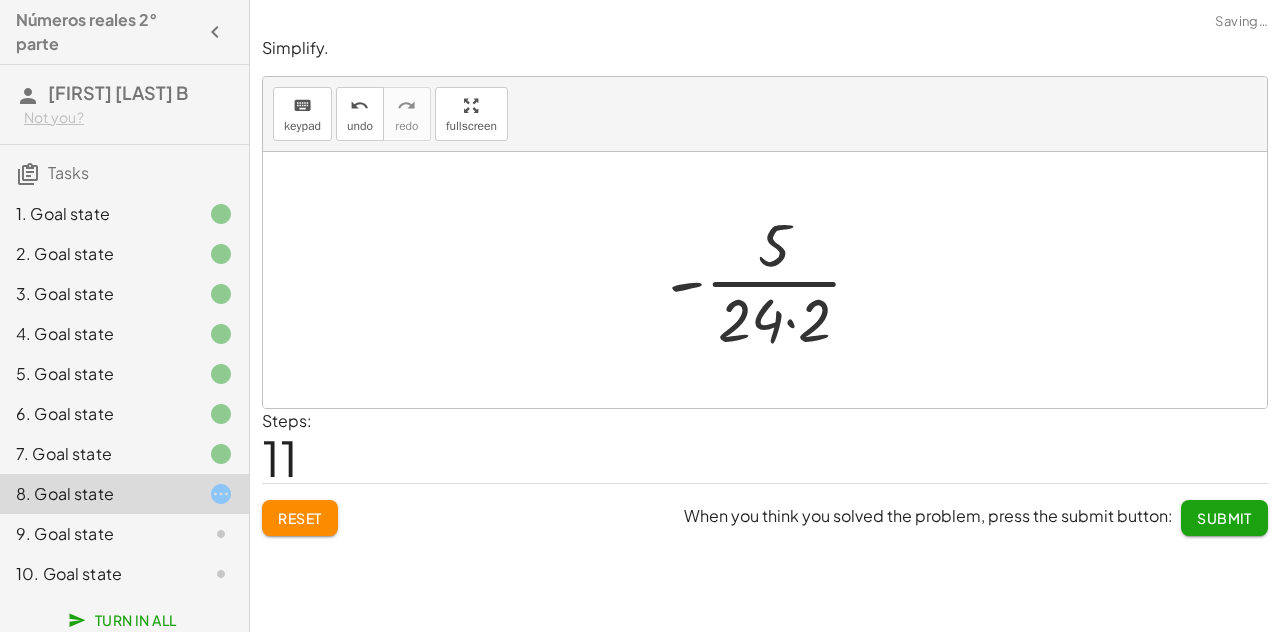click at bounding box center [773, 280] 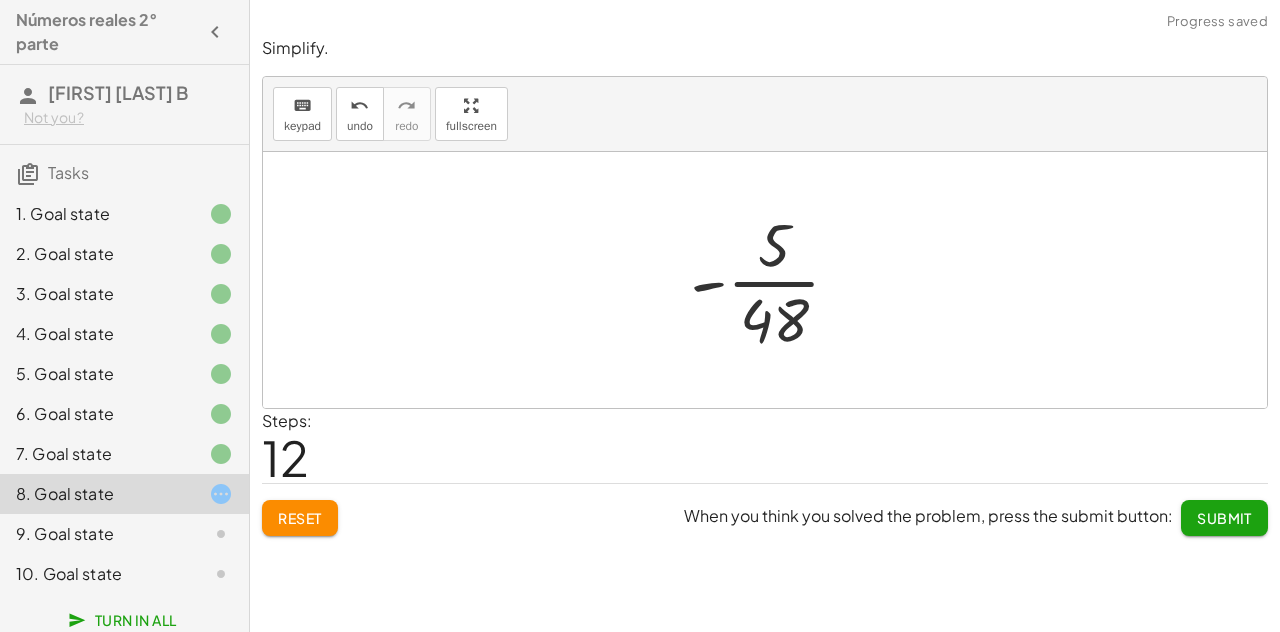 click at bounding box center (773, 280) 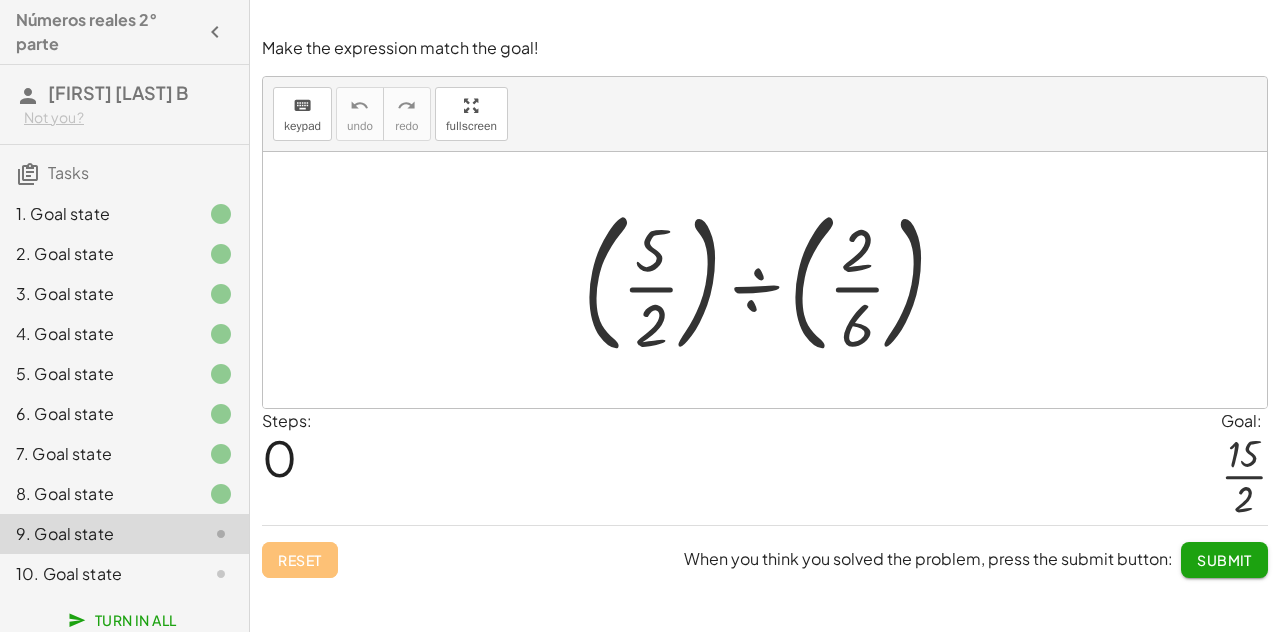 scroll, scrollTop: 6, scrollLeft: 0, axis: vertical 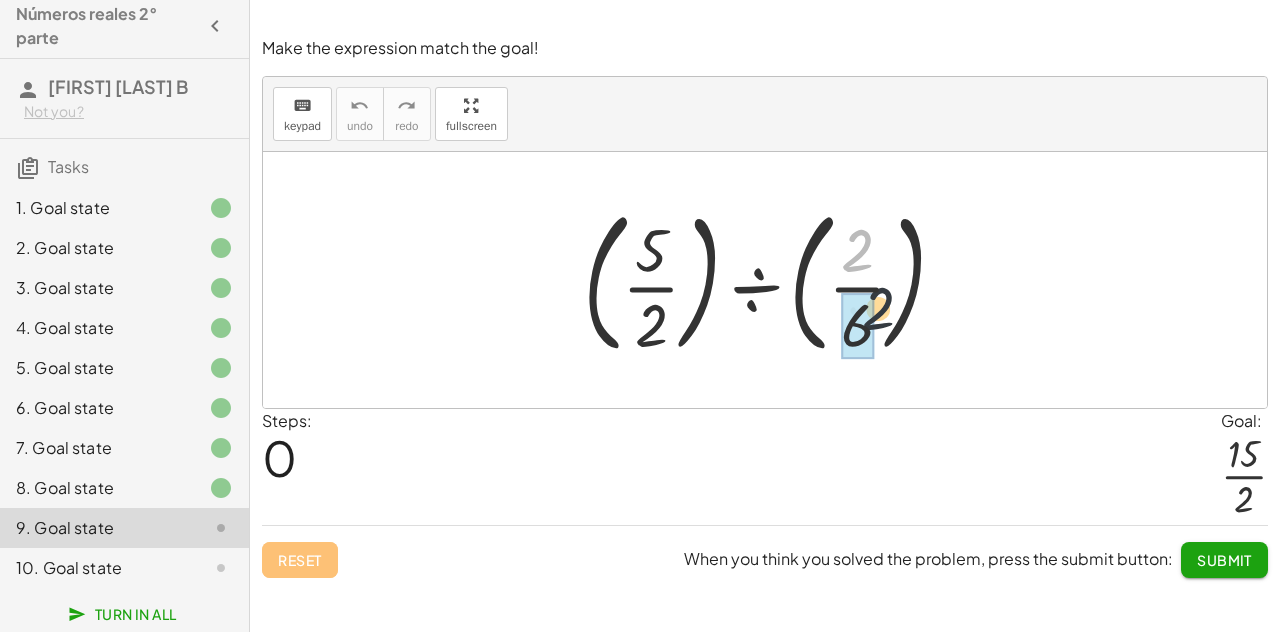 drag, startPoint x: 850, startPoint y: 262, endPoint x: 868, endPoint y: 306, distance: 47.539455 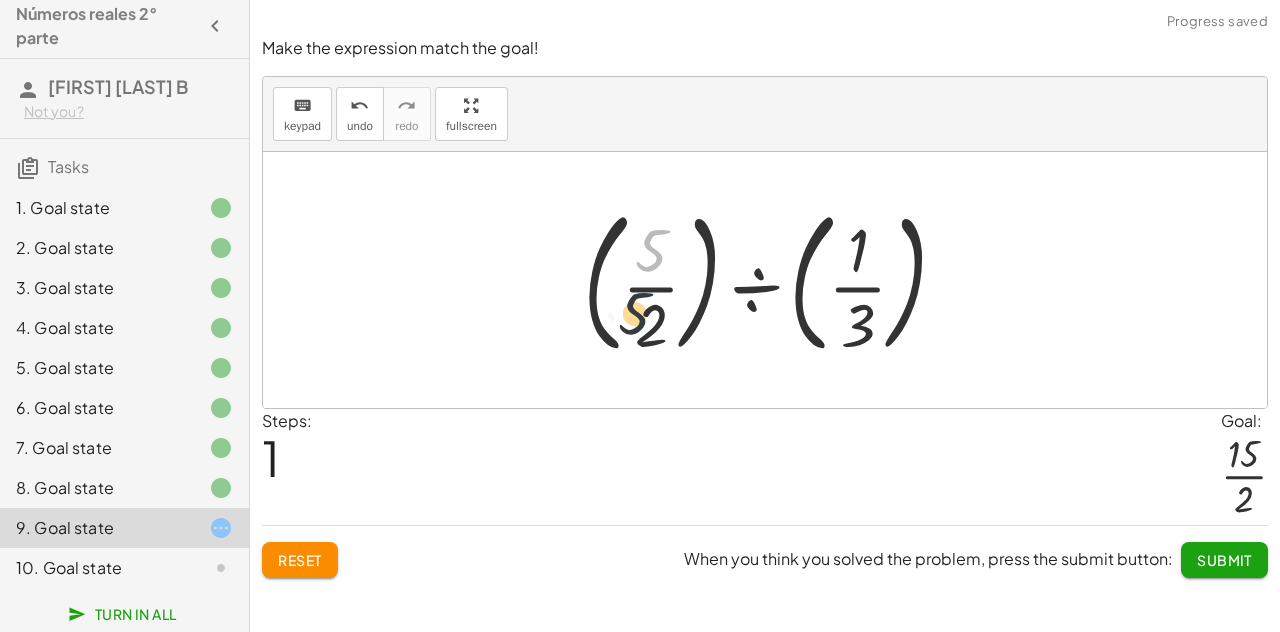 drag, startPoint x: 661, startPoint y: 248, endPoint x: 644, endPoint y: 319, distance: 73.00685 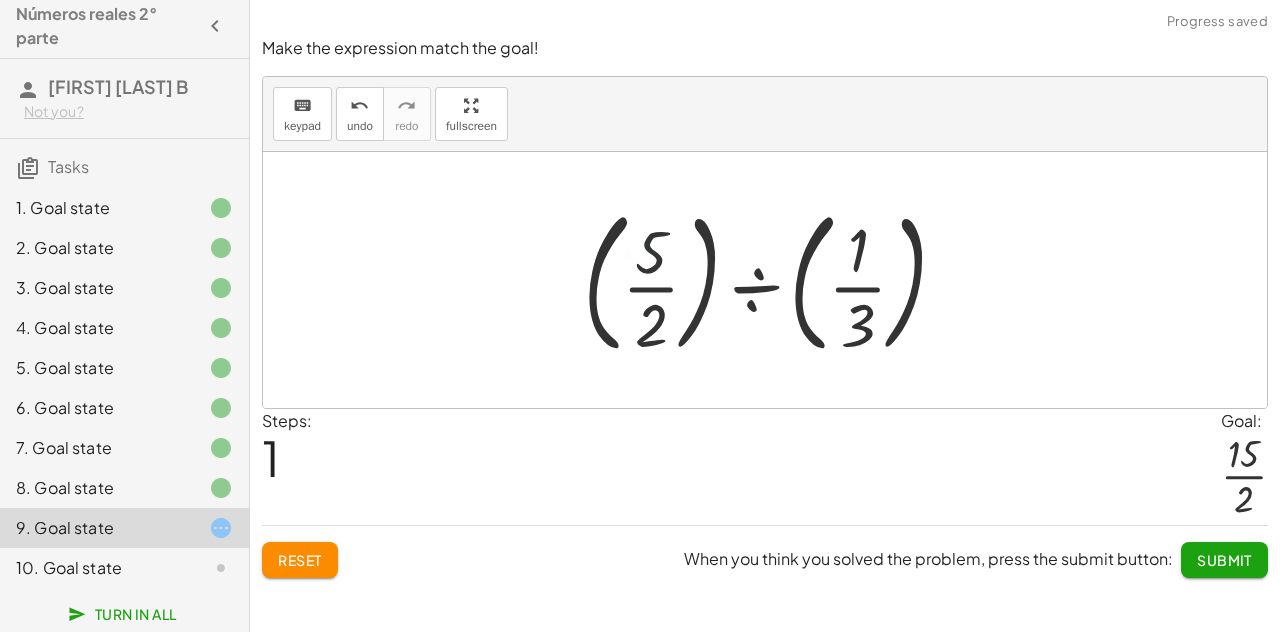 click at bounding box center [773, 280] 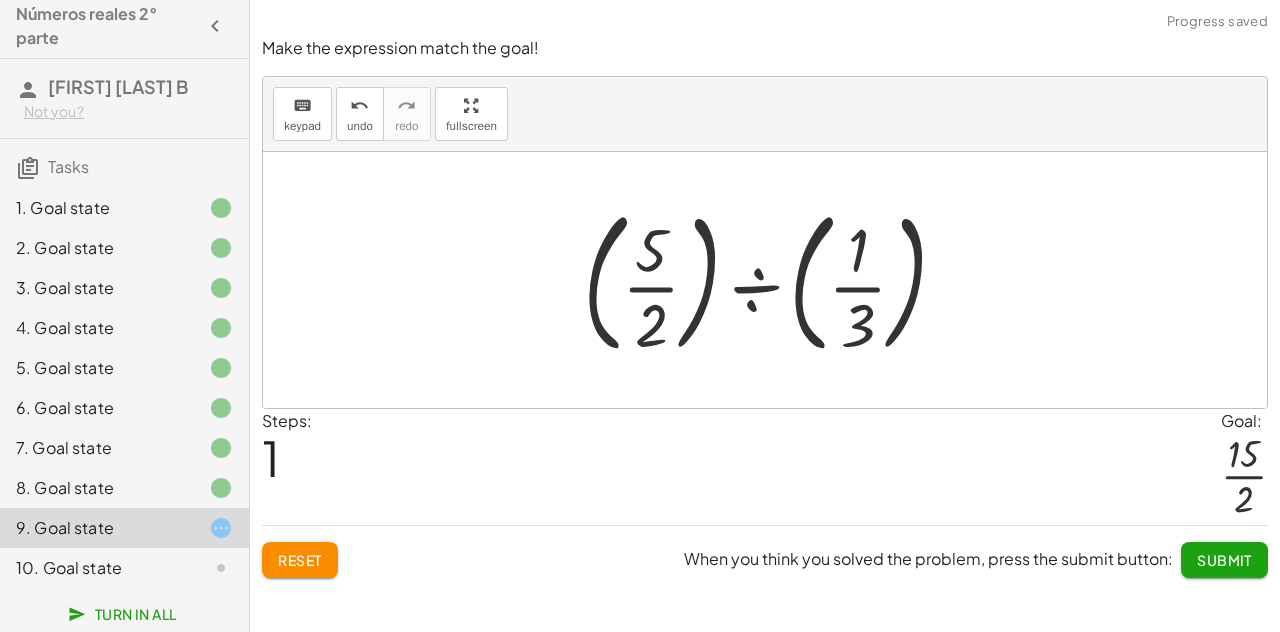 click at bounding box center (773, 280) 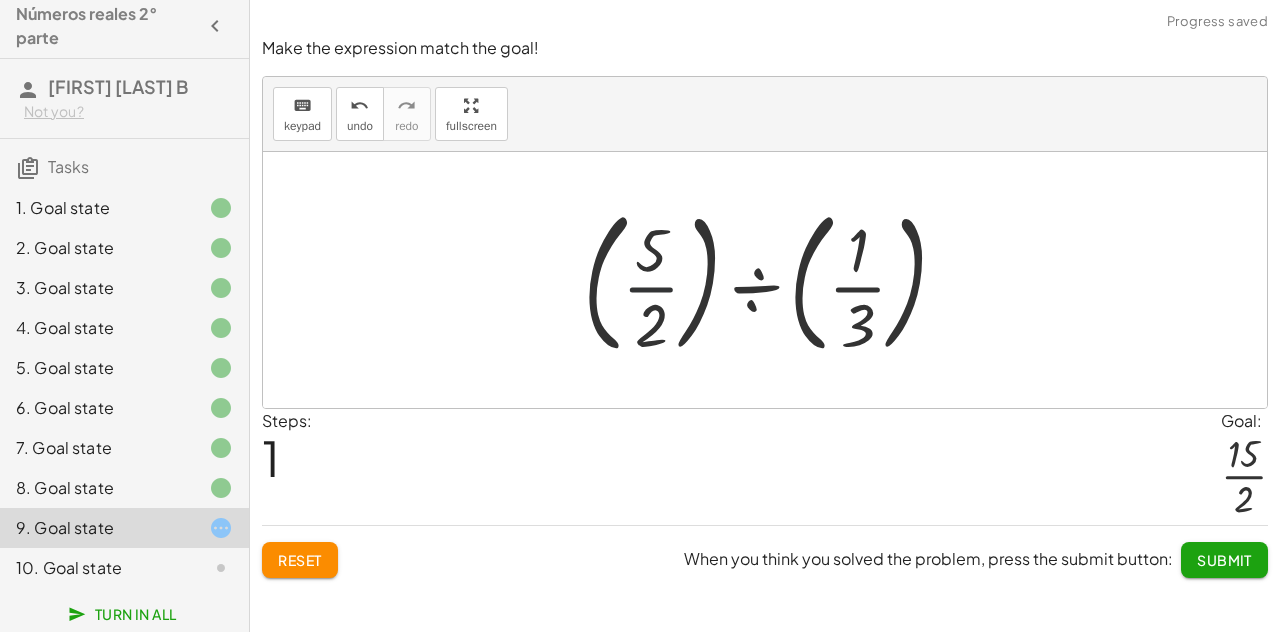 click at bounding box center (773, 280) 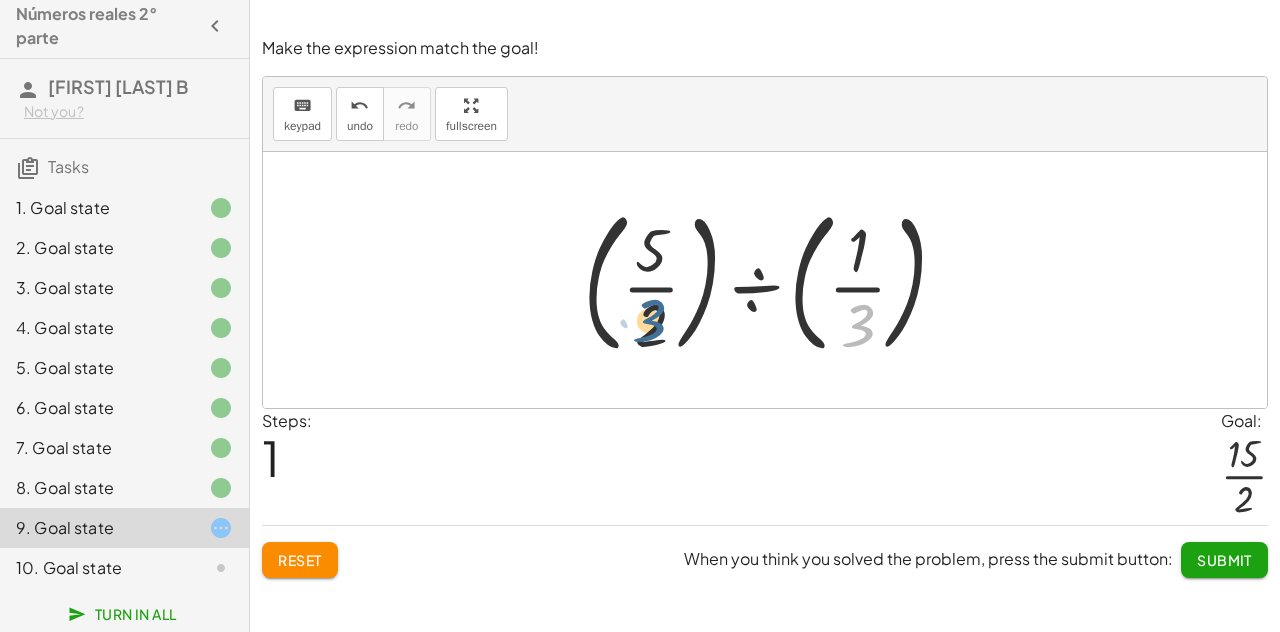 drag, startPoint x: 858, startPoint y: 321, endPoint x: 649, endPoint y: 316, distance: 209.0598 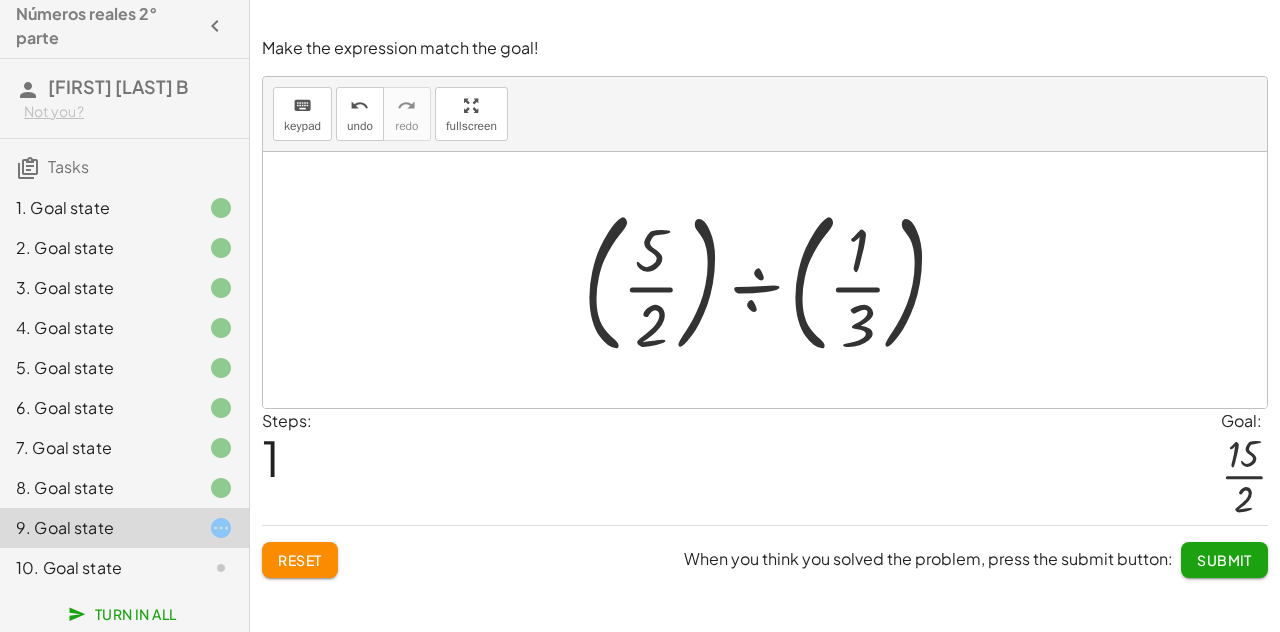 click at bounding box center [773, 280] 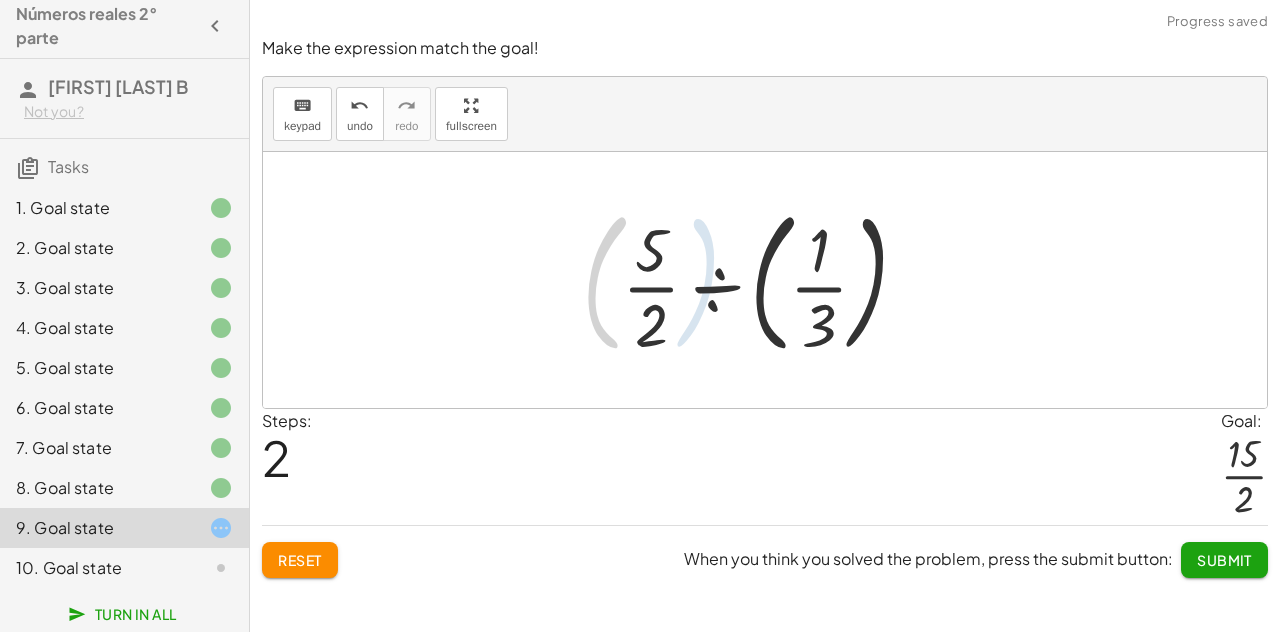 click at bounding box center (772, 280) 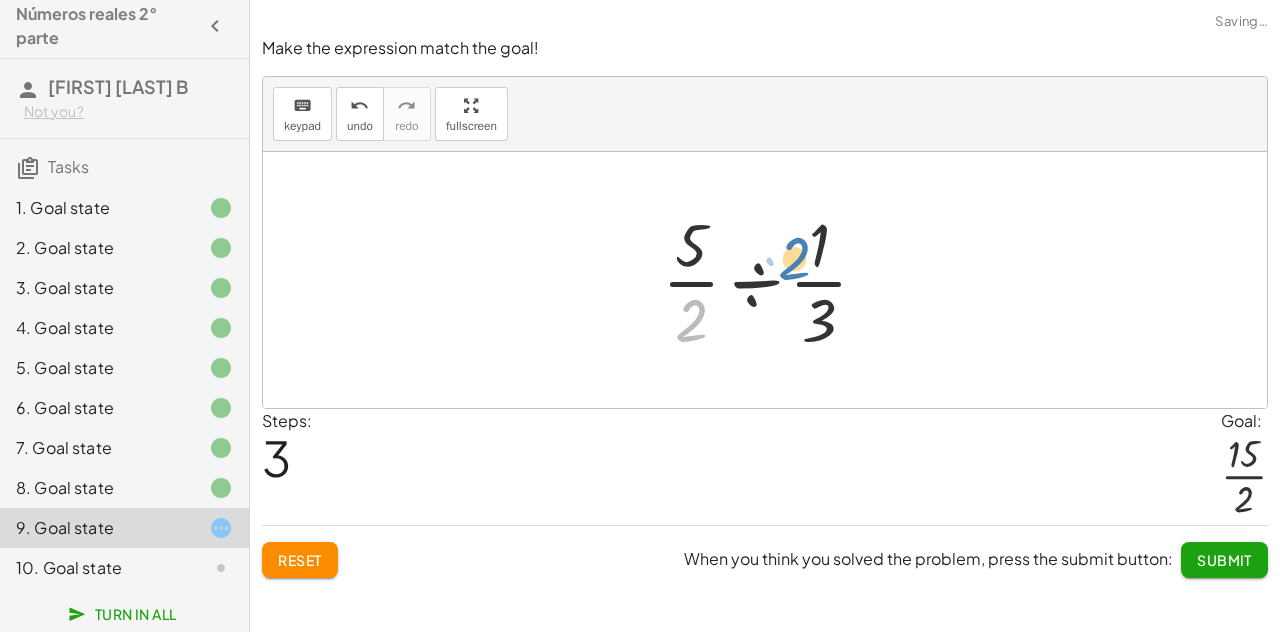 drag, startPoint x: 752, startPoint y: 303, endPoint x: 840, endPoint y: 243, distance: 106.50822 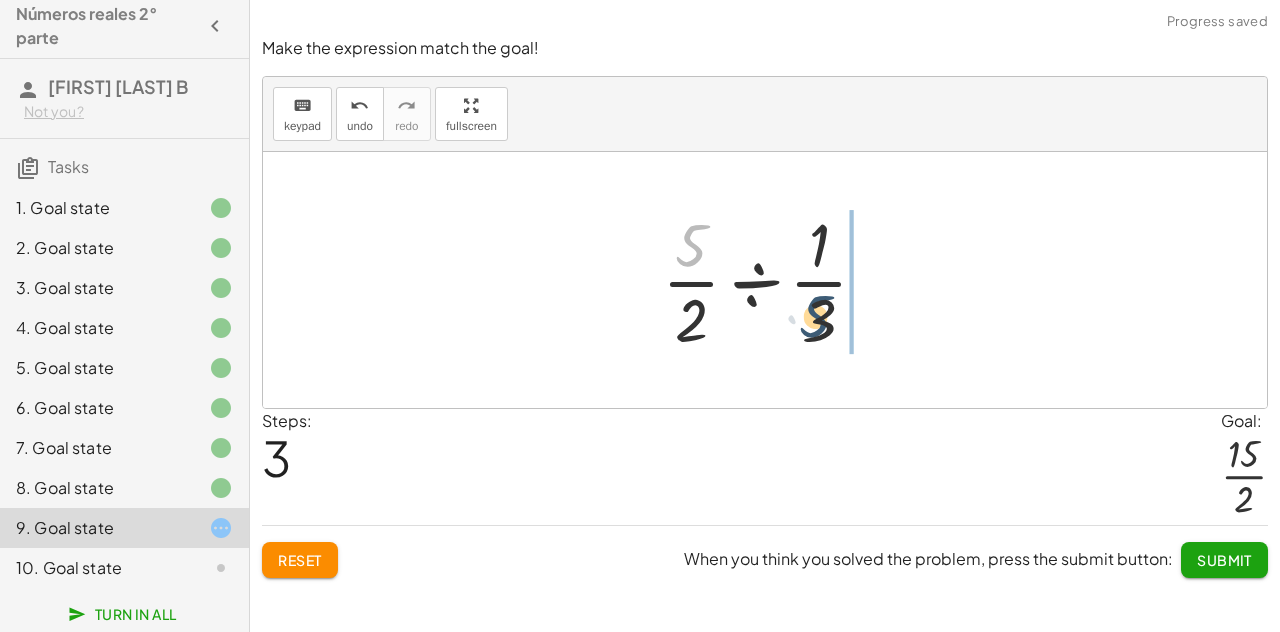 drag, startPoint x: 691, startPoint y: 246, endPoint x: 836, endPoint y: 346, distance: 176.13914 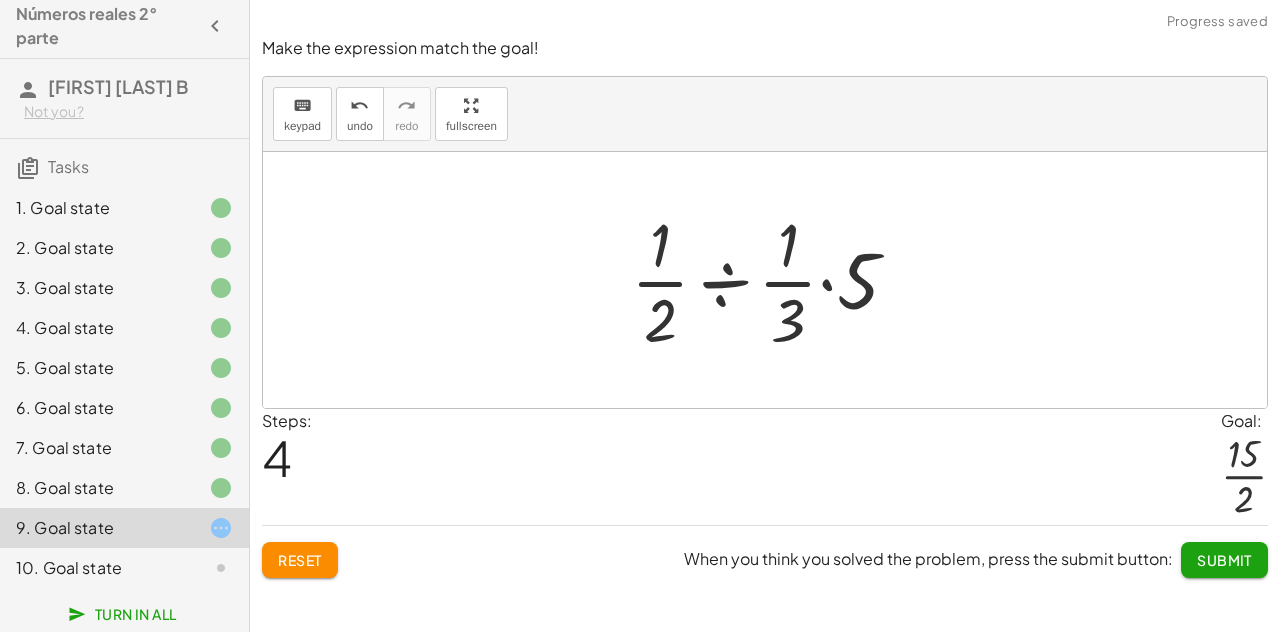 click at bounding box center (773, 280) 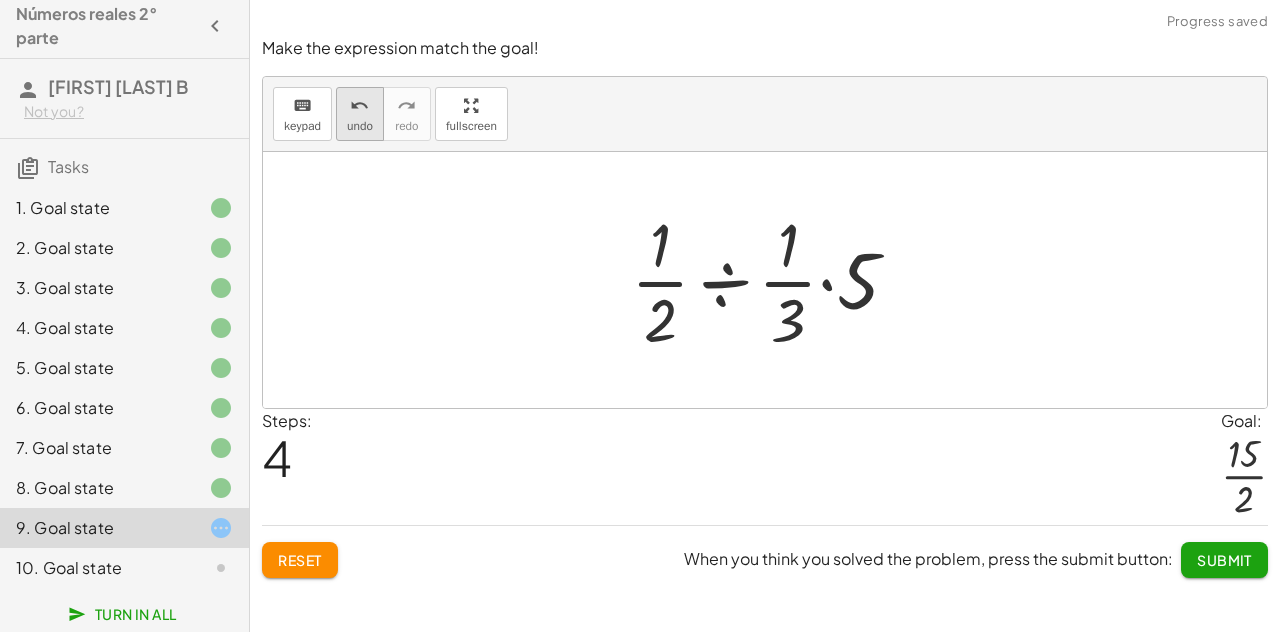 click on "undo" at bounding box center [360, 126] 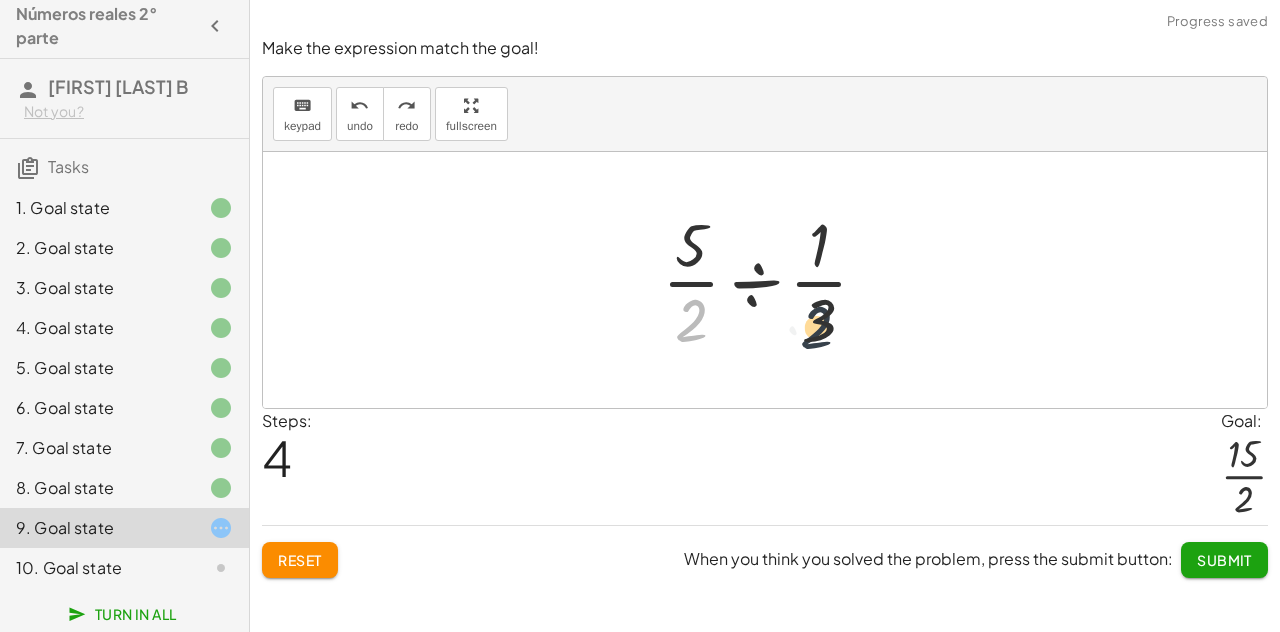 drag, startPoint x: 696, startPoint y: 313, endPoint x: 827, endPoint y: 319, distance: 131.13733 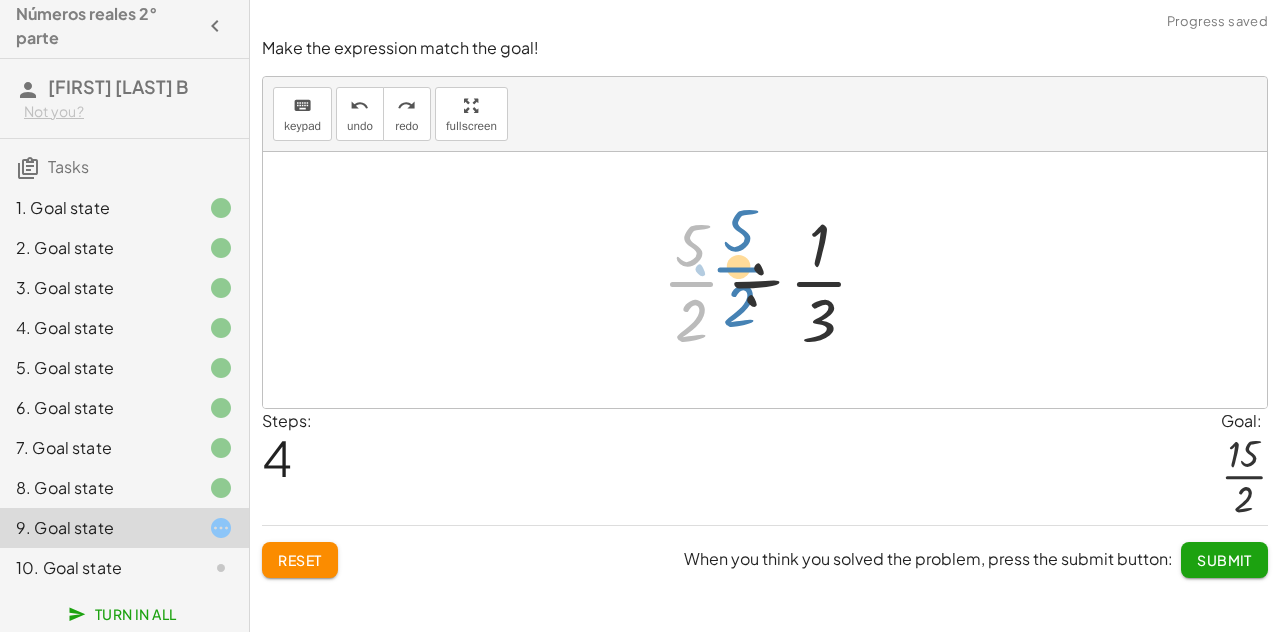 drag, startPoint x: 683, startPoint y: 265, endPoint x: 688, endPoint y: 233, distance: 32.38827 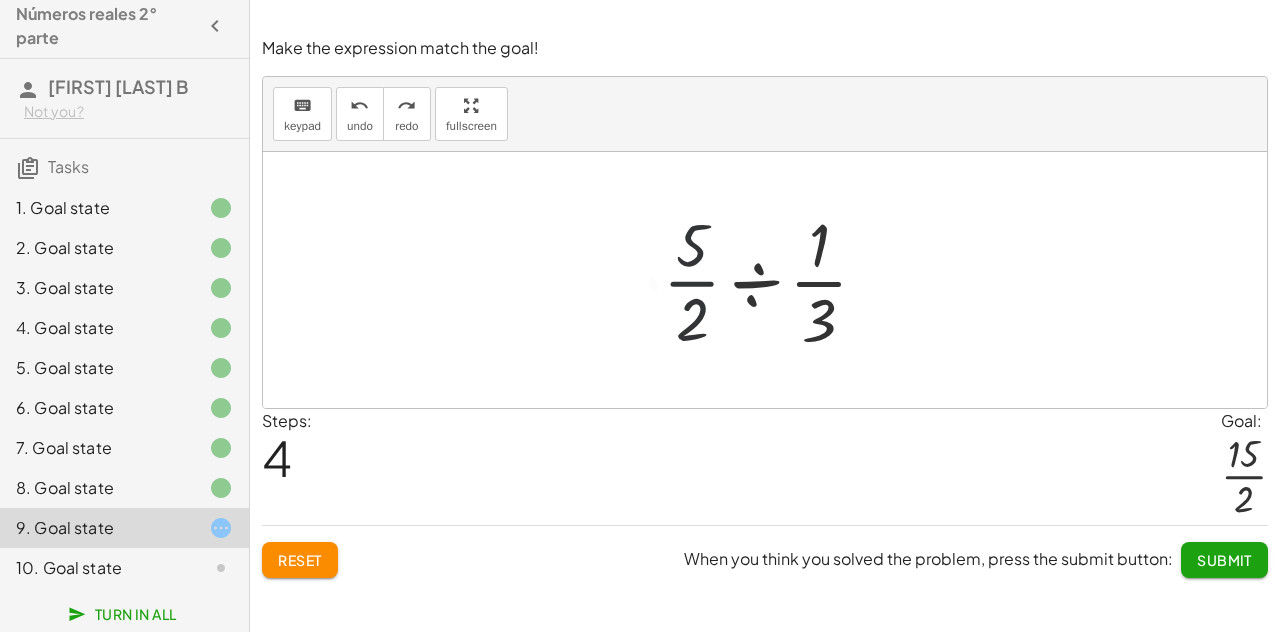 click at bounding box center (773, 280) 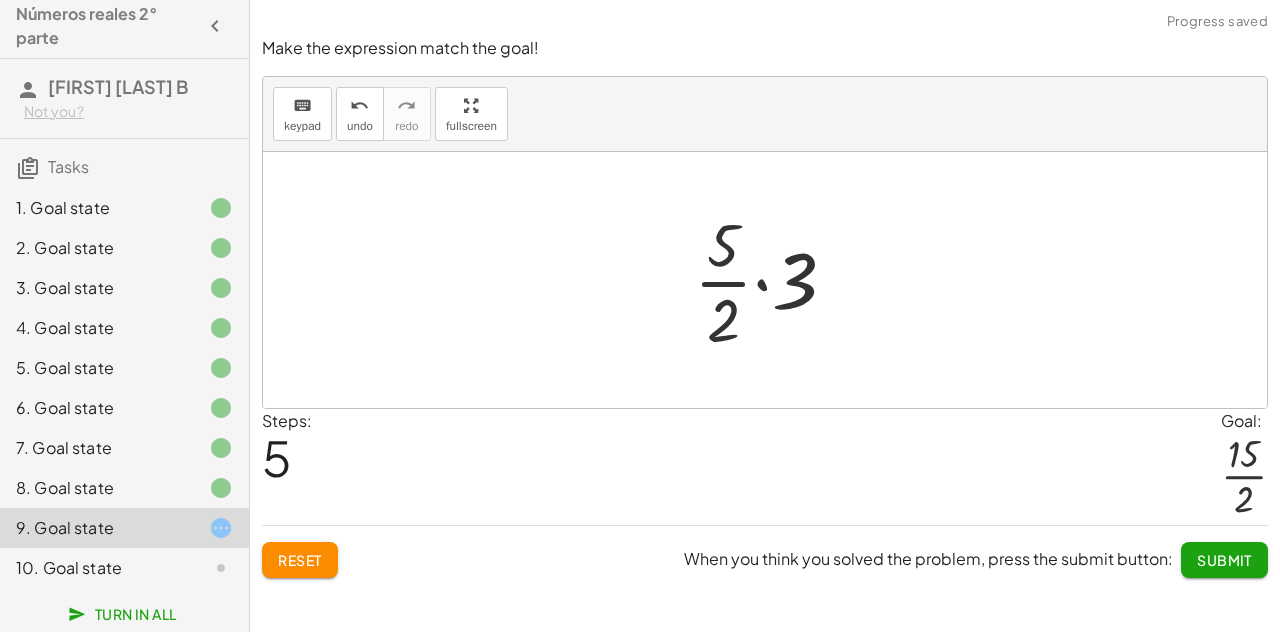 click at bounding box center [773, 280] 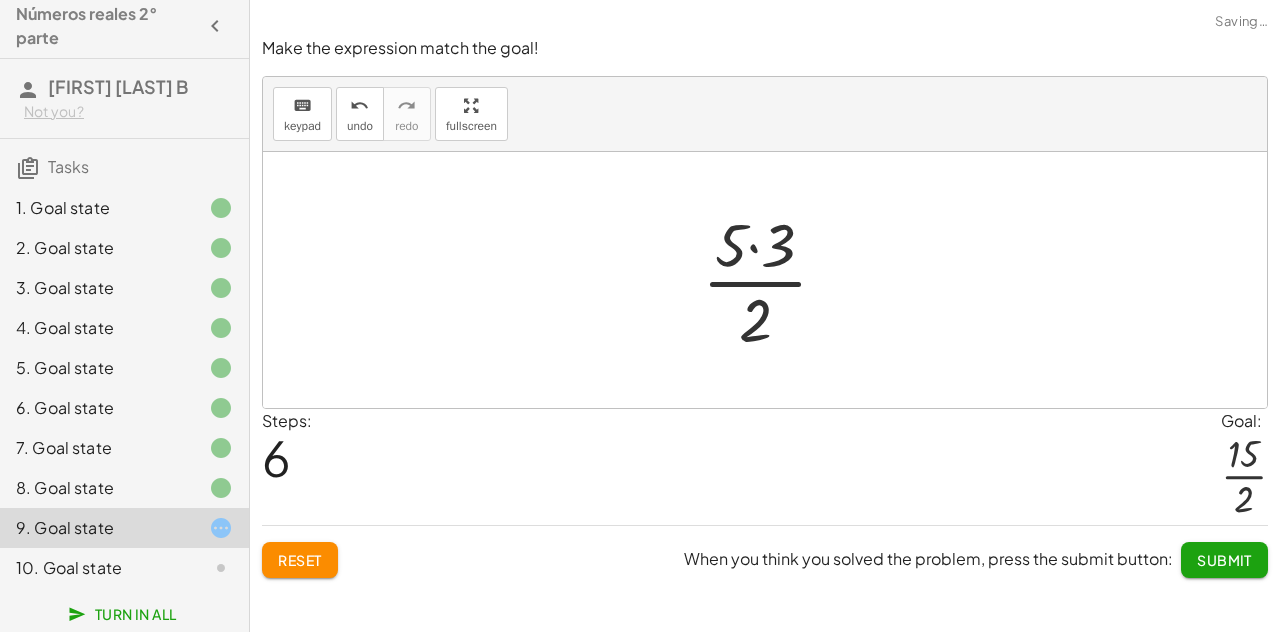 click at bounding box center [773, 280] 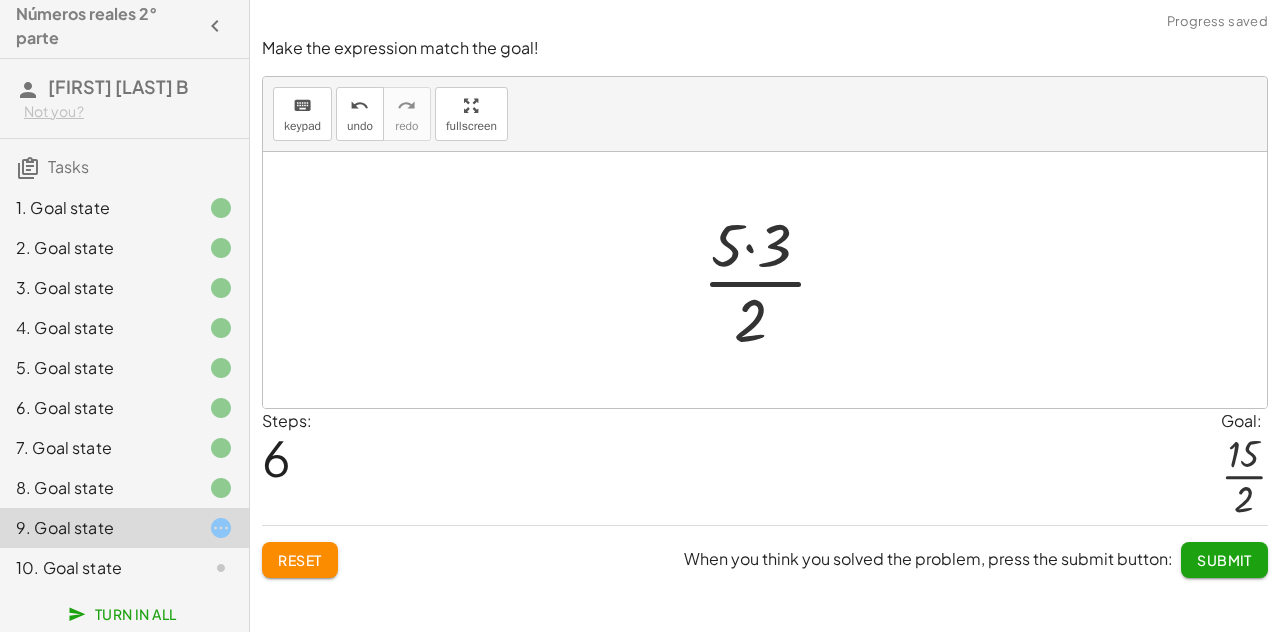 drag, startPoint x: 744, startPoint y: 255, endPoint x: 754, endPoint y: 250, distance: 11.18034 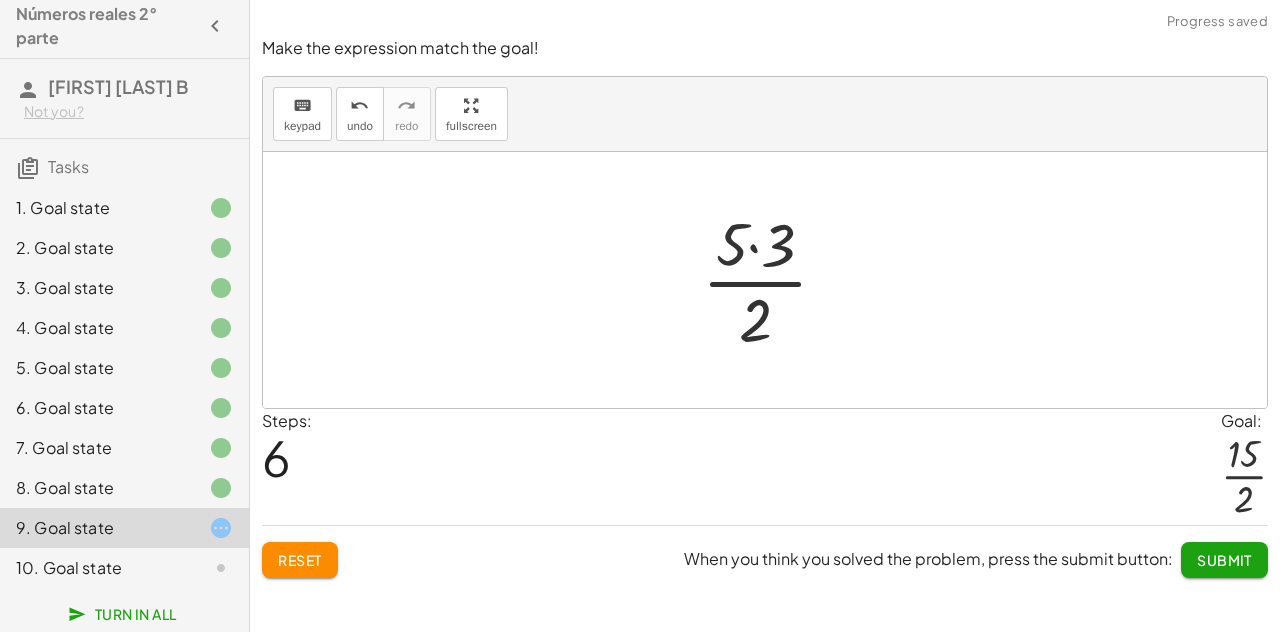 click at bounding box center [773, 280] 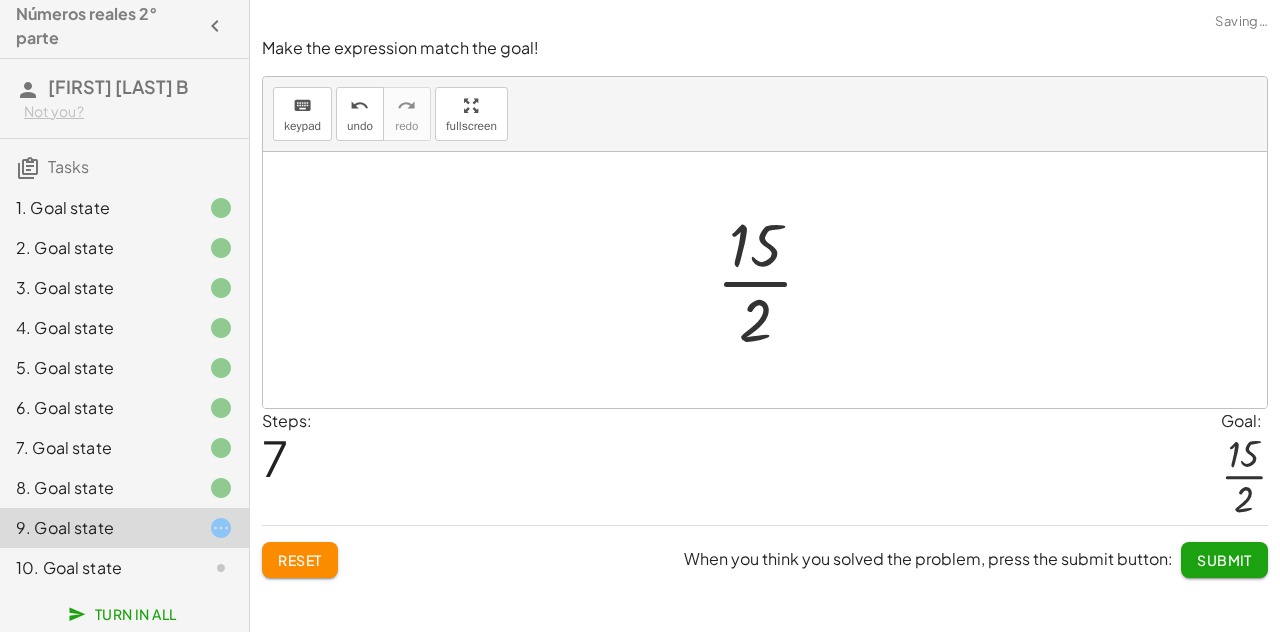 click on "Submit" 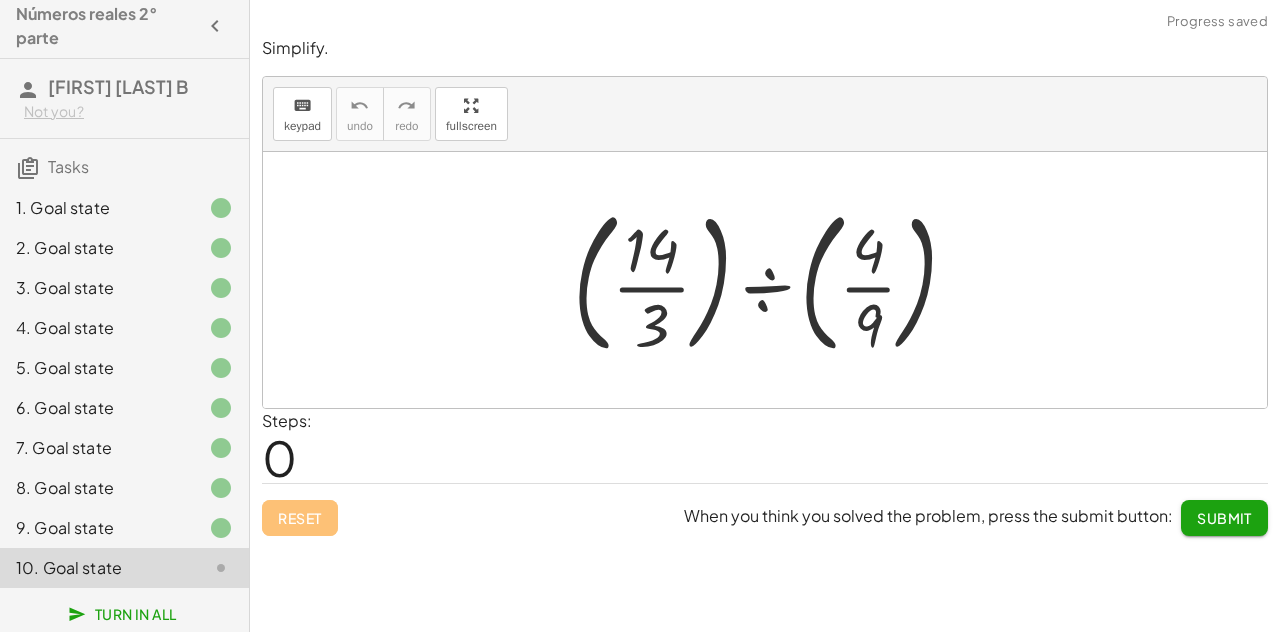 click at bounding box center (773, 280) 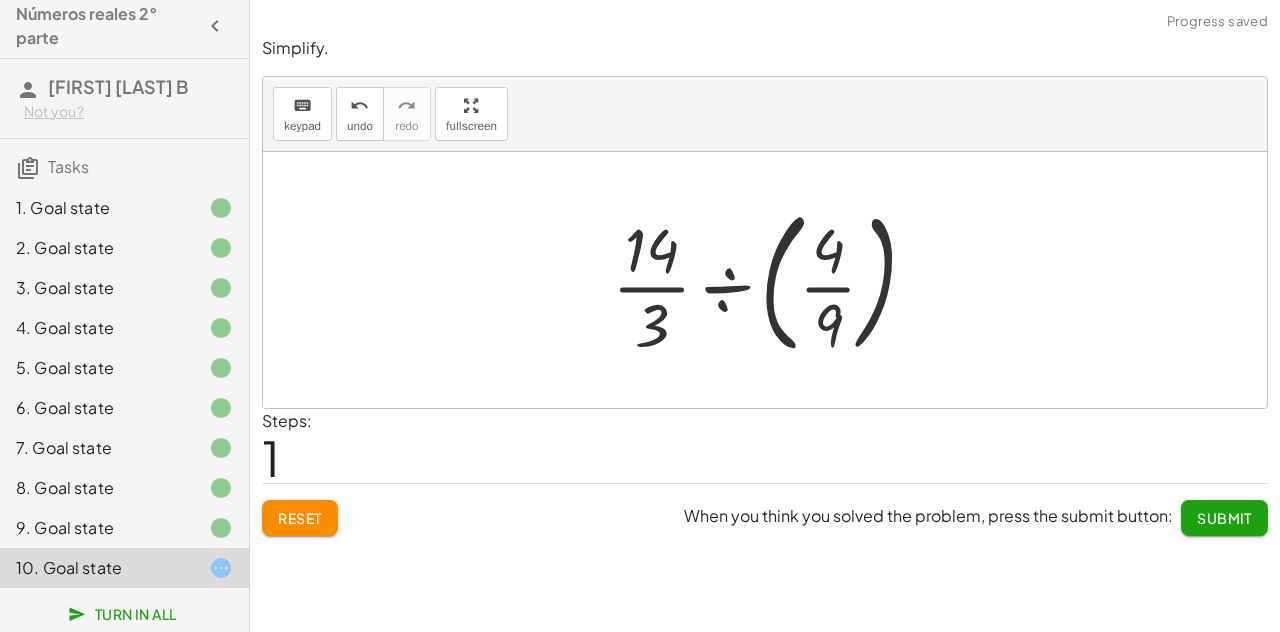 click at bounding box center [772, 280] 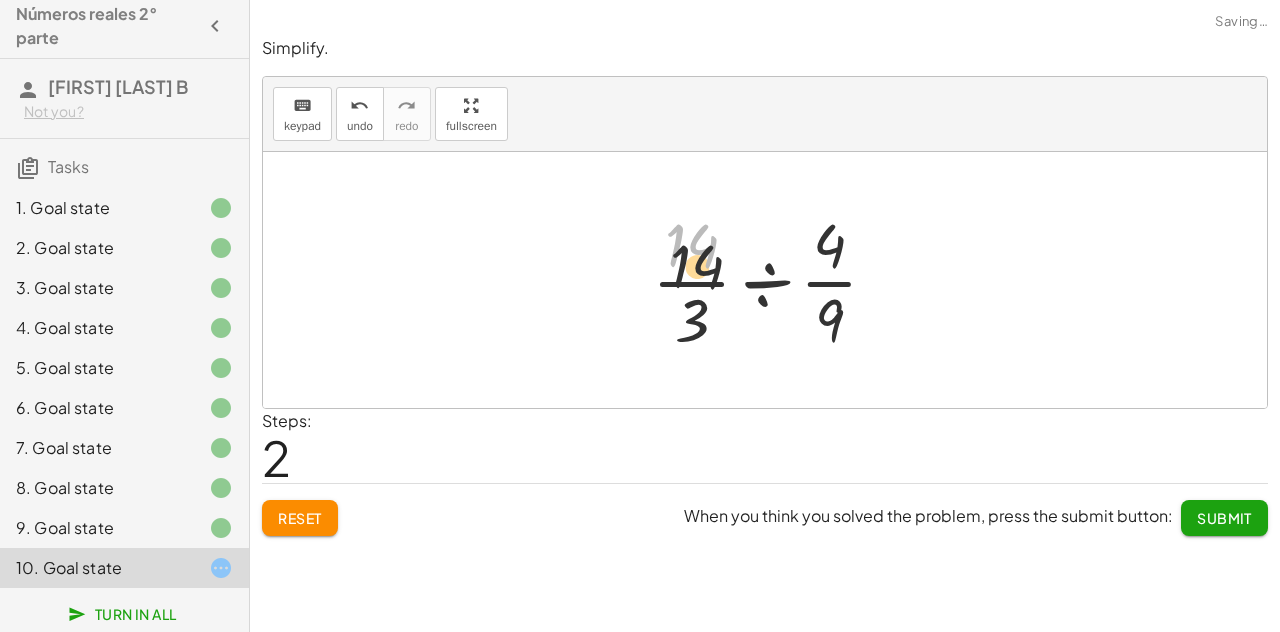 drag, startPoint x: 687, startPoint y: 245, endPoint x: 693, endPoint y: 303, distance: 58.30952 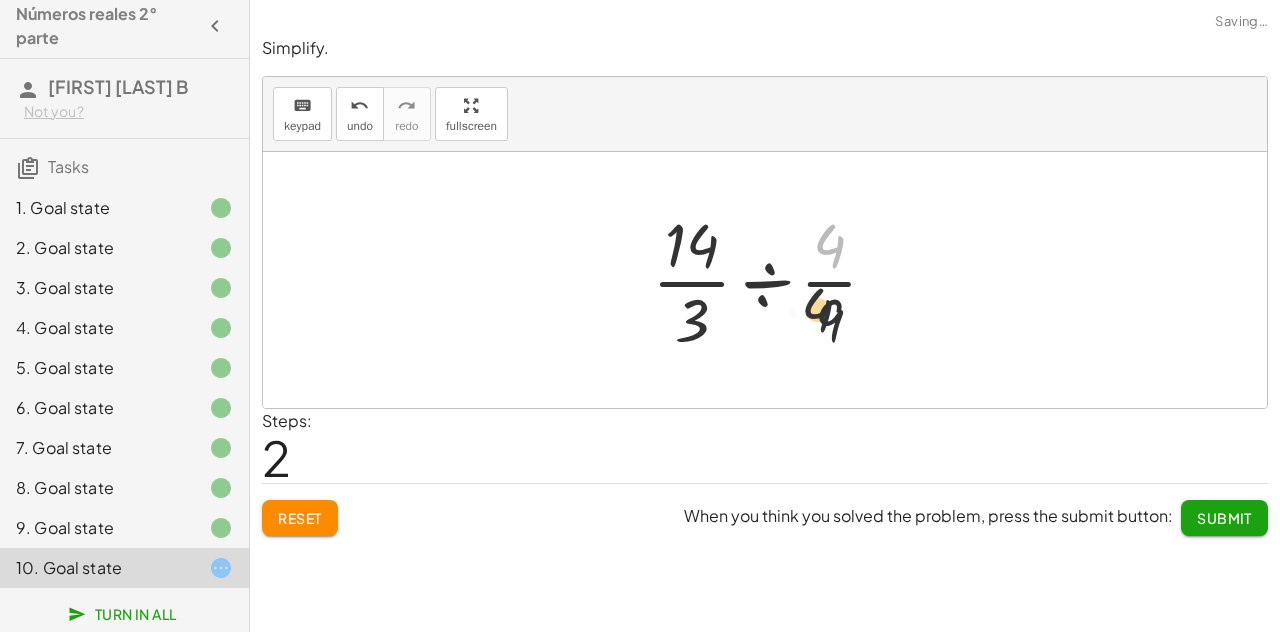 drag, startPoint x: 846, startPoint y: 244, endPoint x: 833, endPoint y: 313, distance: 70.21396 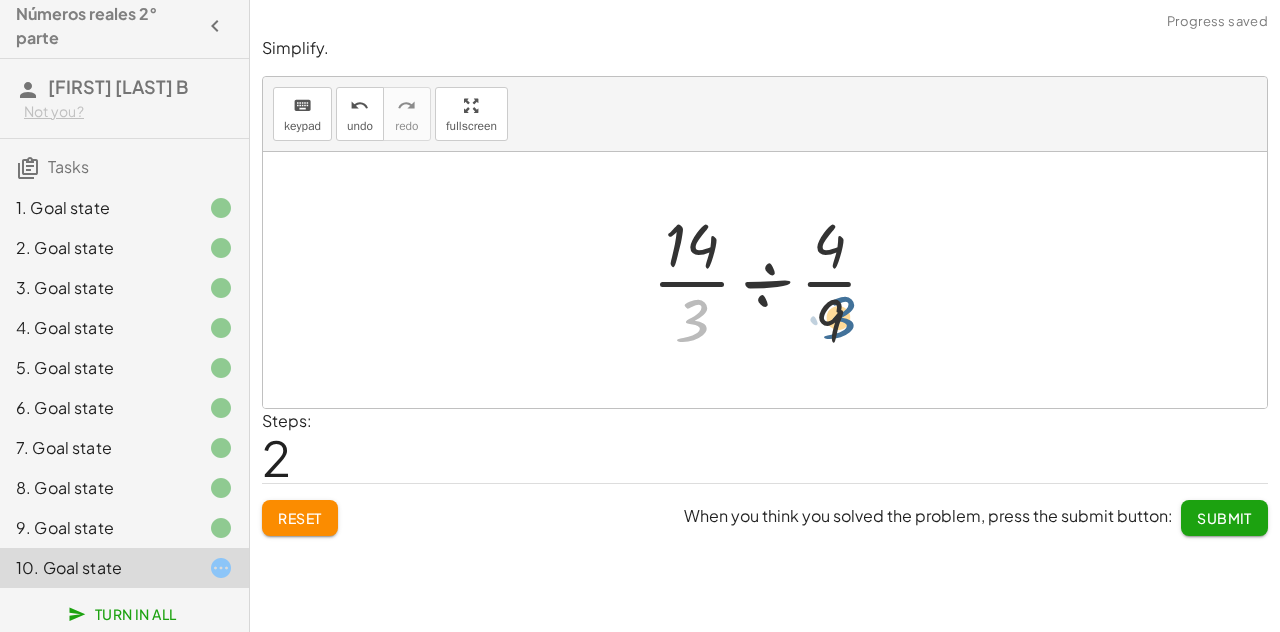 drag, startPoint x: 676, startPoint y: 336, endPoint x: 825, endPoint y: 334, distance: 149.01343 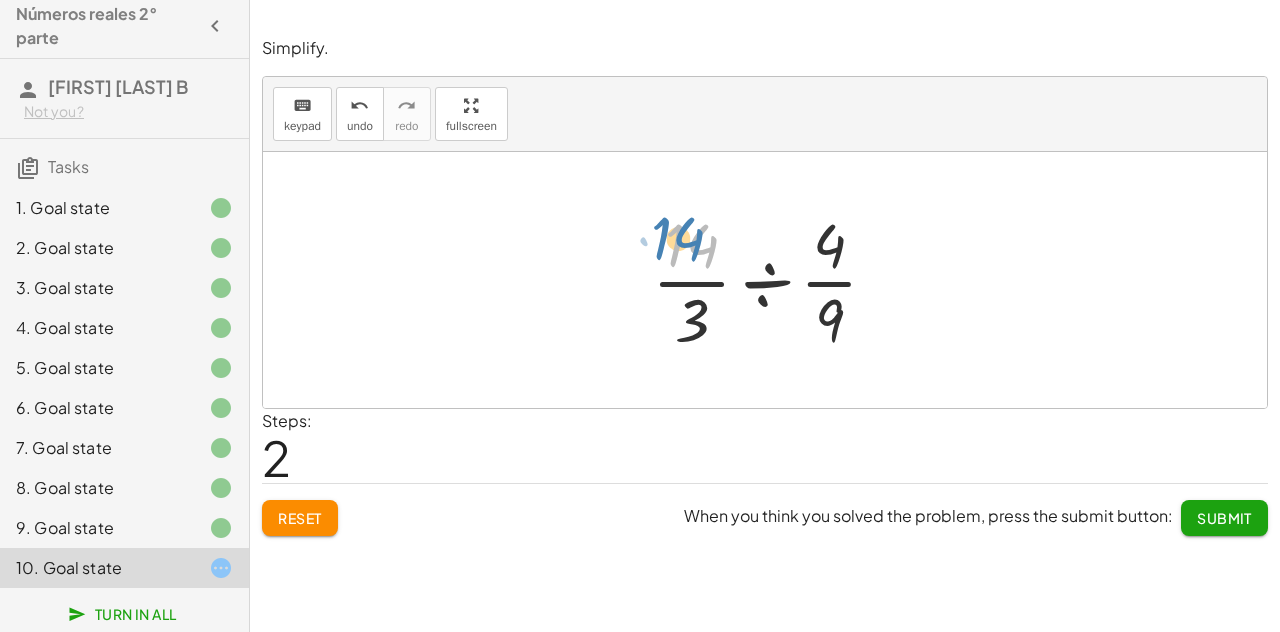 drag, startPoint x: 664, startPoint y: 237, endPoint x: 710, endPoint y: 264, distance: 53.338543 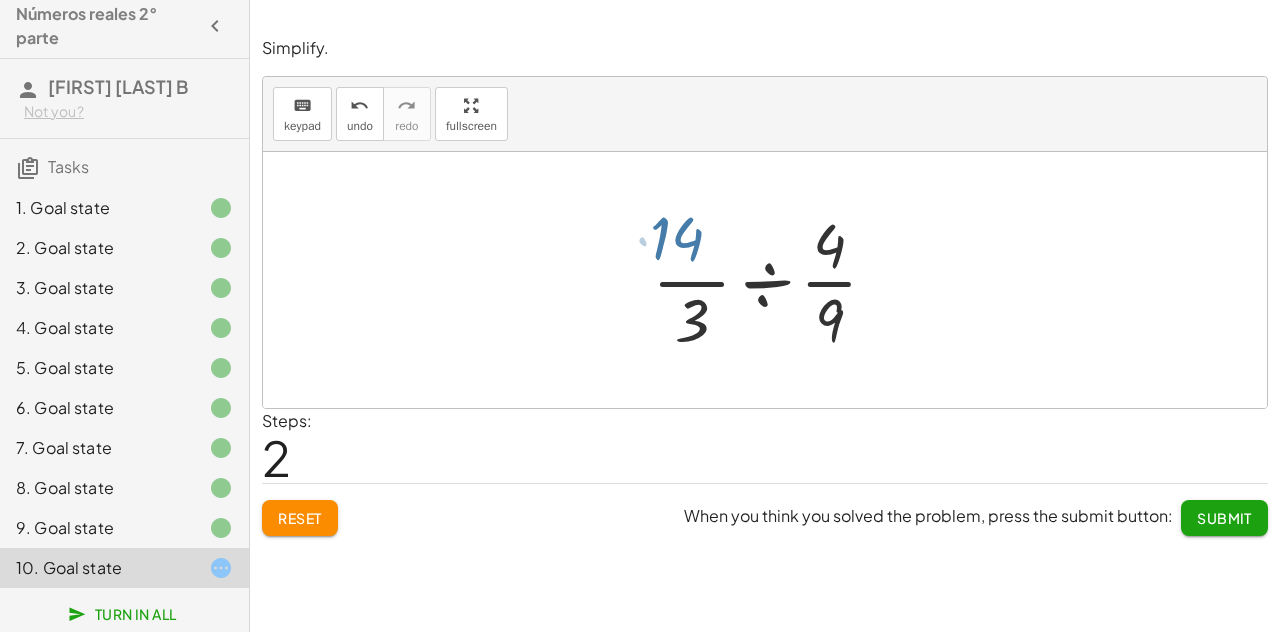click at bounding box center [773, 280] 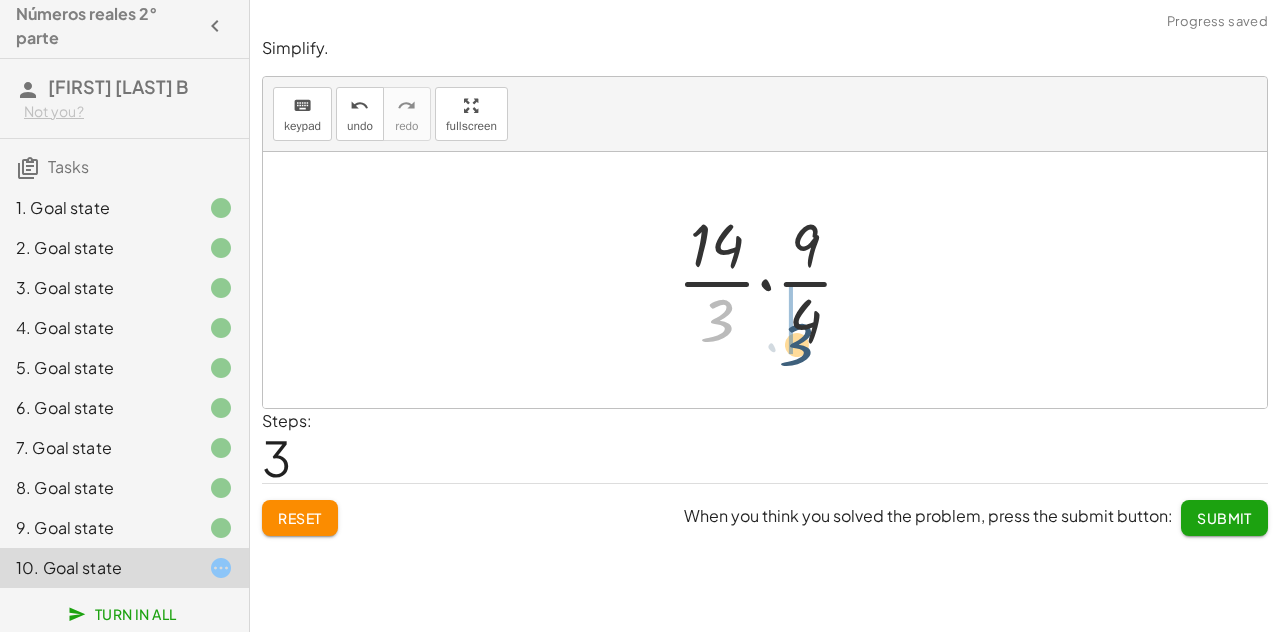 drag, startPoint x: 733, startPoint y: 329, endPoint x: 804, endPoint y: 329, distance: 71 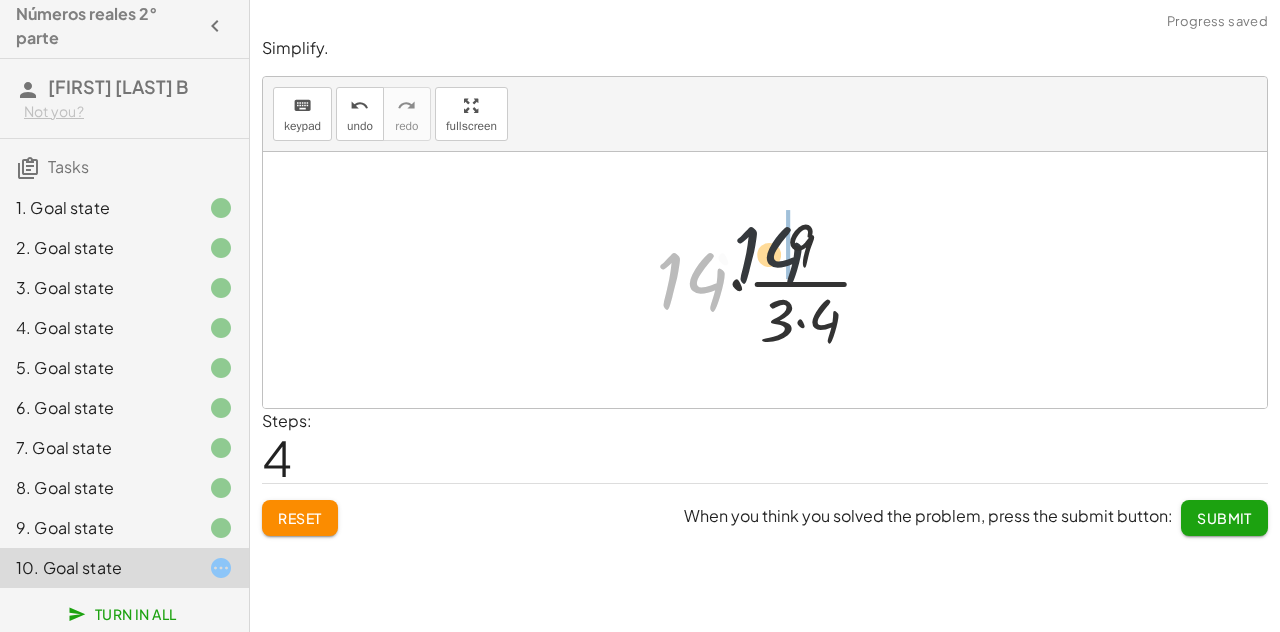 drag, startPoint x: 690, startPoint y: 288, endPoint x: 782, endPoint y: 262, distance: 95.60335 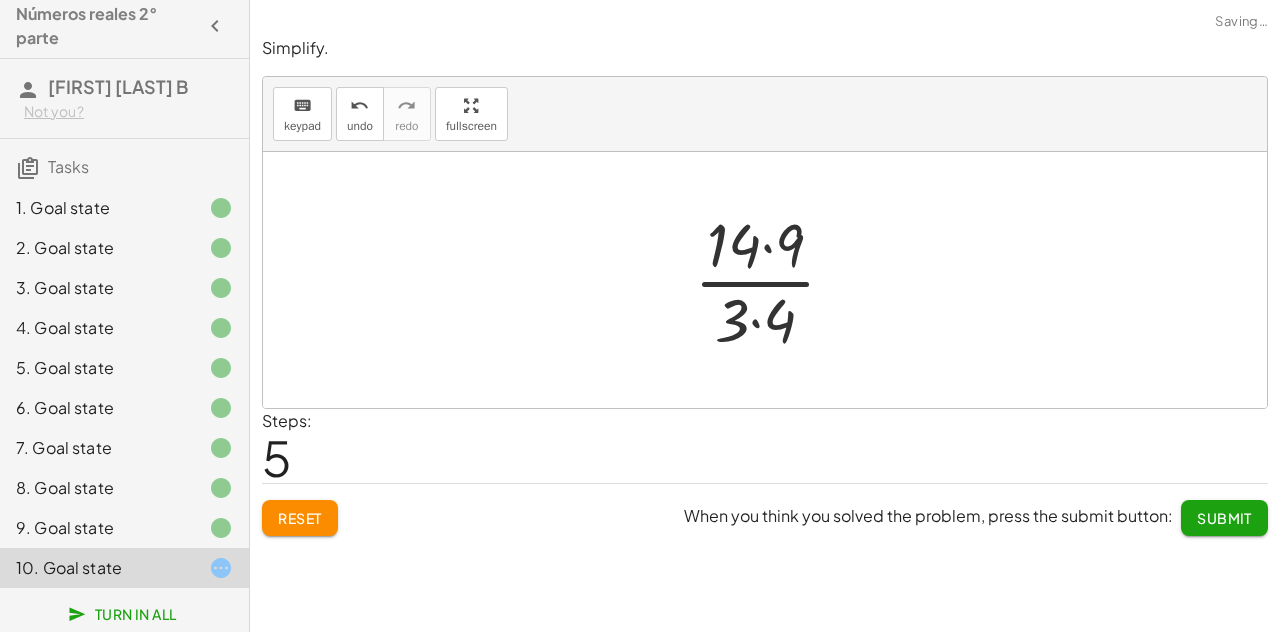 click at bounding box center (773, 280) 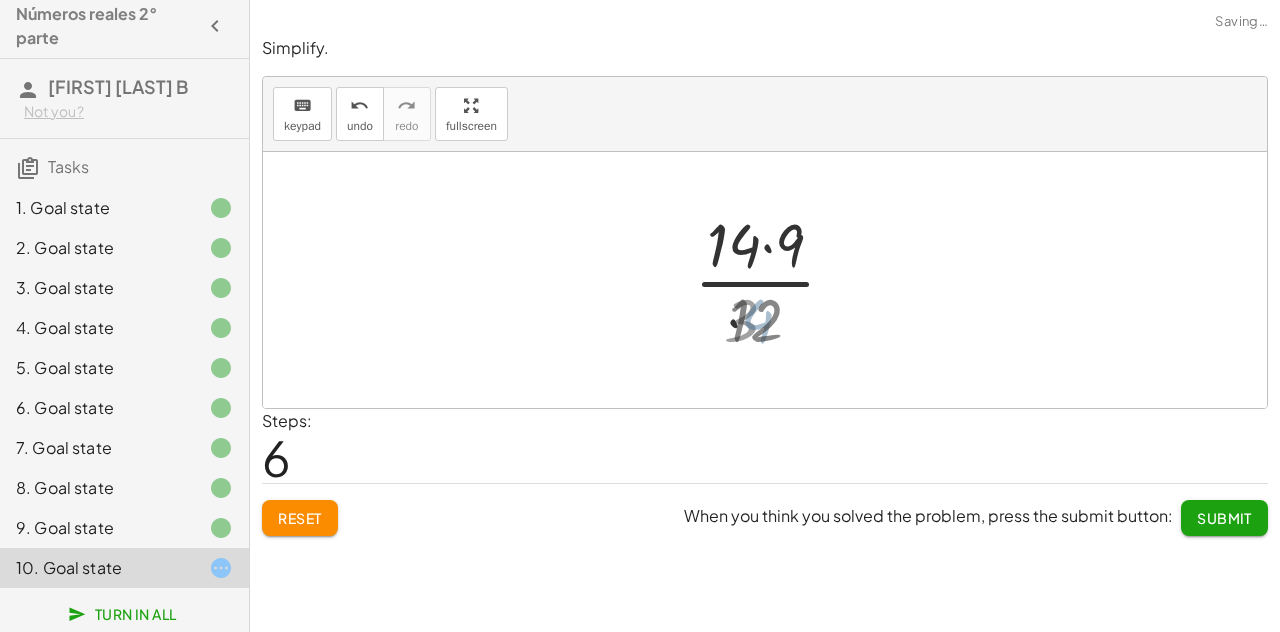 click at bounding box center [773, 280] 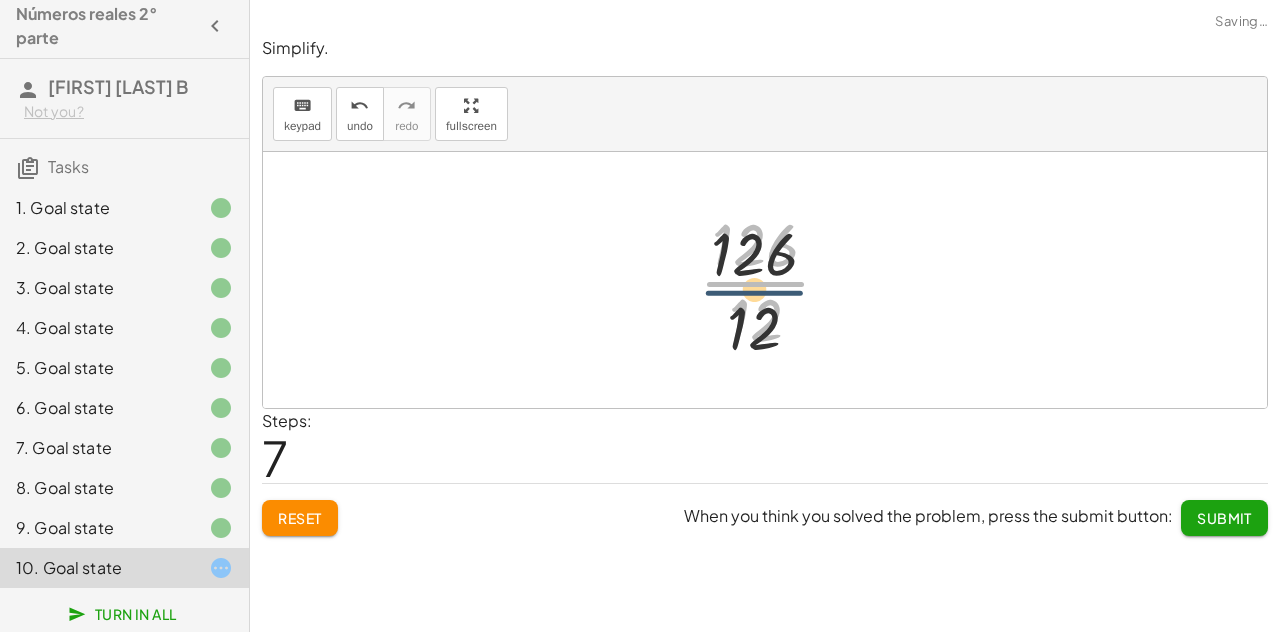 drag, startPoint x: 762, startPoint y: 280, endPoint x: 761, endPoint y: 239, distance: 41.01219 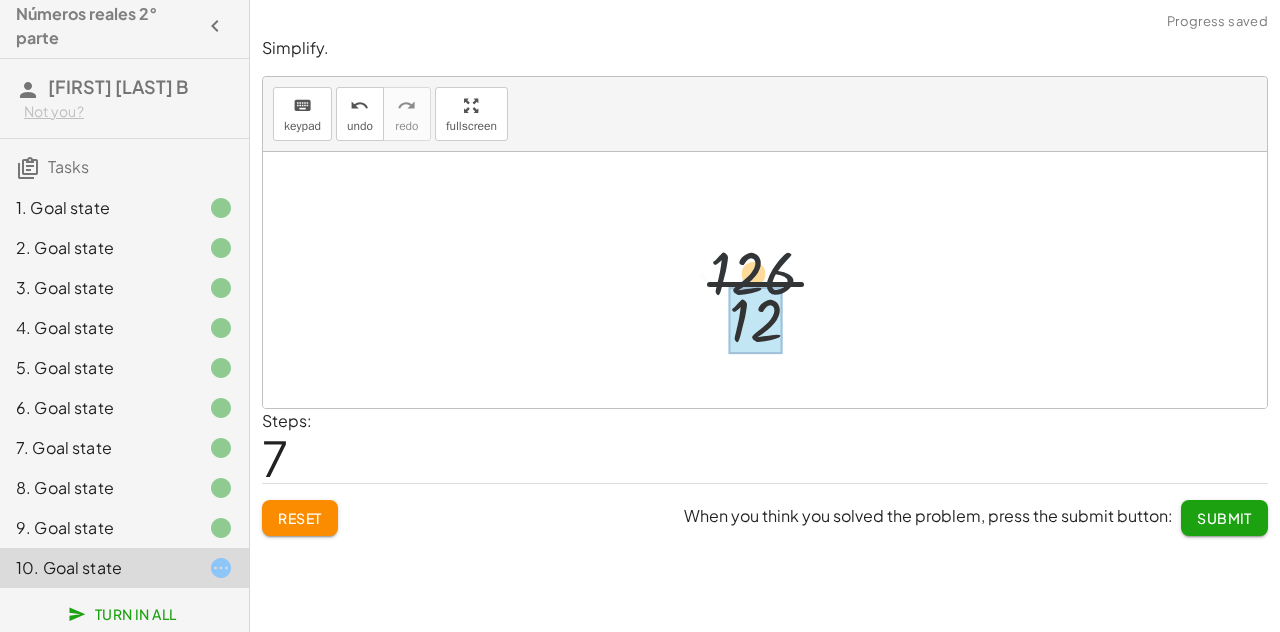 drag, startPoint x: 758, startPoint y: 245, endPoint x: 753, endPoint y: 295, distance: 50.24938 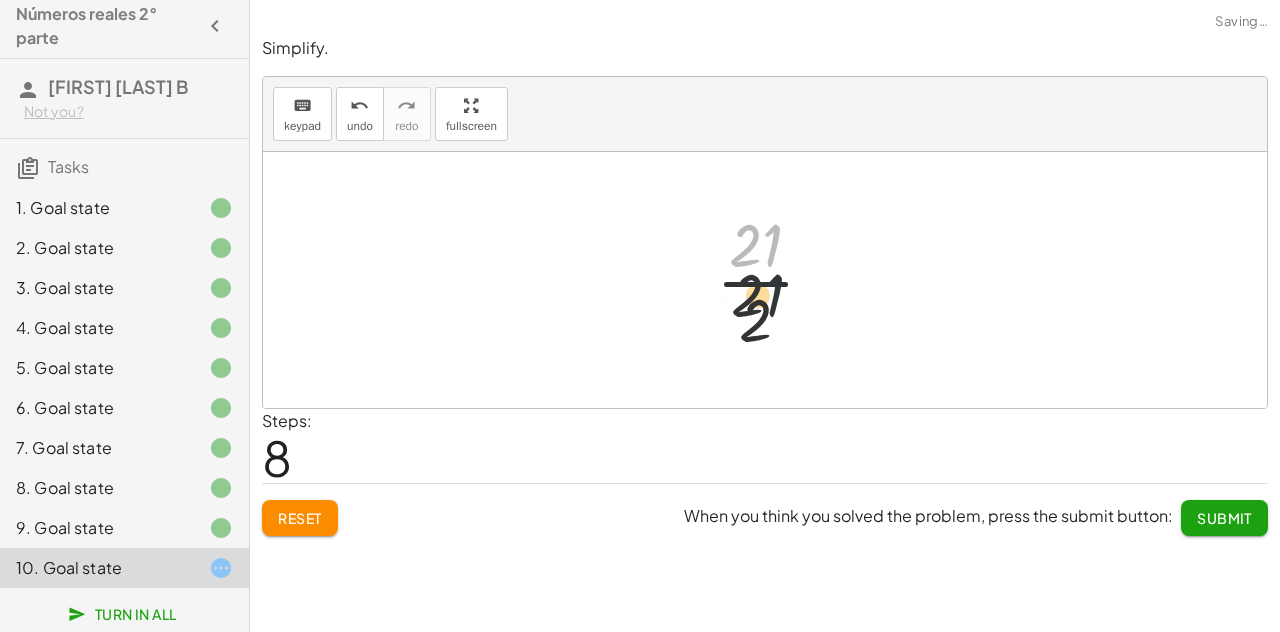 drag, startPoint x: 756, startPoint y: 247, endPoint x: 758, endPoint y: 305, distance: 58.034473 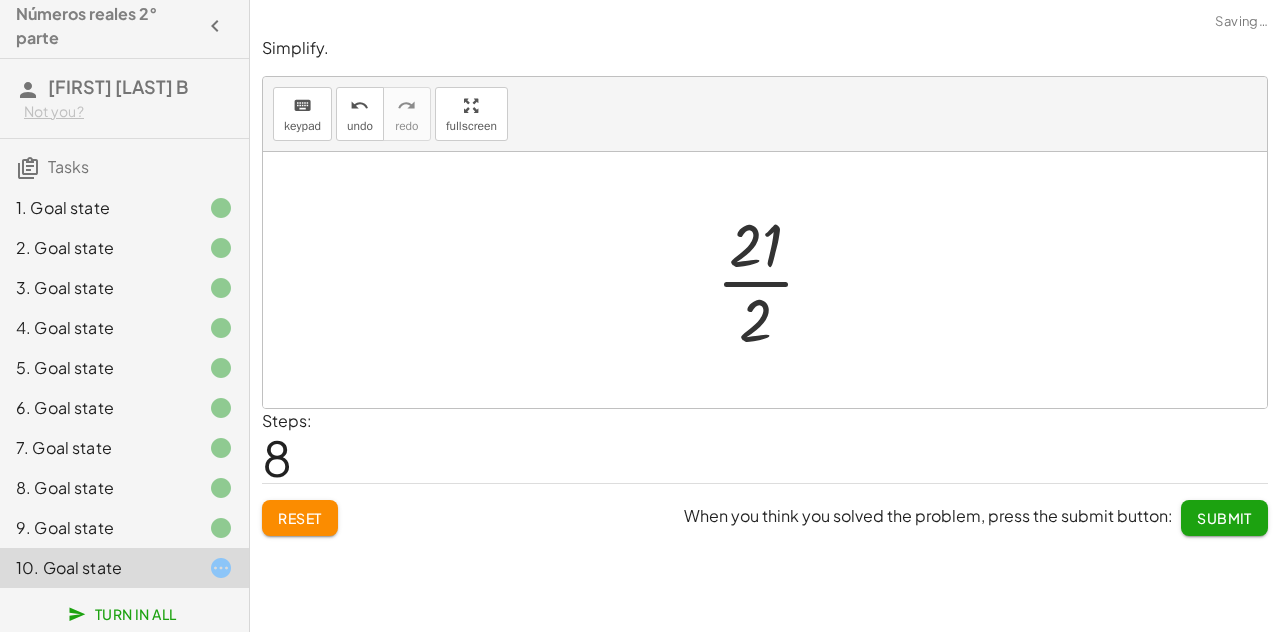 click on "Submit" 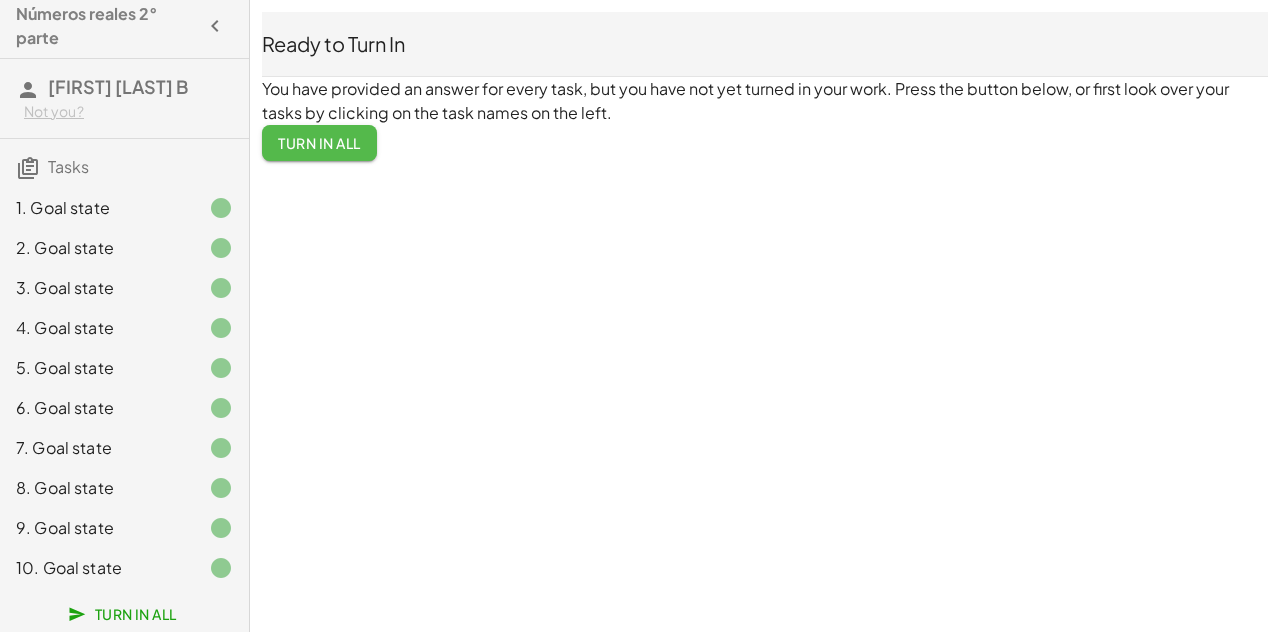 click on "Turn In All" at bounding box center [319, 143] 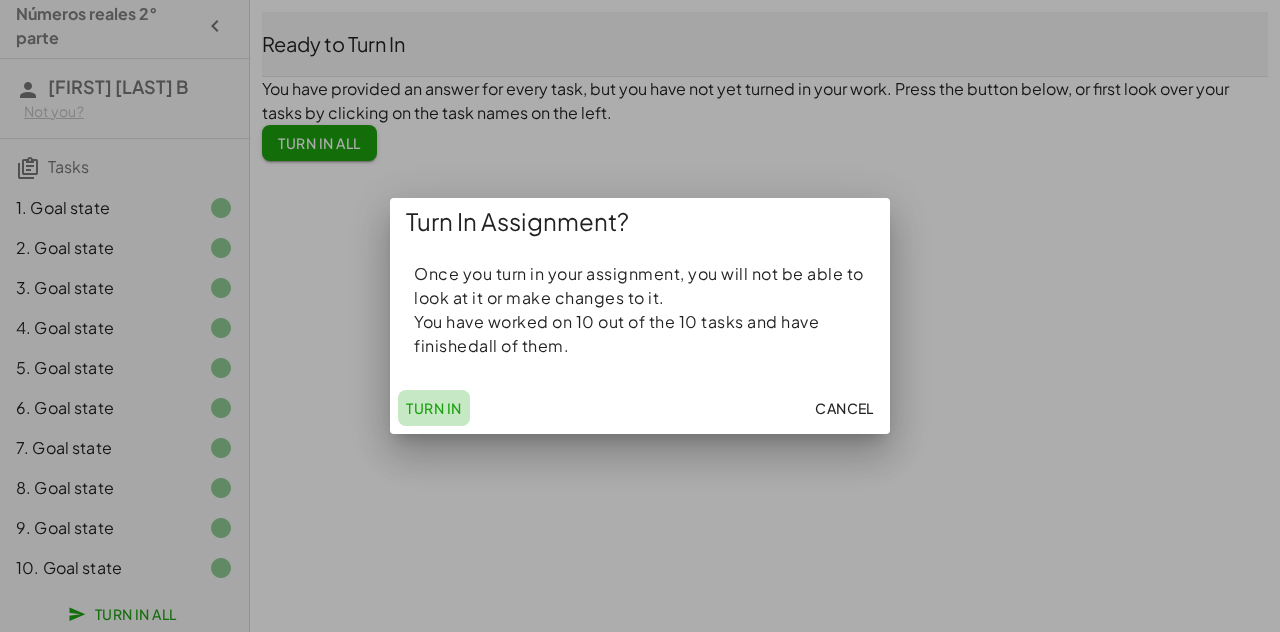 click on "Turn In" 